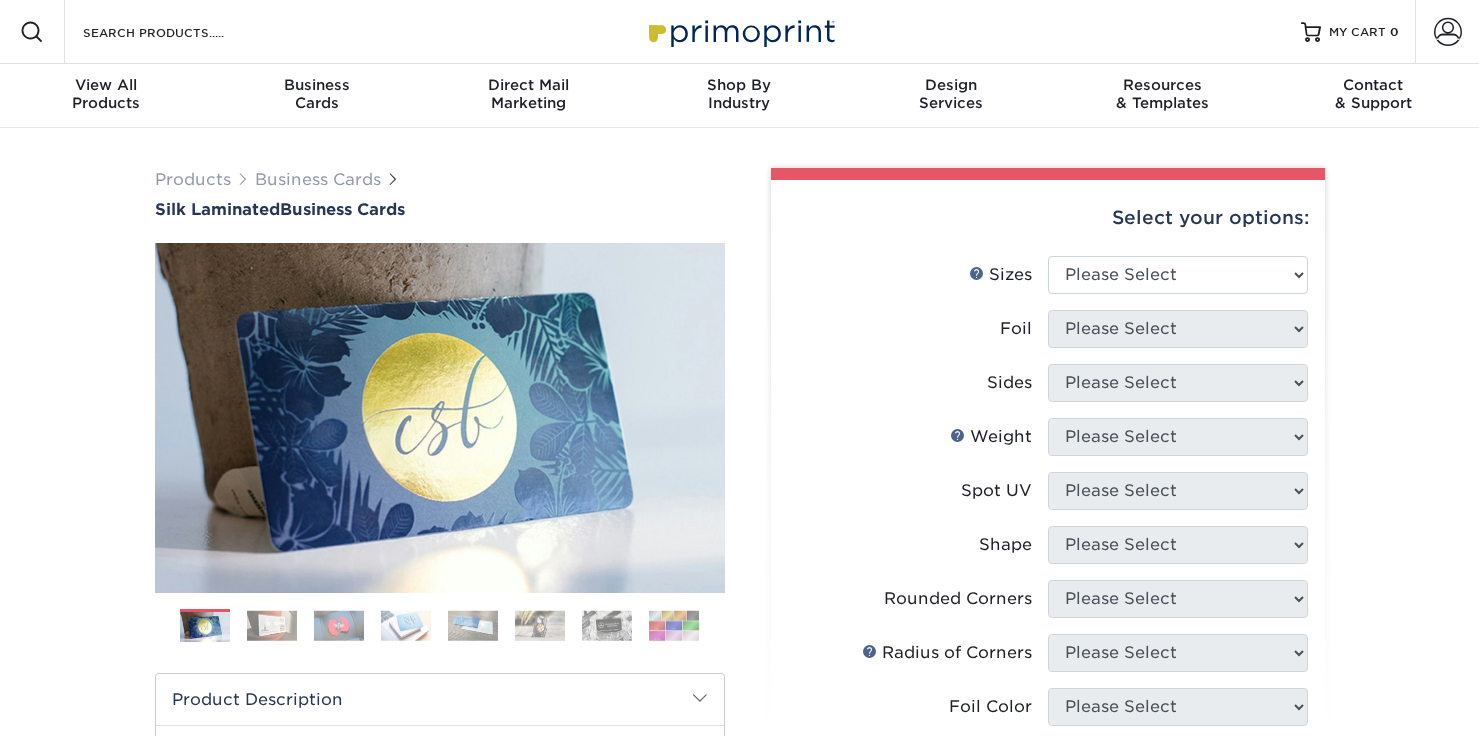 scroll, scrollTop: 0, scrollLeft: 0, axis: both 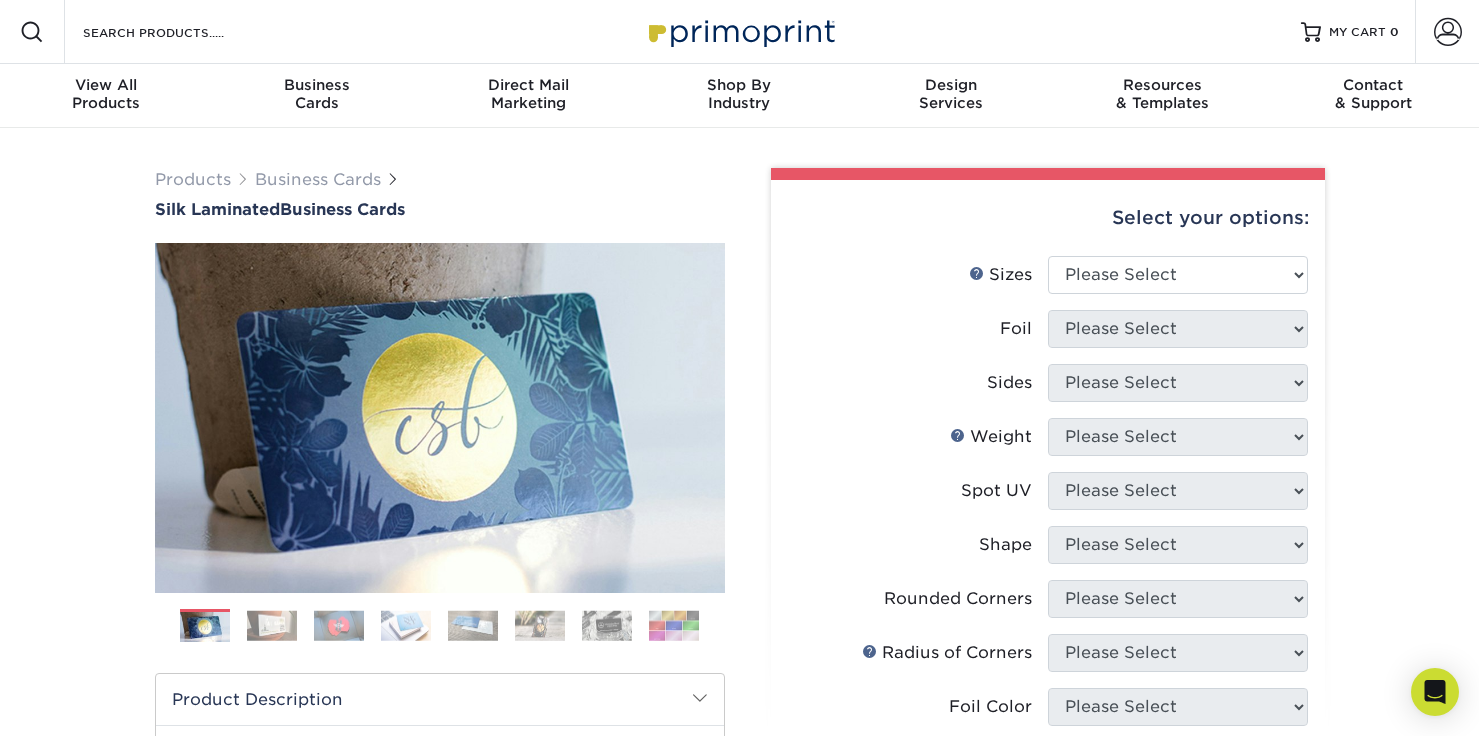 click on "Previous" at bounding box center [440, 450] 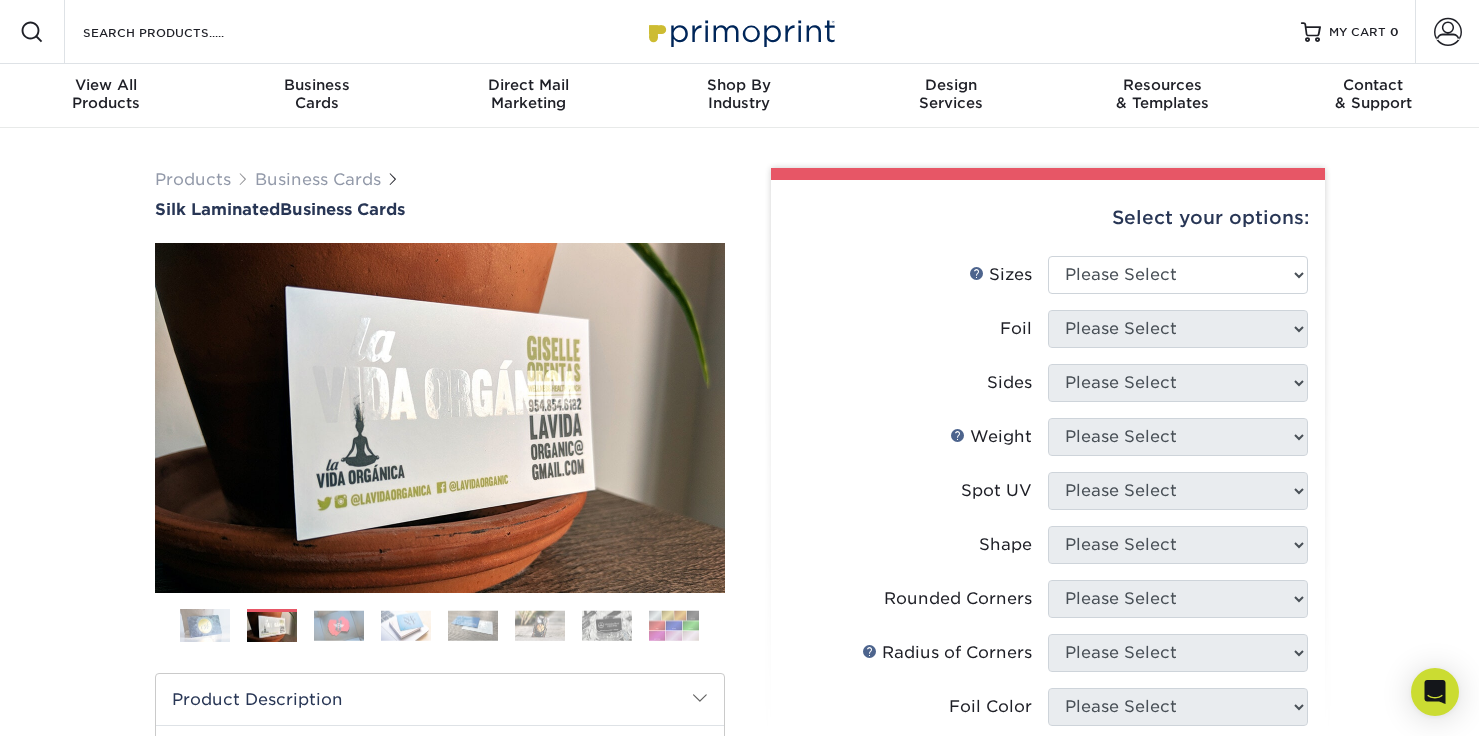 click at bounding box center (339, 625) 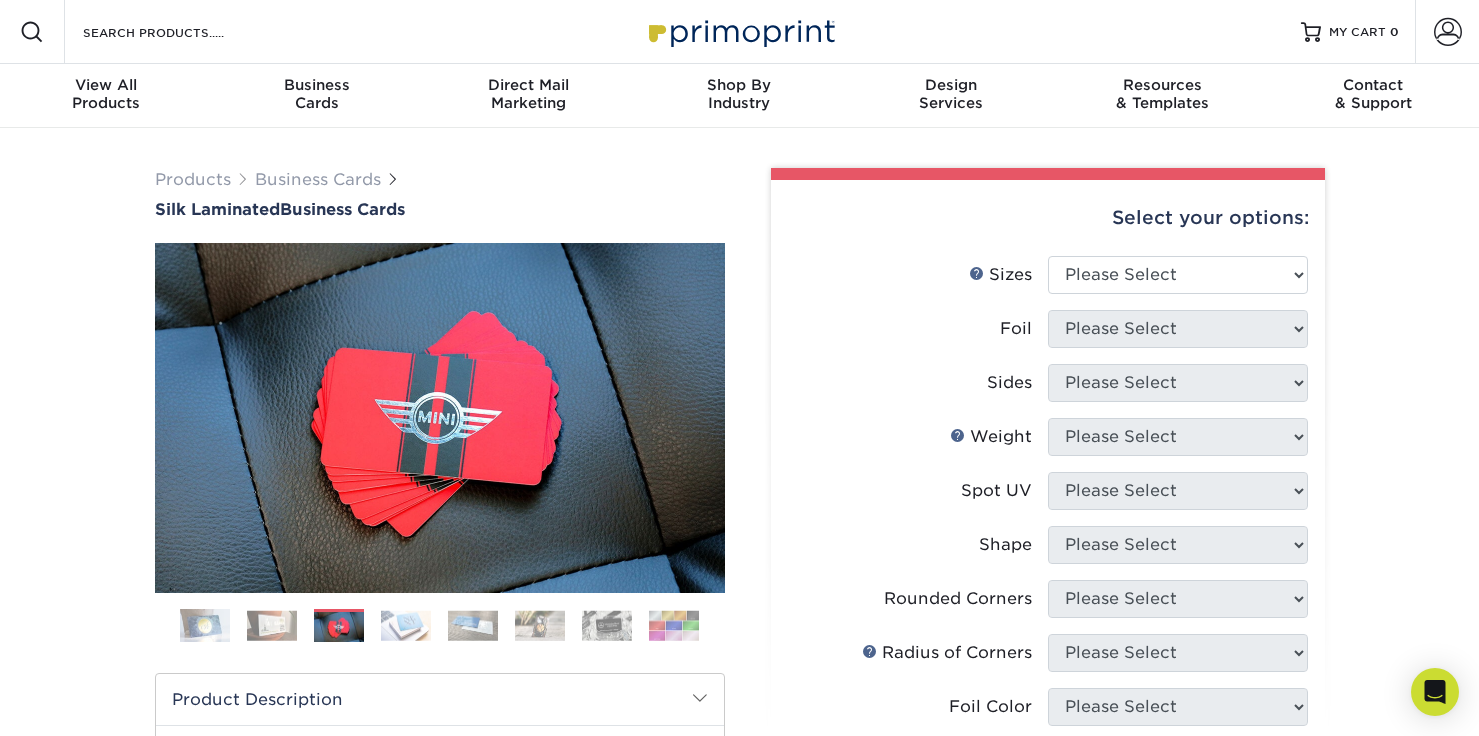 click at bounding box center [406, 625] 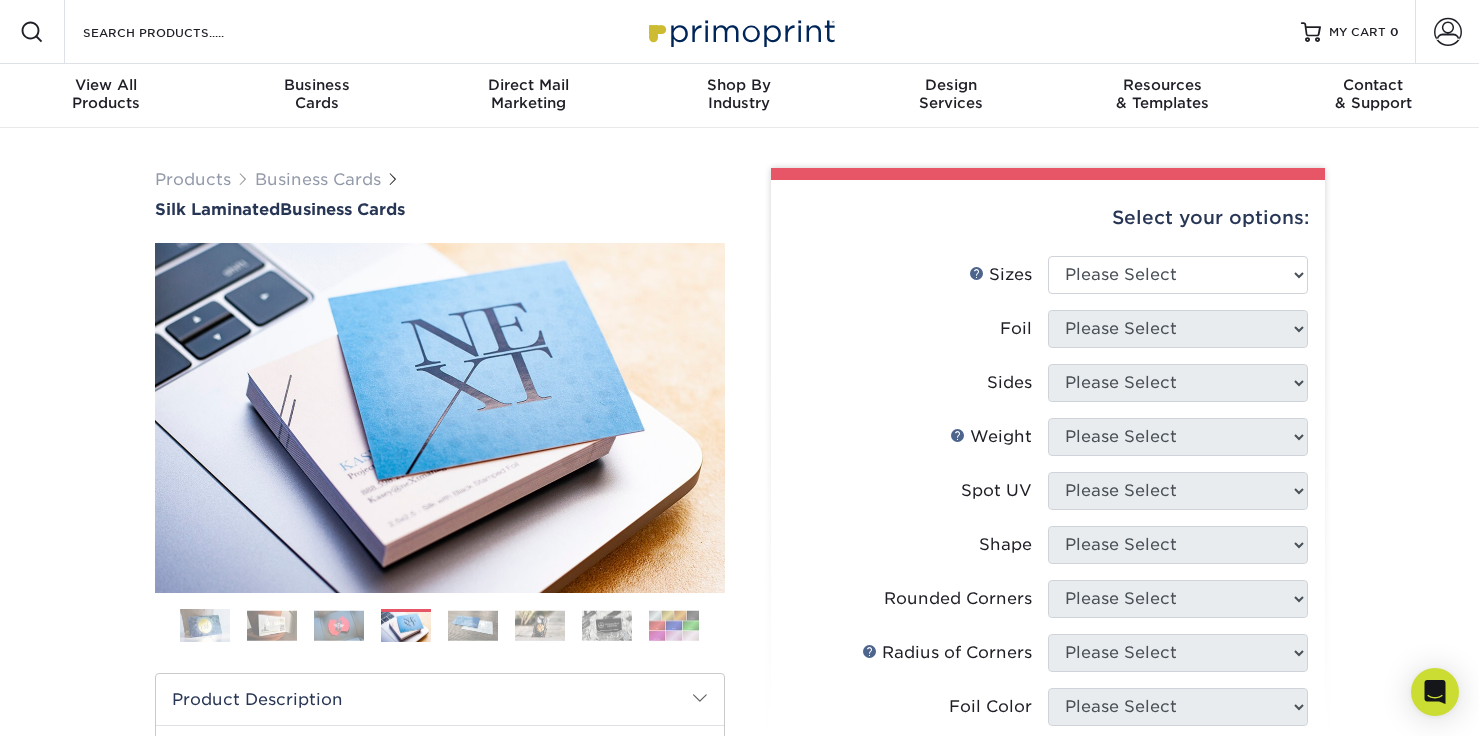 click at bounding box center (440, 633) 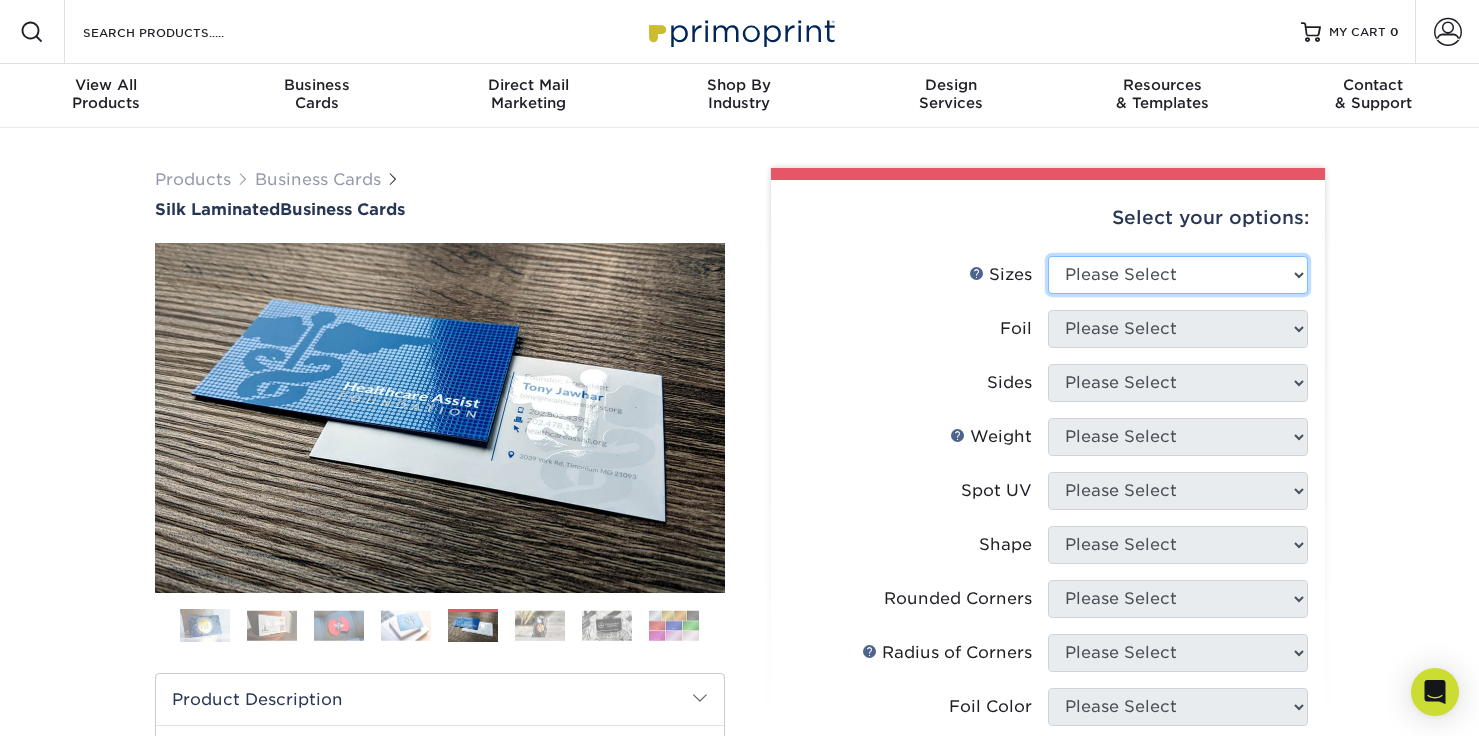 click on "Please Select
1.5" x 3.5"  - Mini
1.75" x 3.5" - Mini
2" x 2" - Square
2" x 3" - Mini
2" x 3.5" - Standard
2" x 7" - Foldover Card
2.125" x 3.375" - European
2.5" x 2.5" - Square 3.5" x 4" - Foldover Card" at bounding box center [1178, 275] 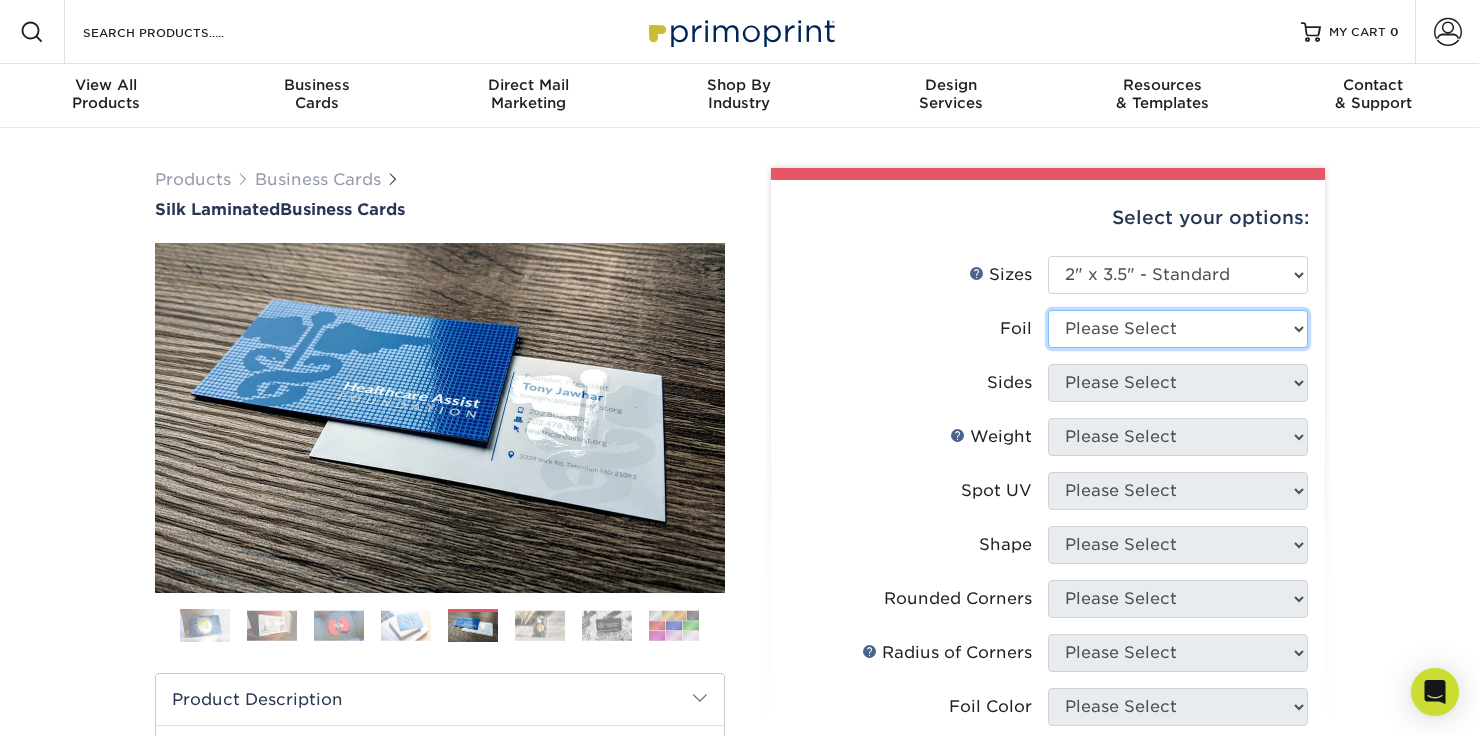 click on "Please Select Yes No" at bounding box center (1178, 329) 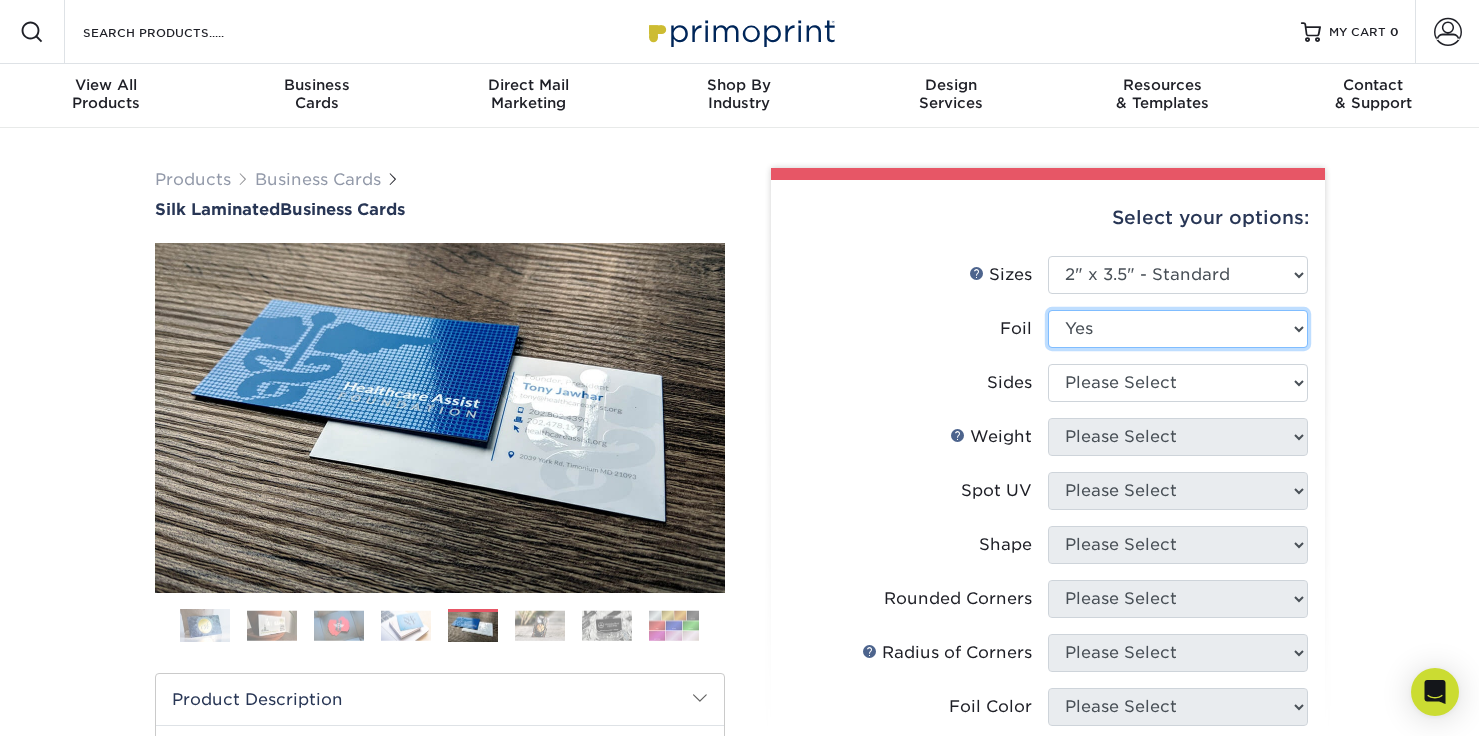 click on "Please Select Yes No" at bounding box center (1178, 329) 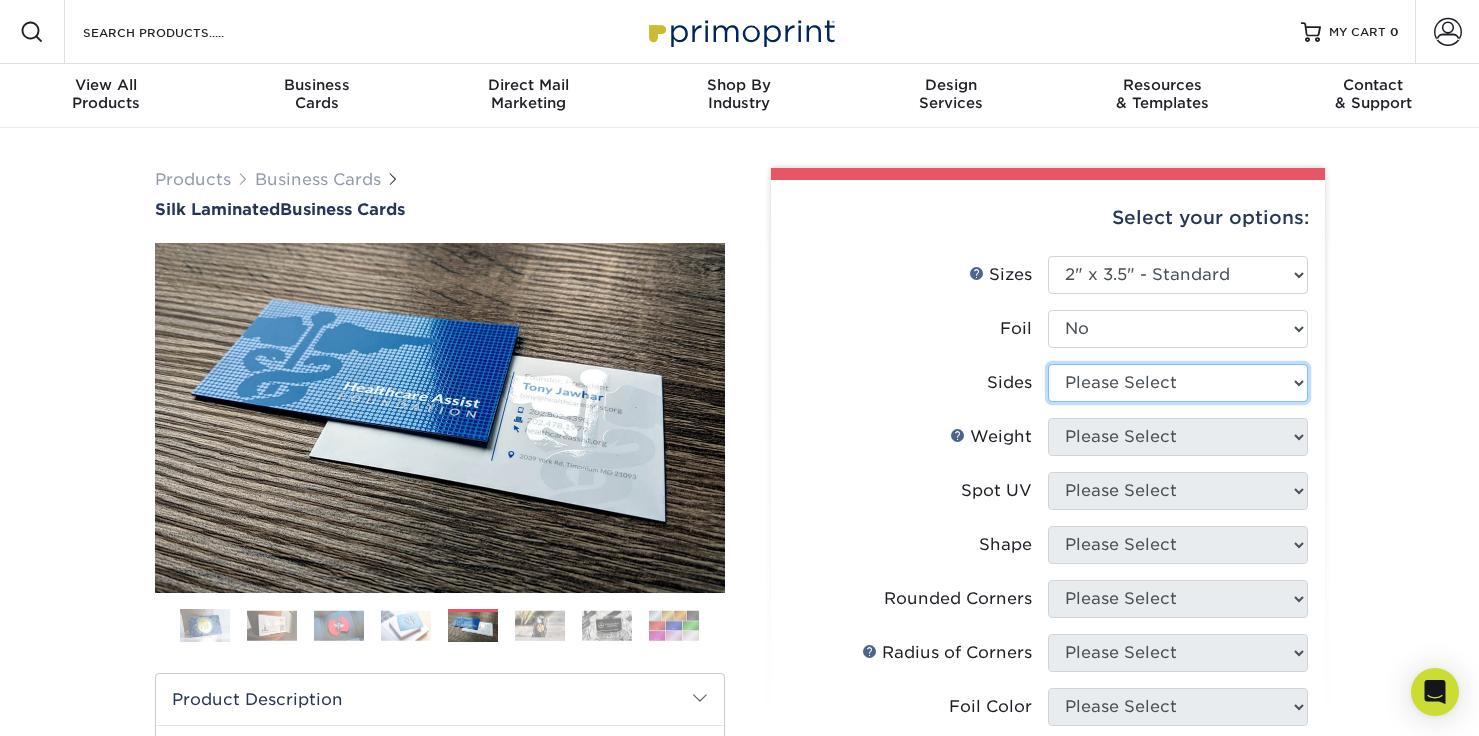 click on "Please Select Print Both Sides Print Front Only" at bounding box center [1178, 383] 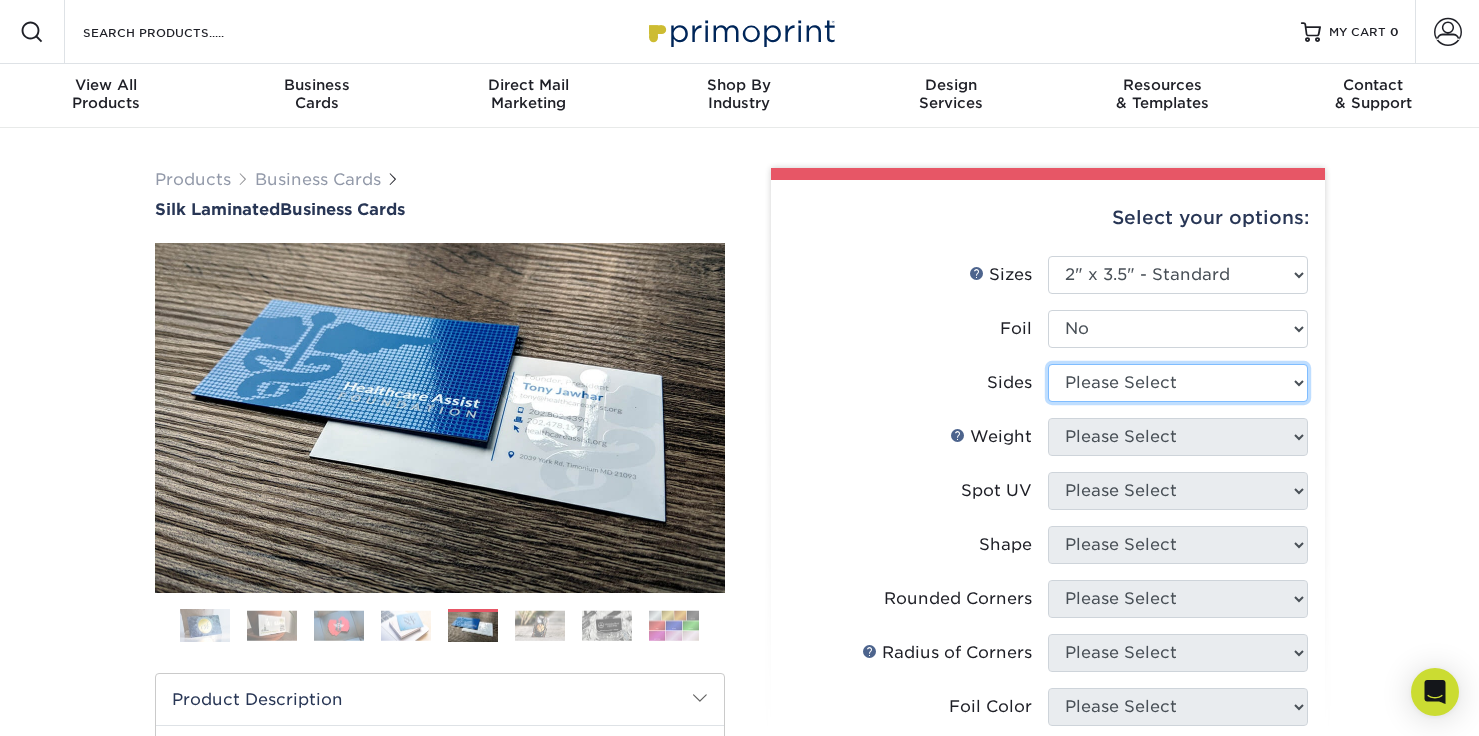 select on "13abbda7-1d64-4f25-8bb2-c179b224825d" 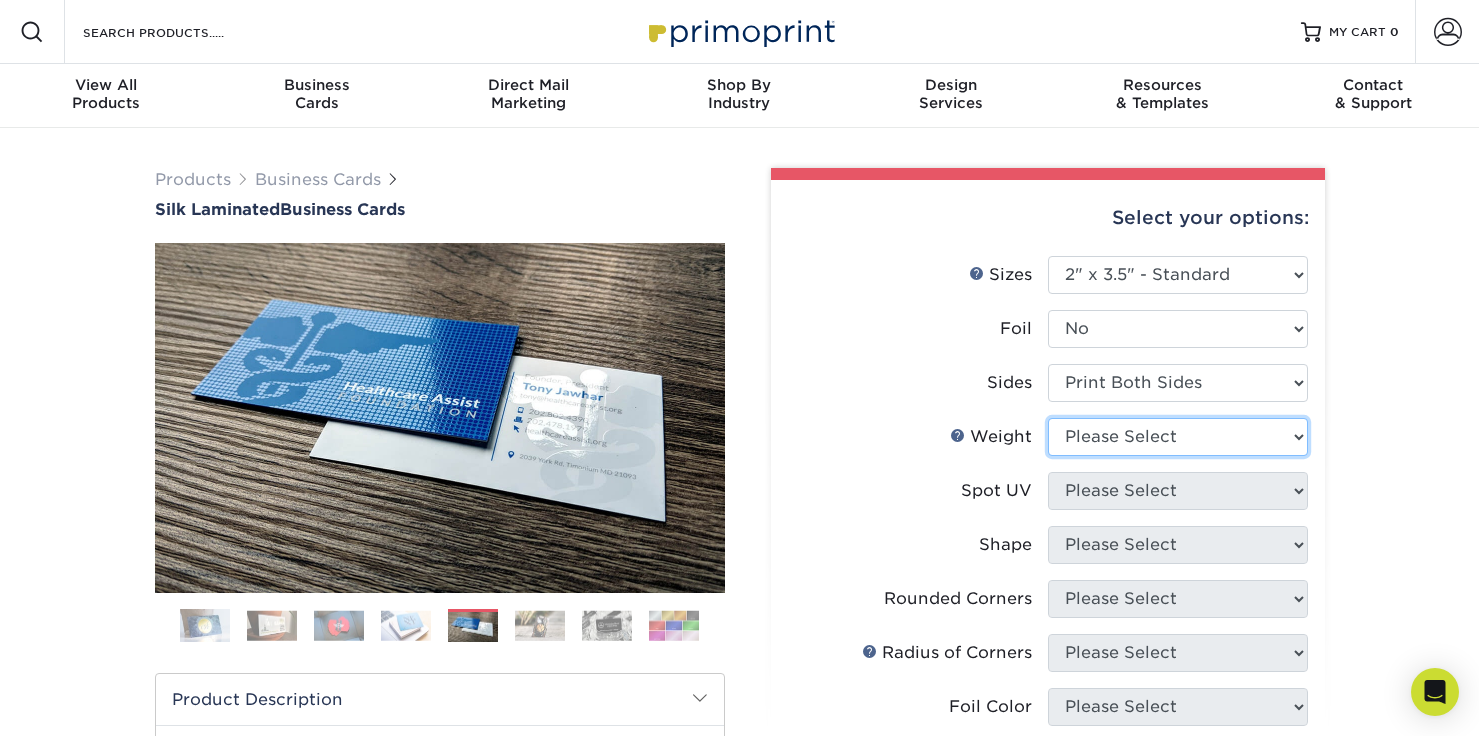 click on "Please Select 16PT" at bounding box center (1178, 437) 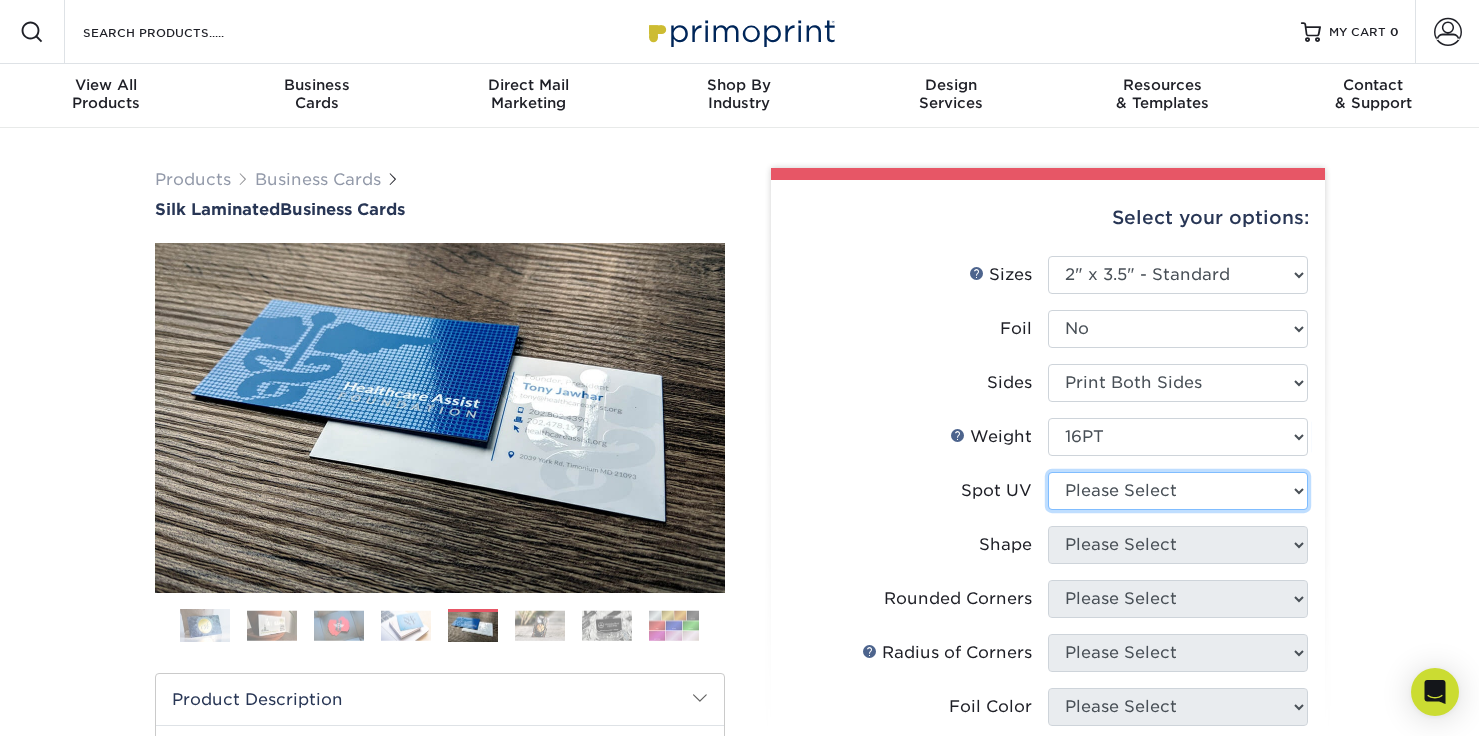 click on "Please Select No Spot UV Front and Back (Both Sides) Front Only Back Only" at bounding box center [1178, 491] 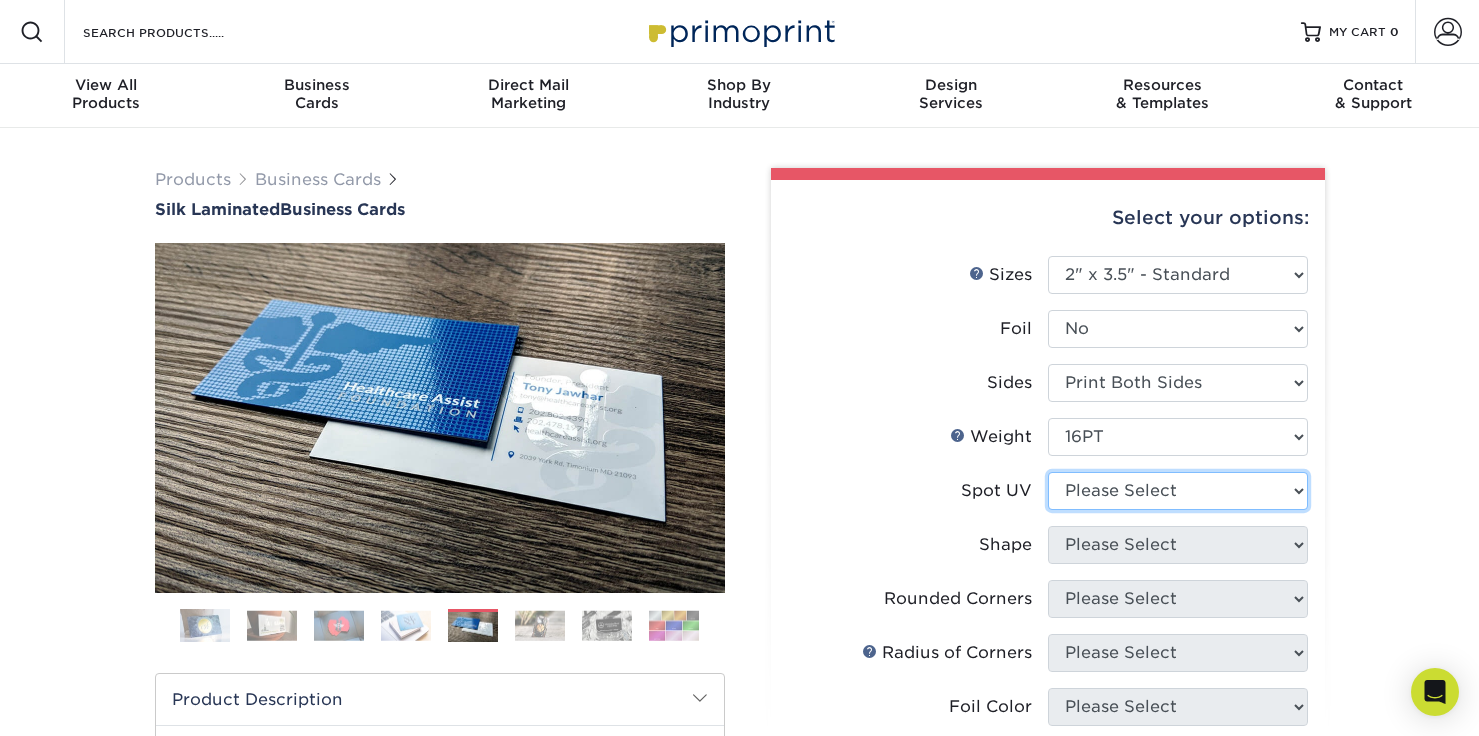 select on "3" 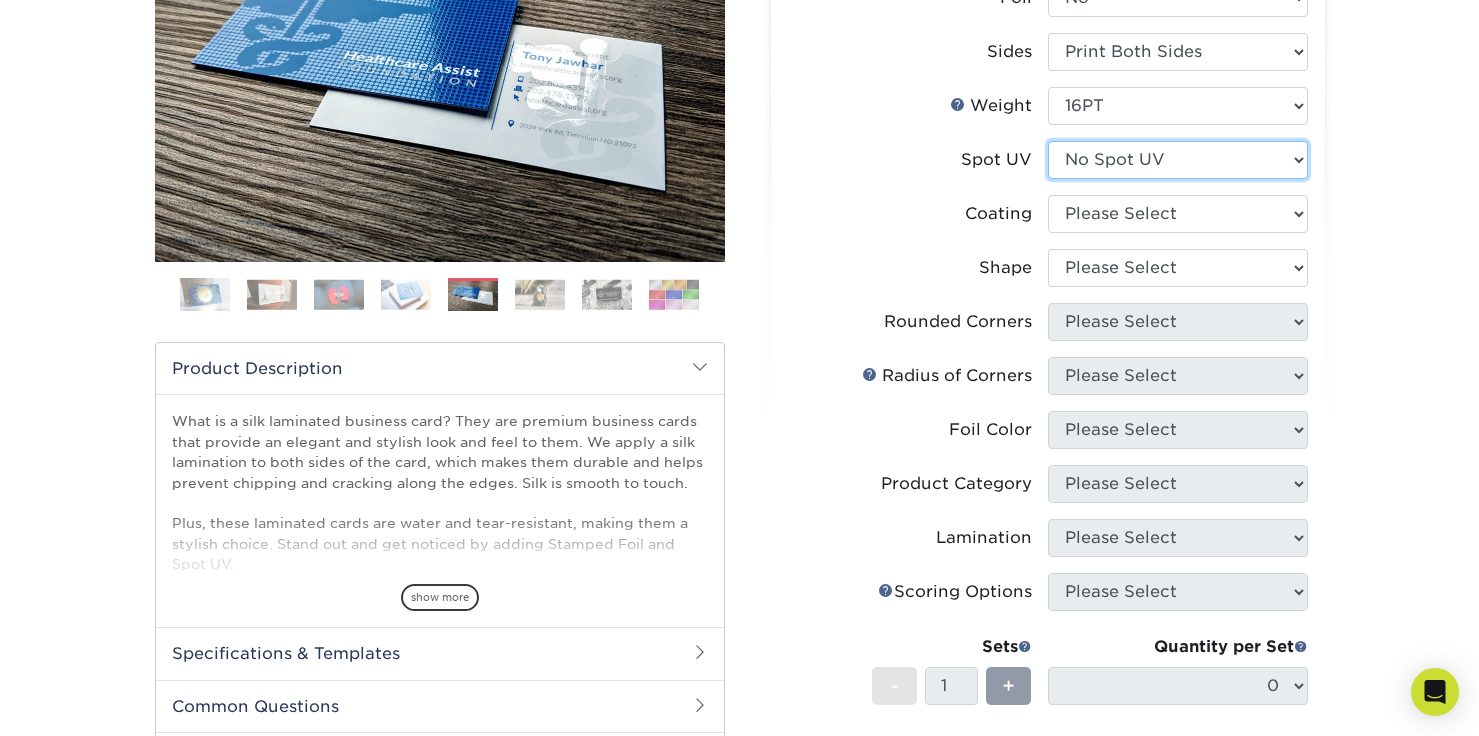 scroll, scrollTop: 326, scrollLeft: 0, axis: vertical 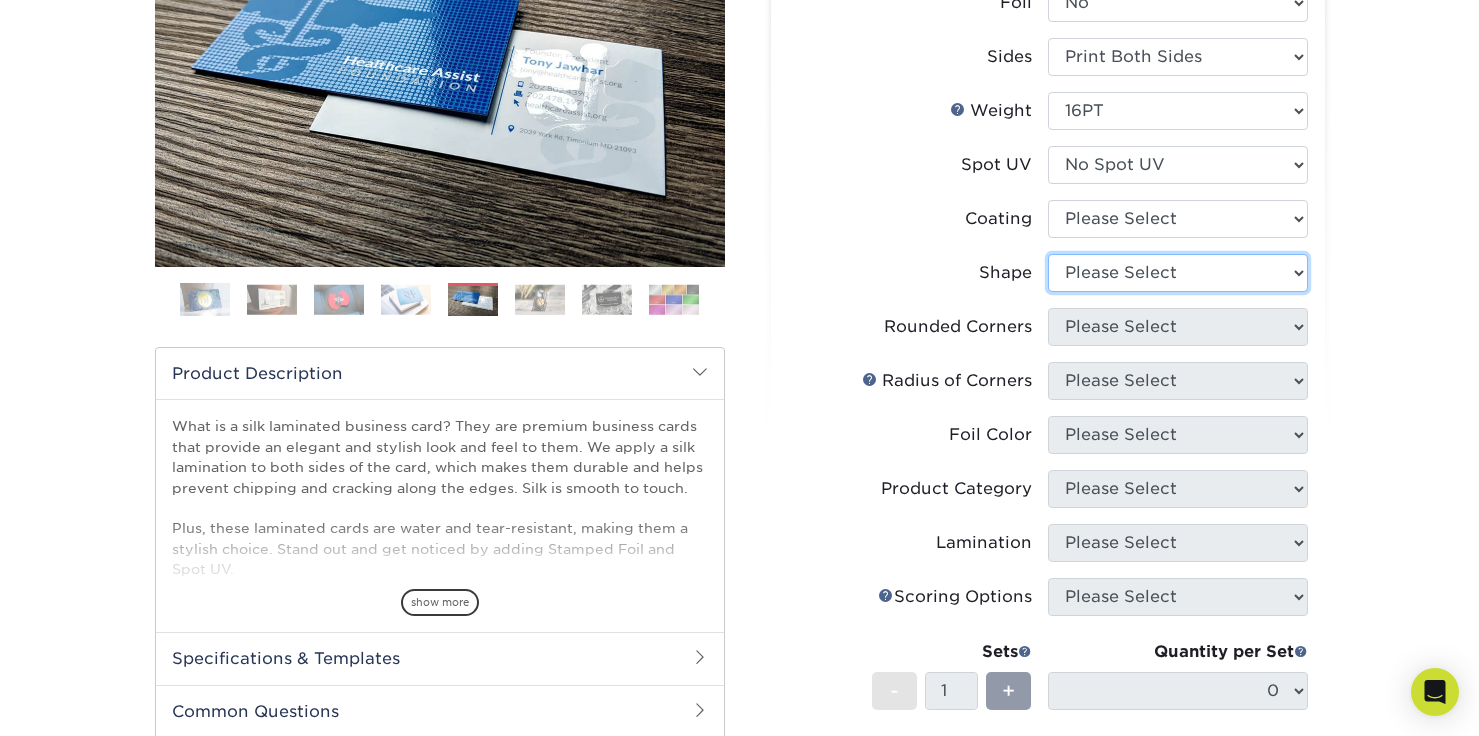 click on "Please Select Standard Oval" at bounding box center (1178, 273) 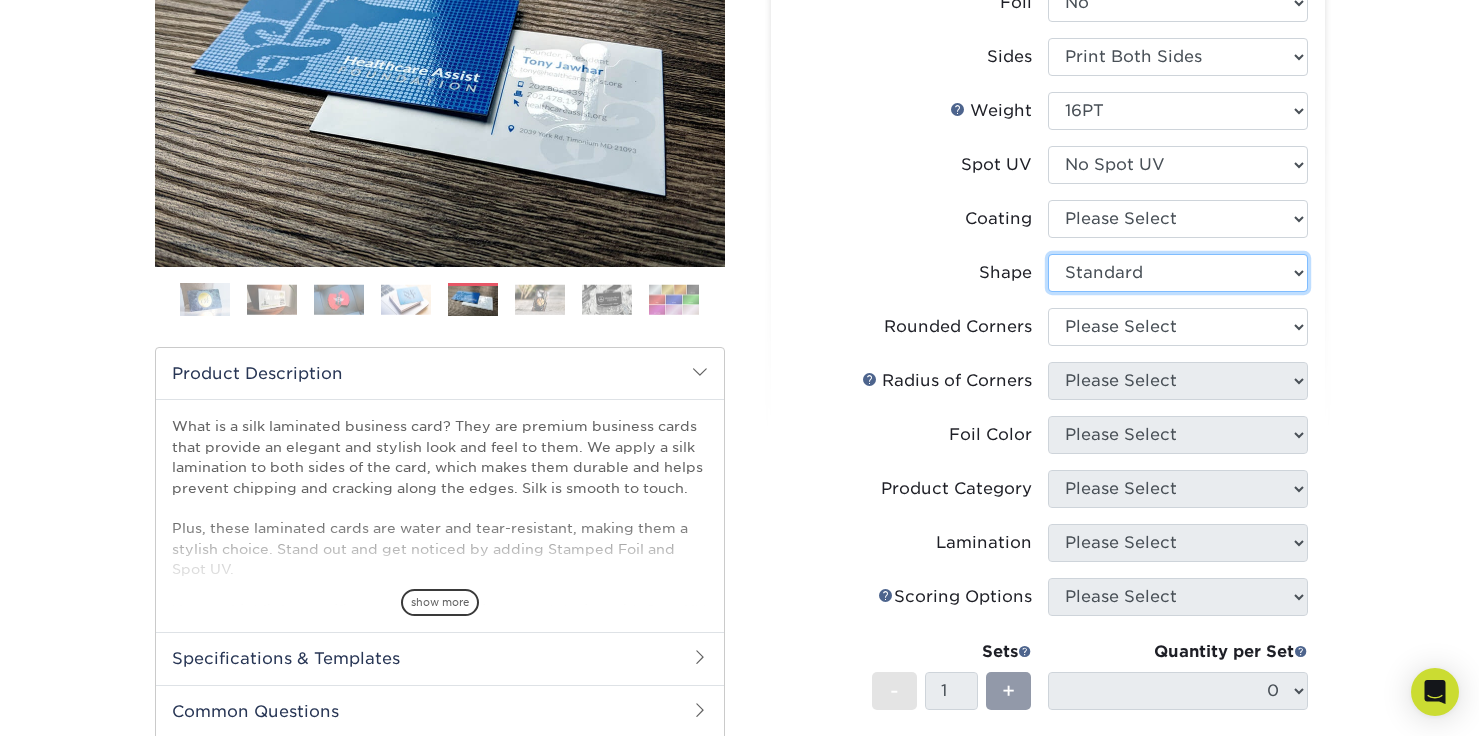 click on "Please Select Standard Oval" at bounding box center (1178, 273) 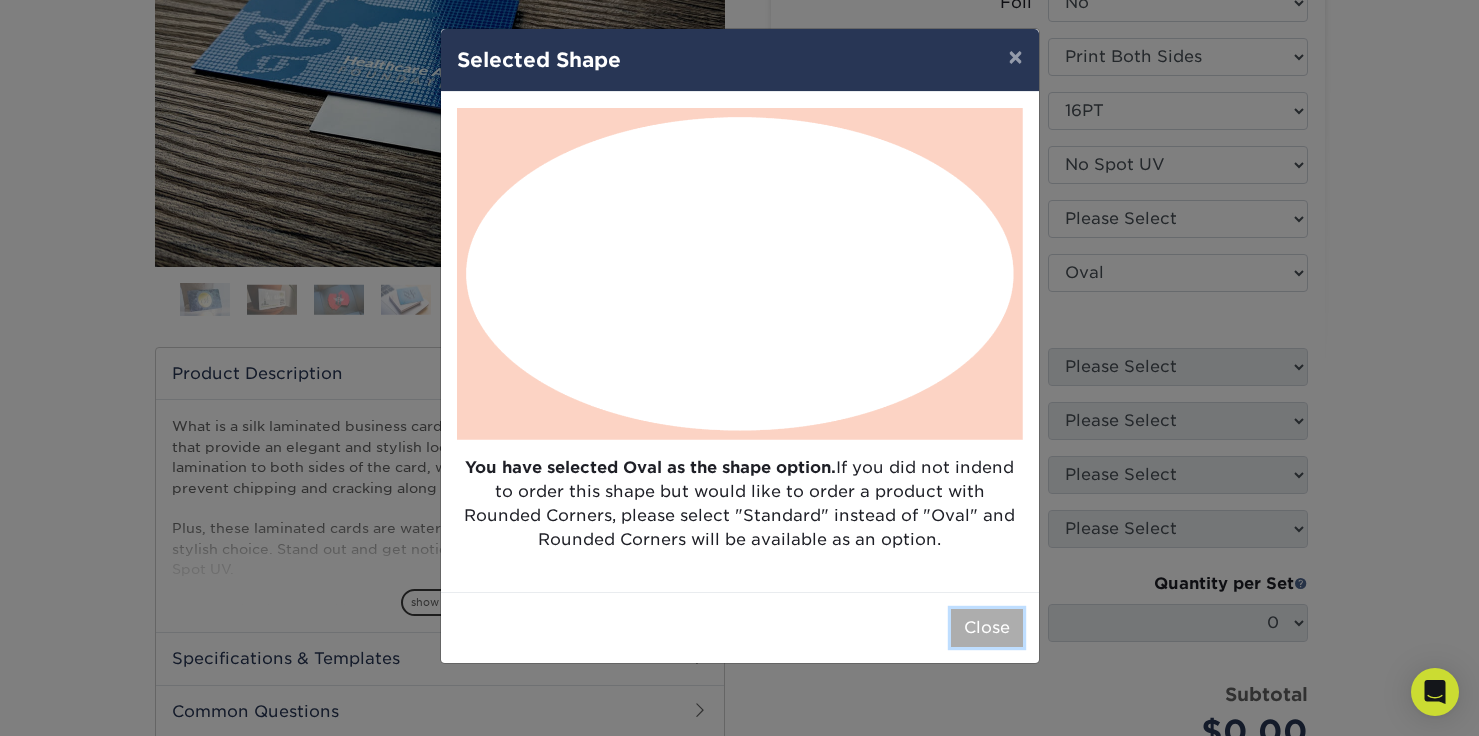click on "Close" at bounding box center (987, 628) 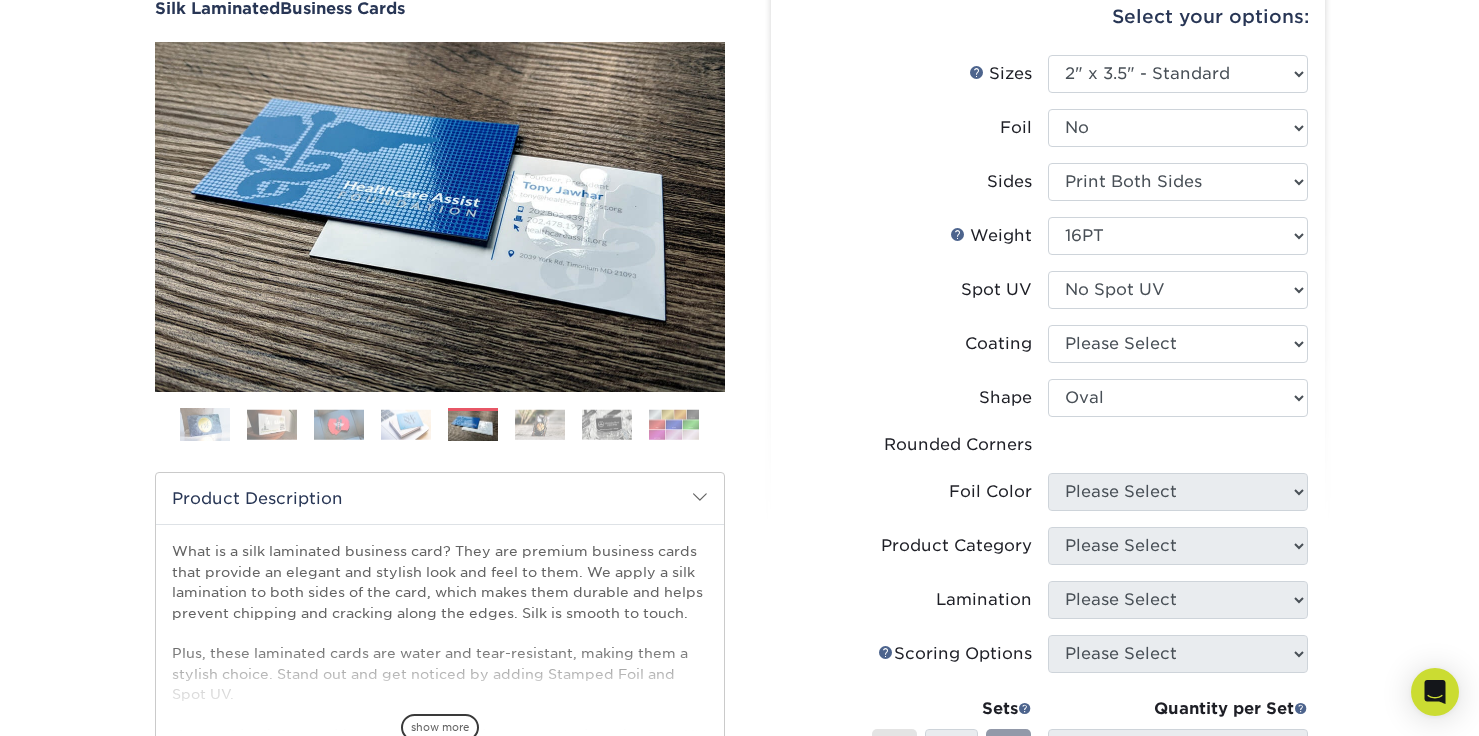 scroll, scrollTop: 223, scrollLeft: 0, axis: vertical 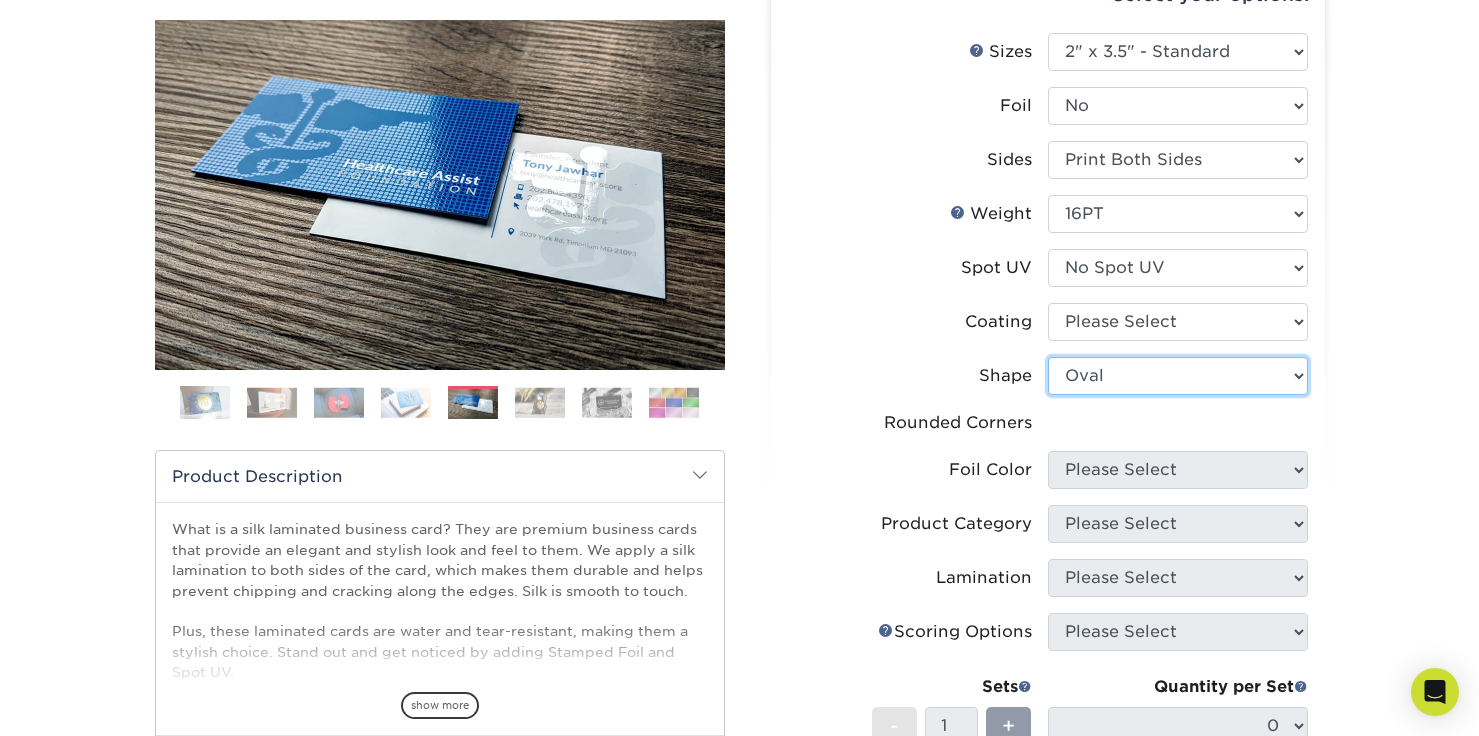 click on "Please Select Standard Oval" at bounding box center [1178, 376] 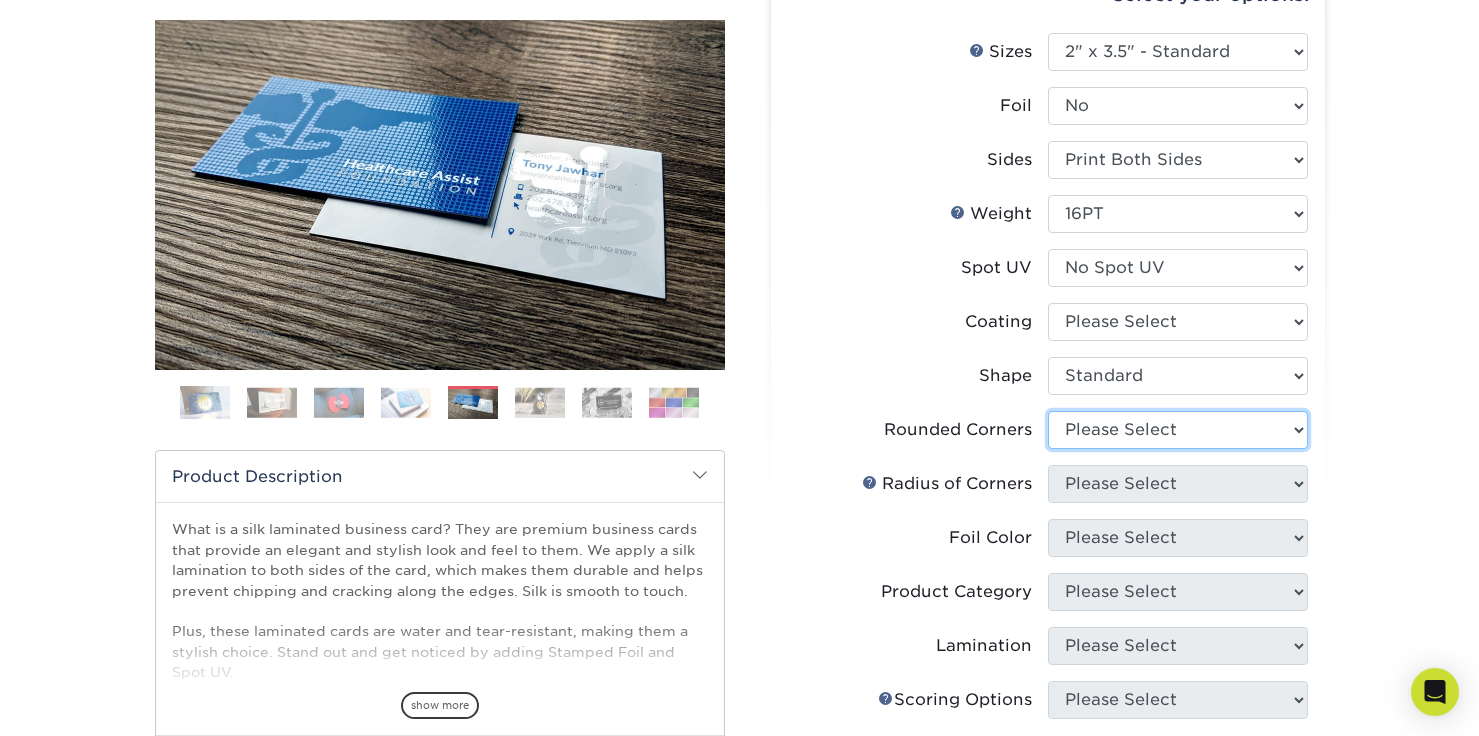 click on "Please Select
Yes - Round 2 Corners                                                    Yes - Round 4 Corners                                                    No" at bounding box center (1178, 430) 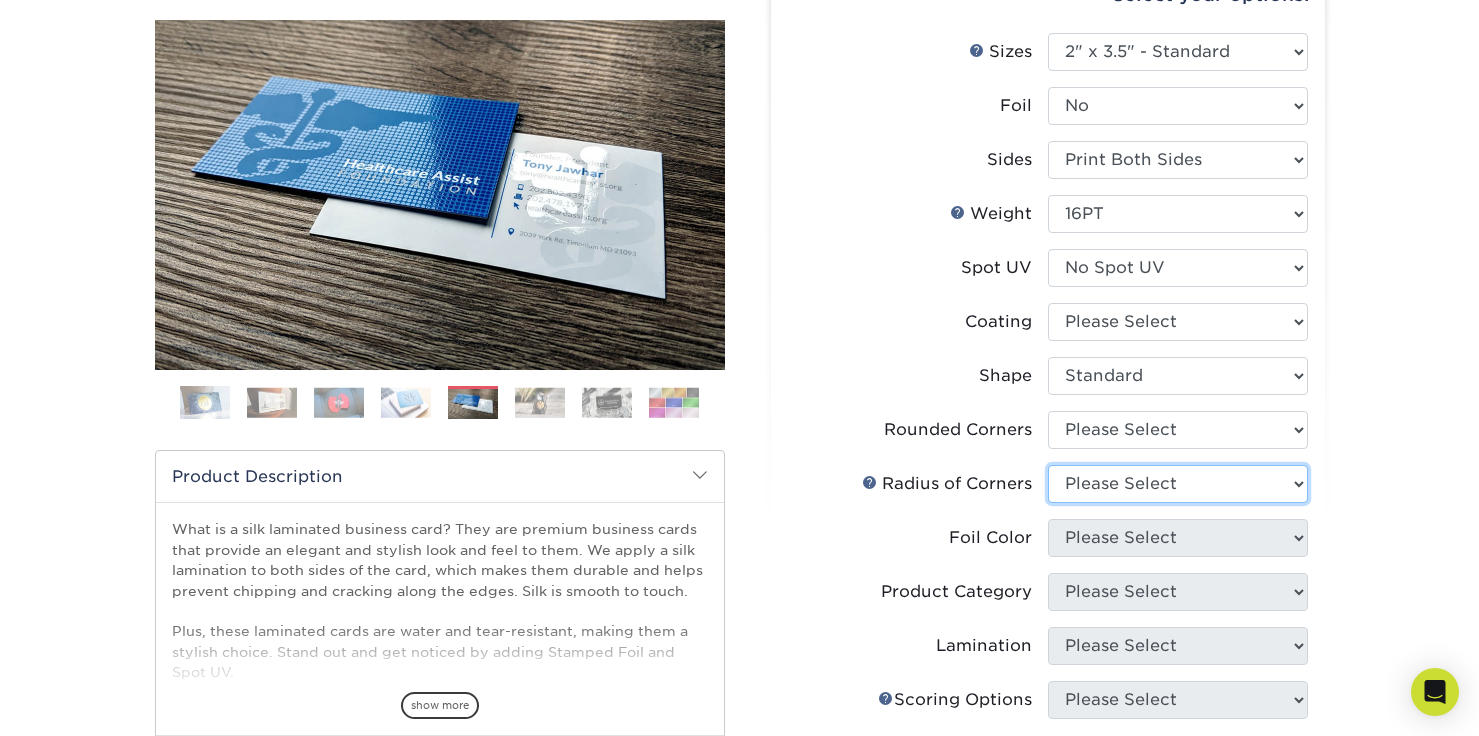 click on "Please Select" at bounding box center (1178, 484) 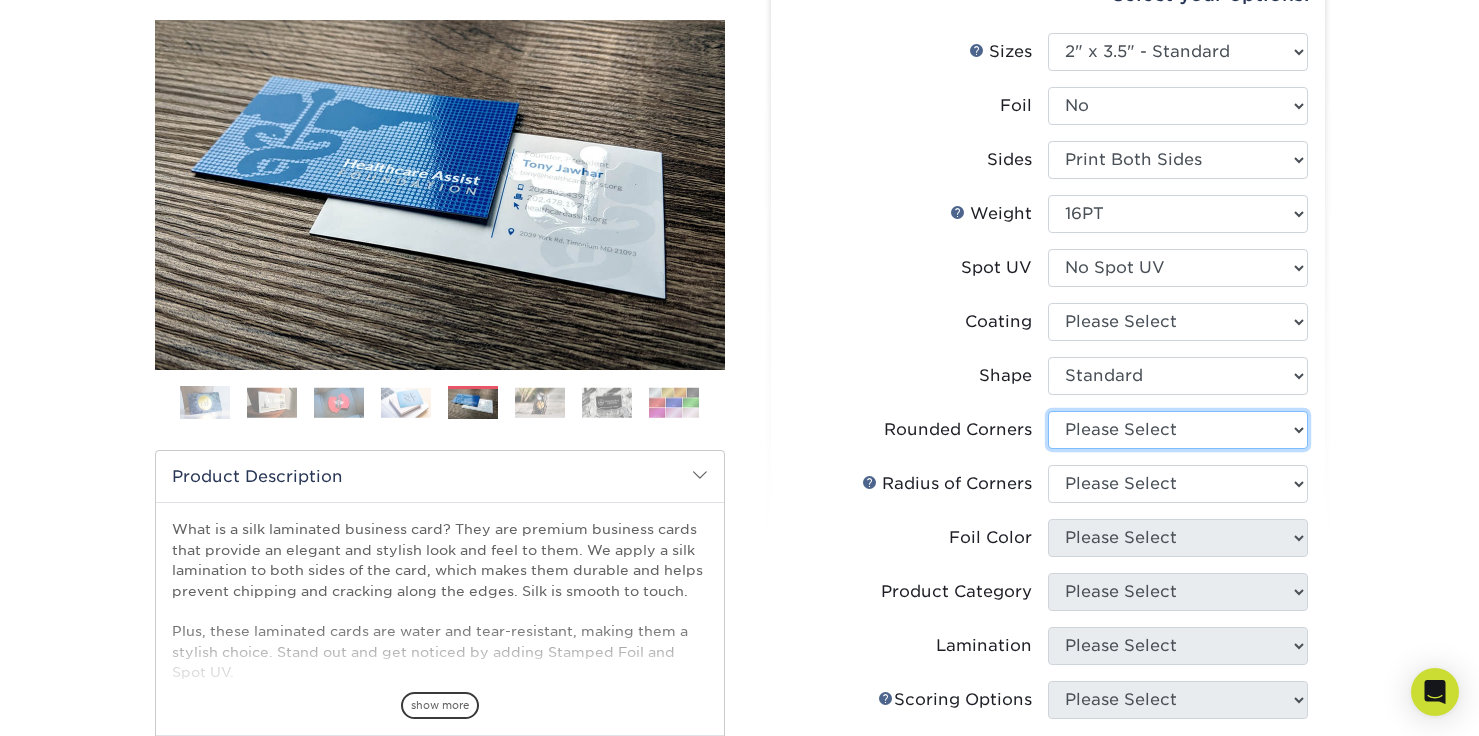 click on "Please Select
Yes - Round 2 Corners                                                    Yes - Round 4 Corners                                                    No" at bounding box center [1178, 430] 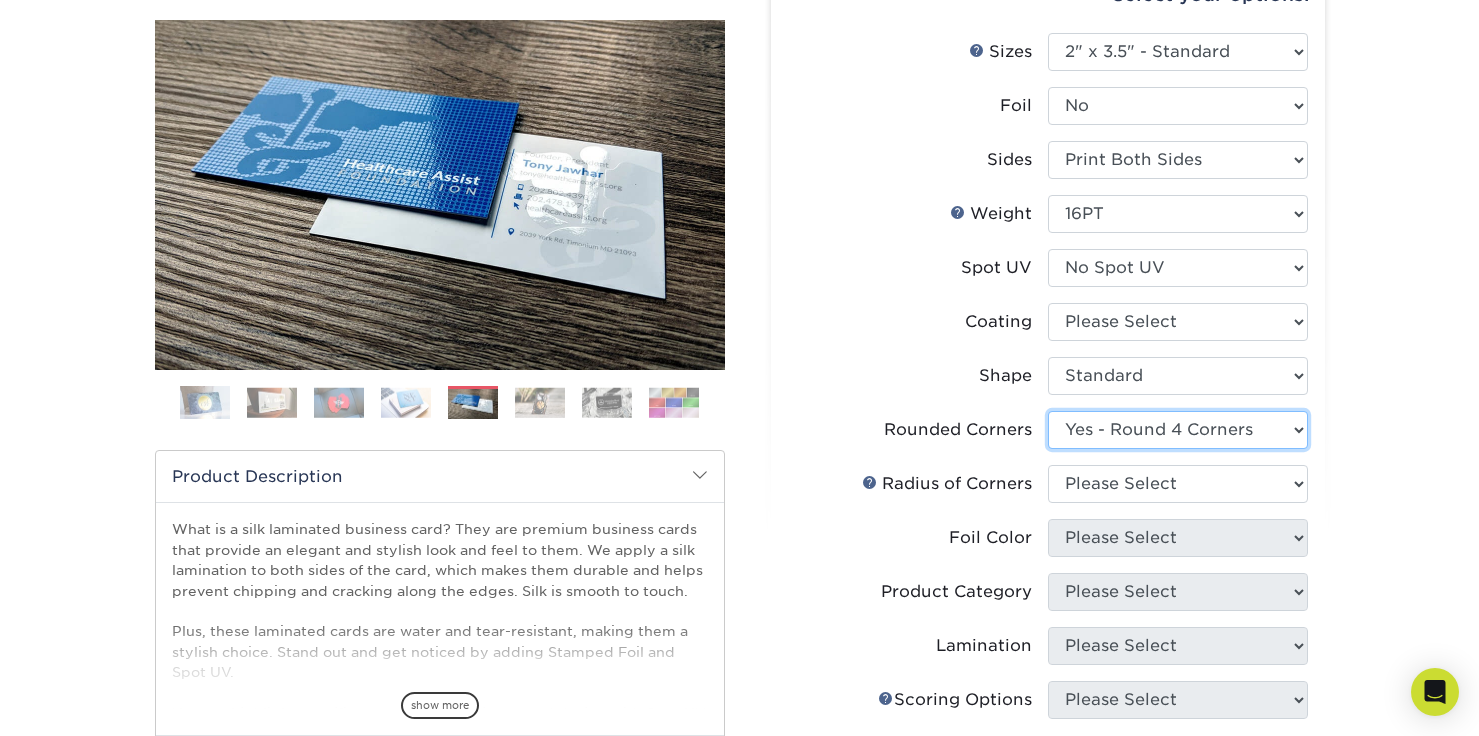 select on "-1" 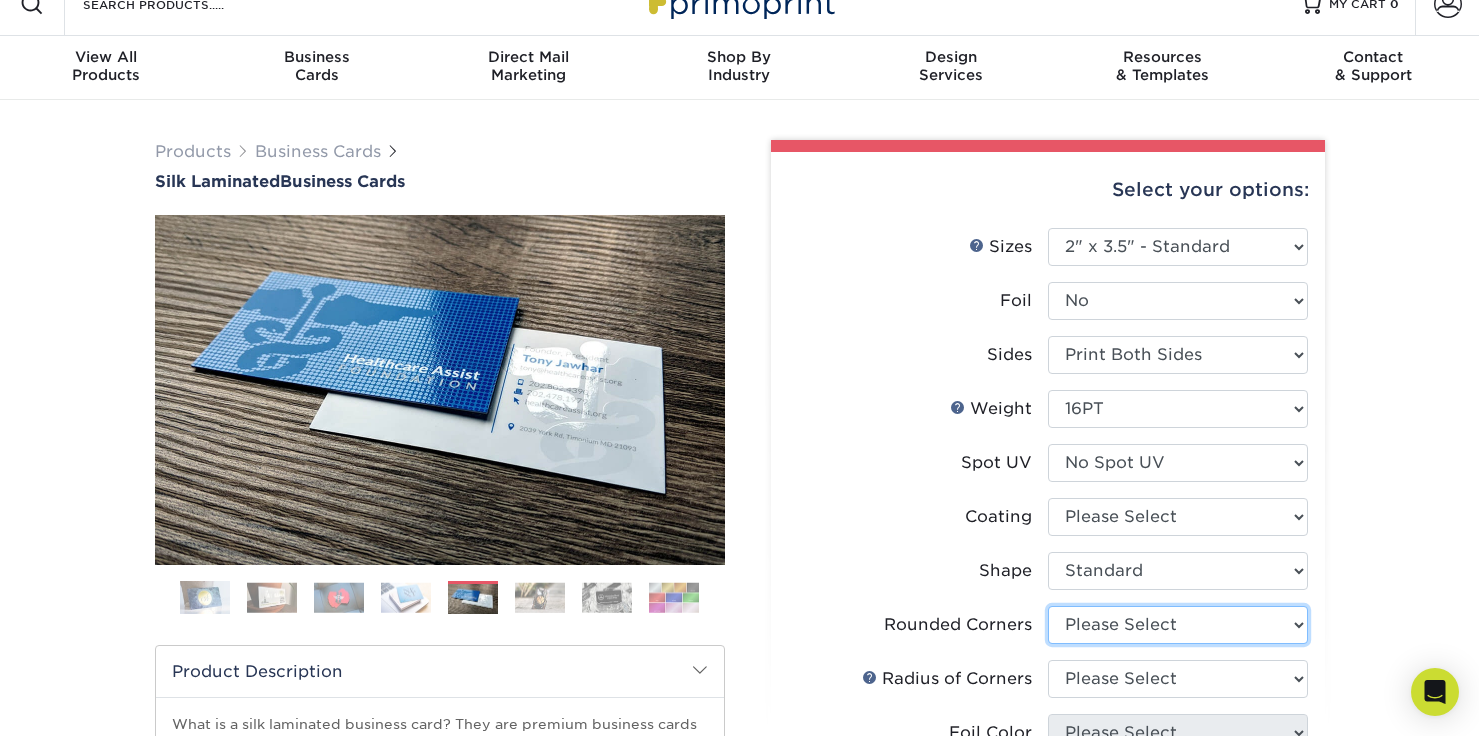scroll, scrollTop: 0, scrollLeft: 0, axis: both 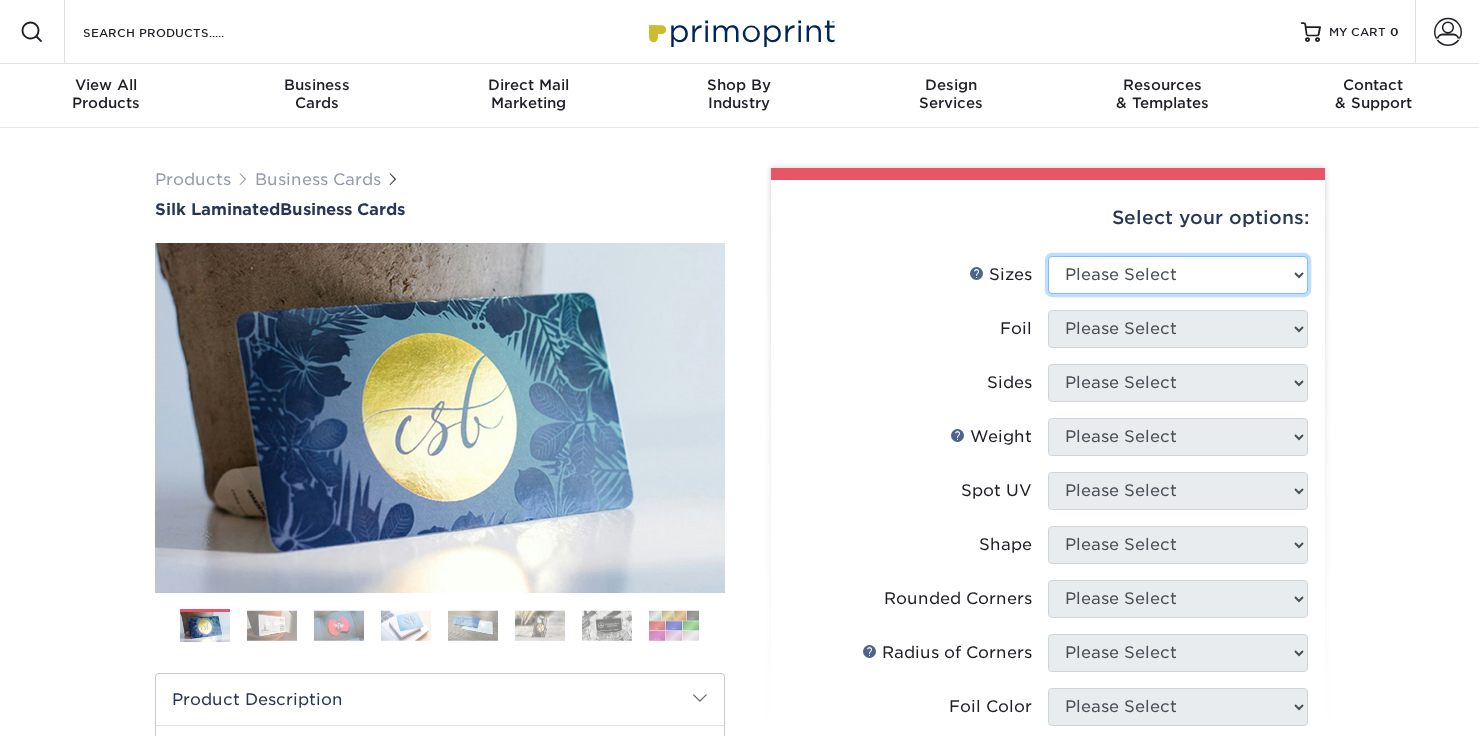 click on "Please Select
1.5" x 3.5"  - Mini
1.75" x 3.5" - Mini
2" x 2" - Square
2" x 3" - Mini
2" x 3.5" - Standard
2" x 7" - Foldover Card
2.125" x 3.375" - European
2.5" x 2.5" - Square 3.5" x 4" - Foldover Card" at bounding box center [1178, 275] 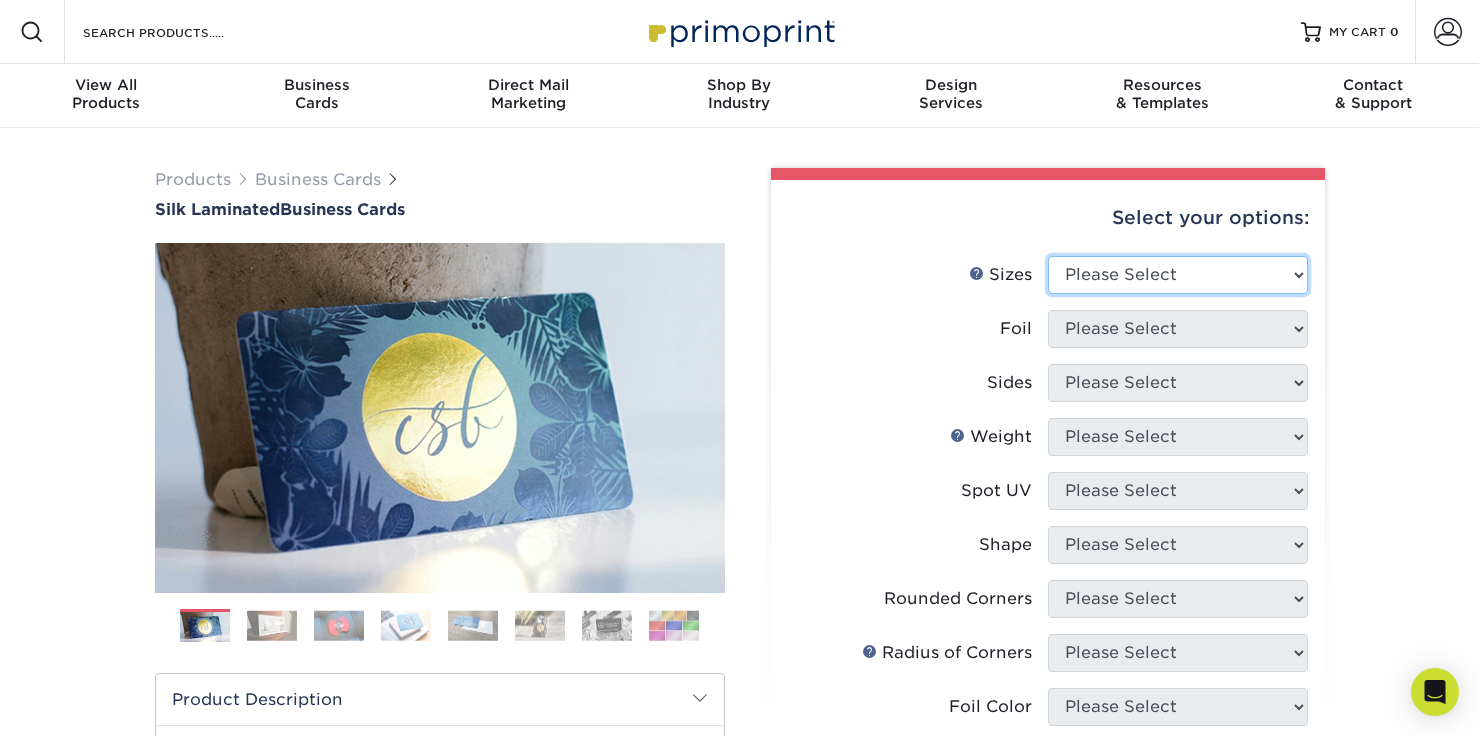 select on "2.00x3.50" 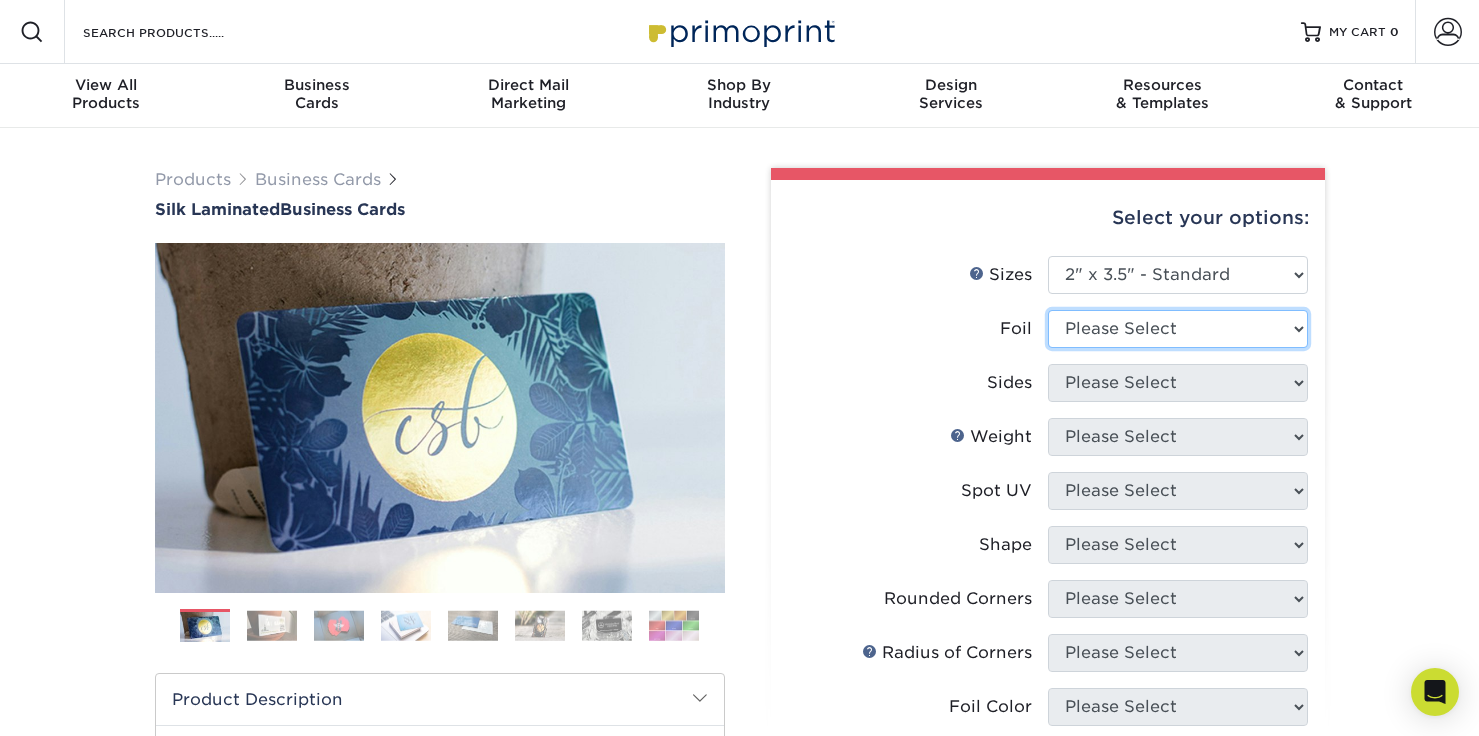 click on "Please Select Yes No" at bounding box center (1178, 329) 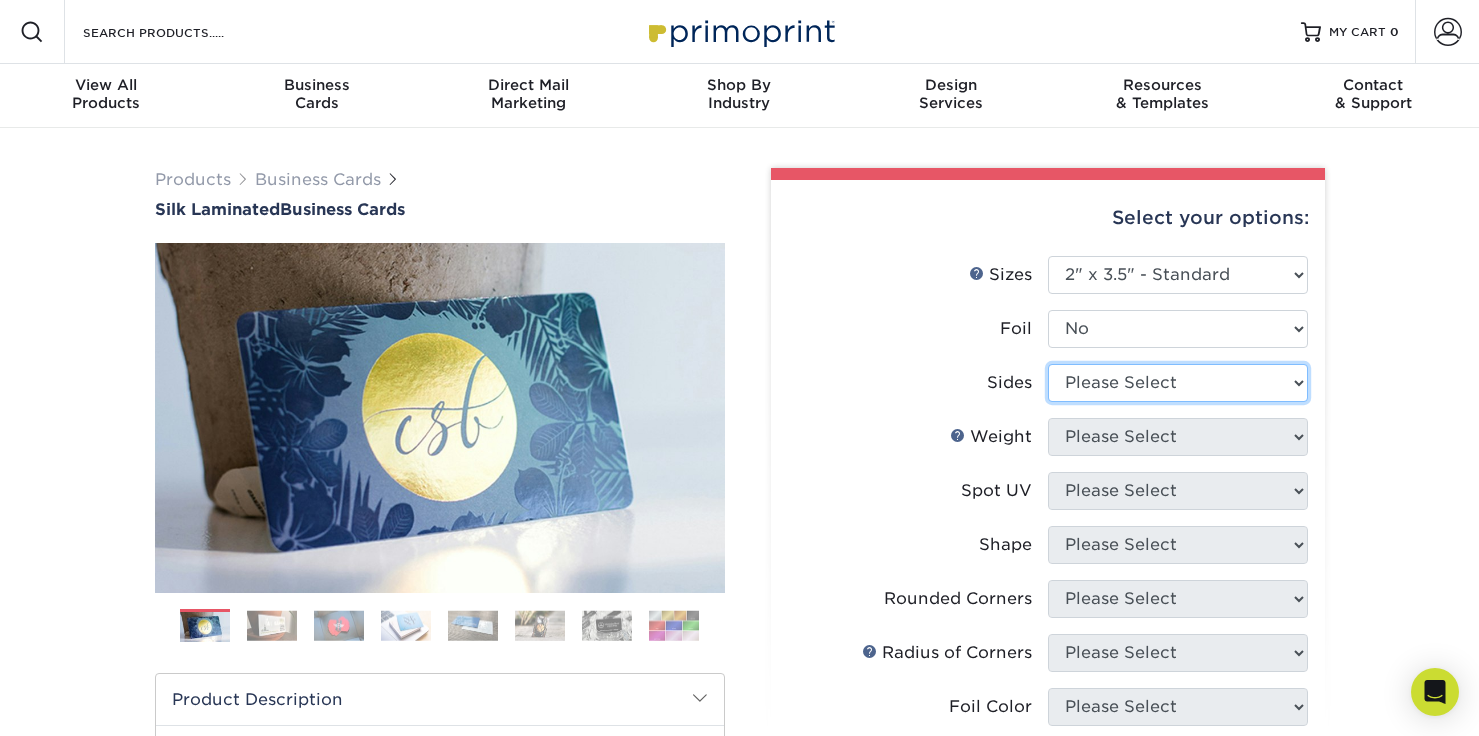 click on "Please Select Print Both Sides Print Front Only" at bounding box center (1178, 383) 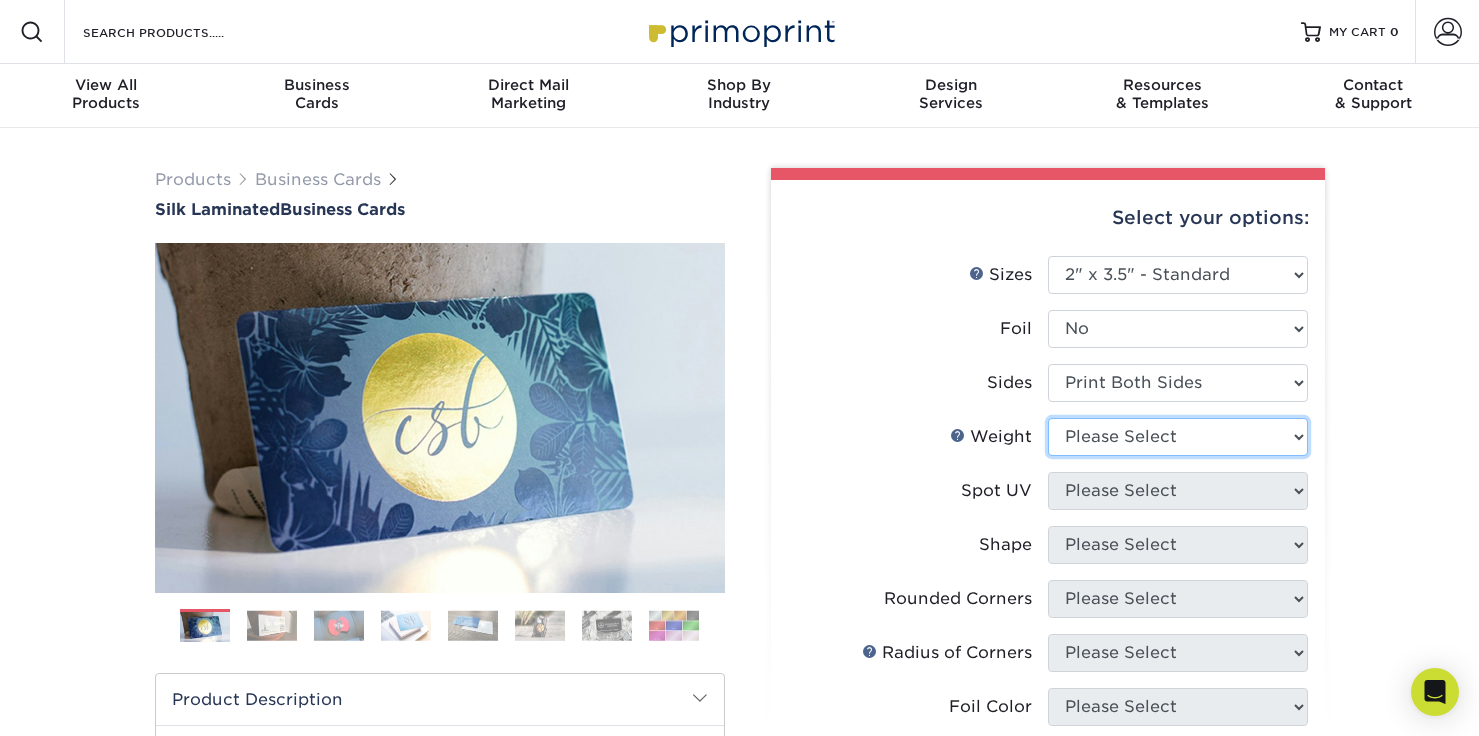 click on "Please Select 16PT" at bounding box center [1178, 437] 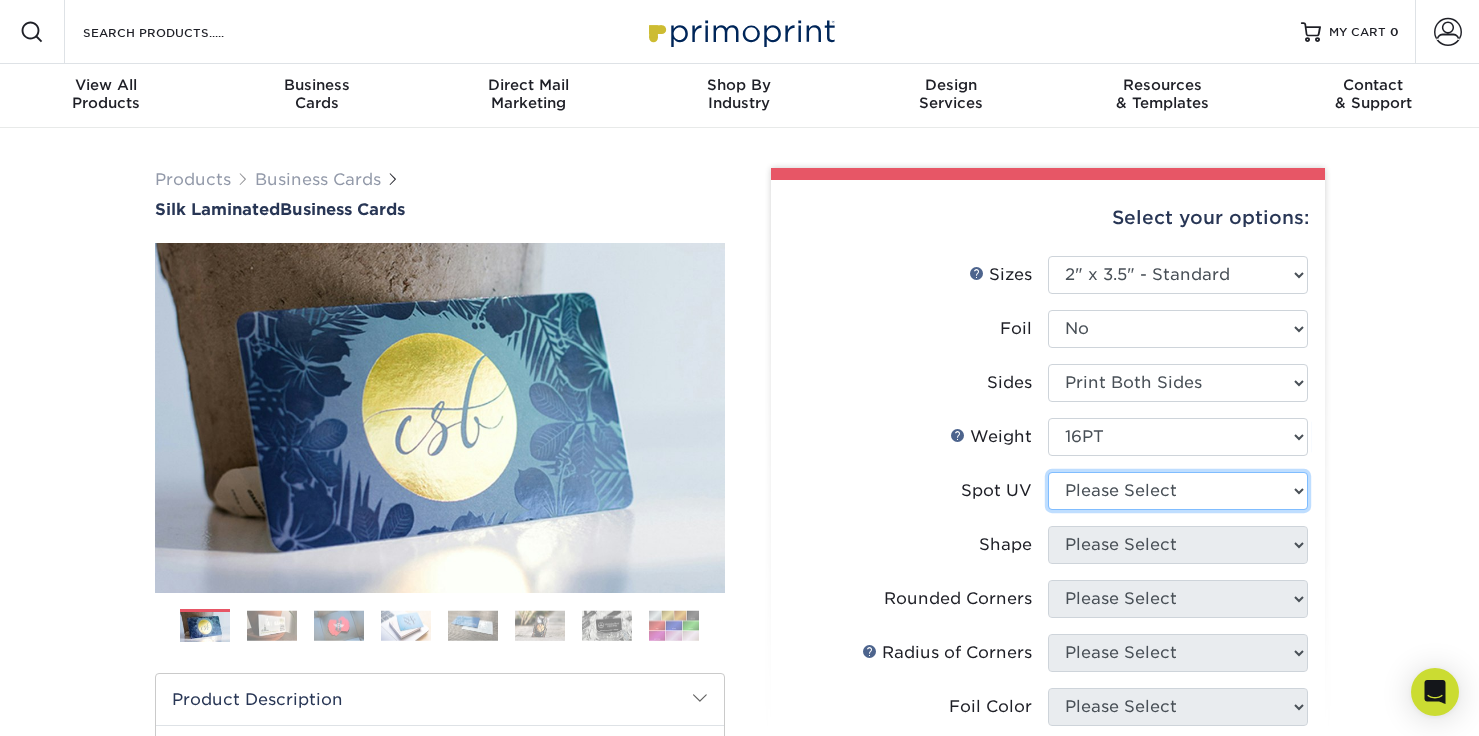 click on "Please Select No Spot UV Front and Back (Both Sides) Front Only Back Only" at bounding box center [1178, 491] 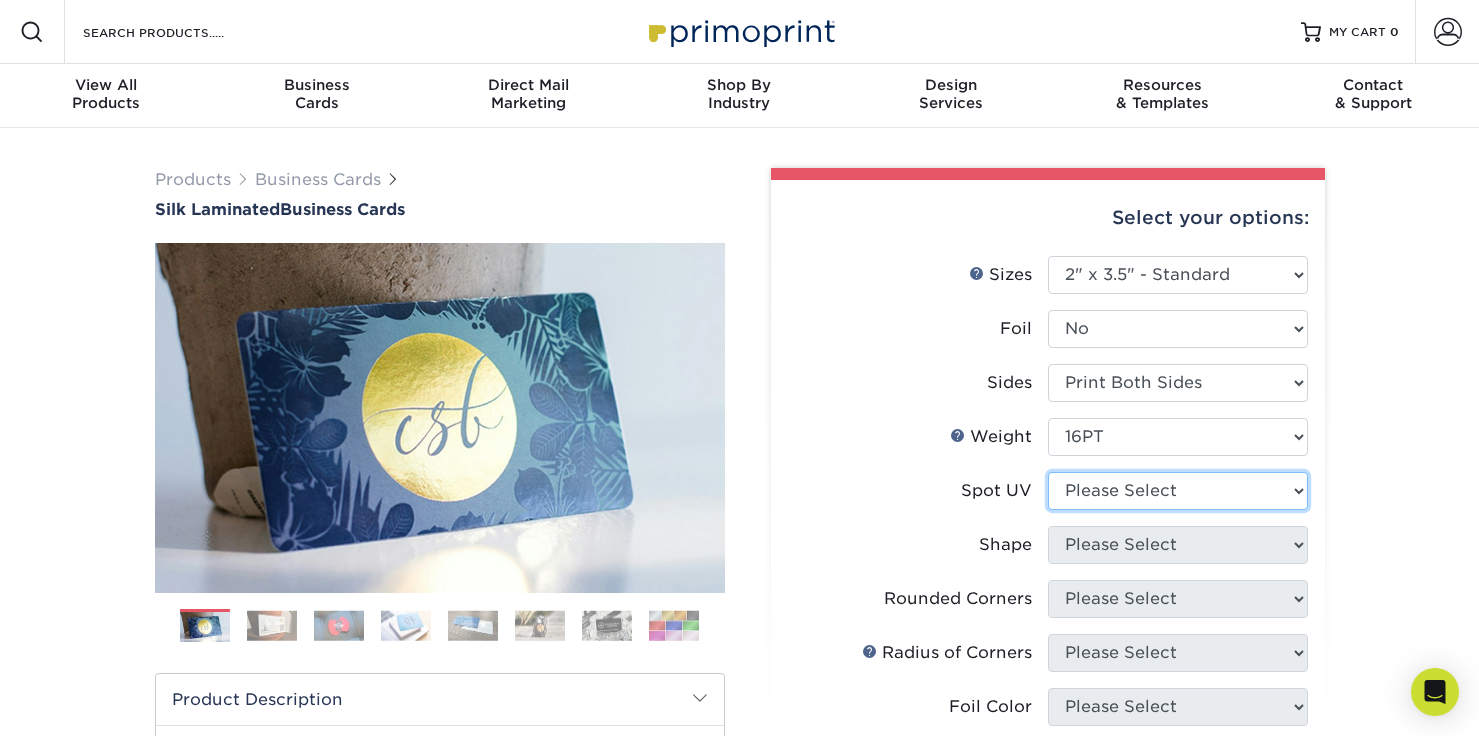 select on "3" 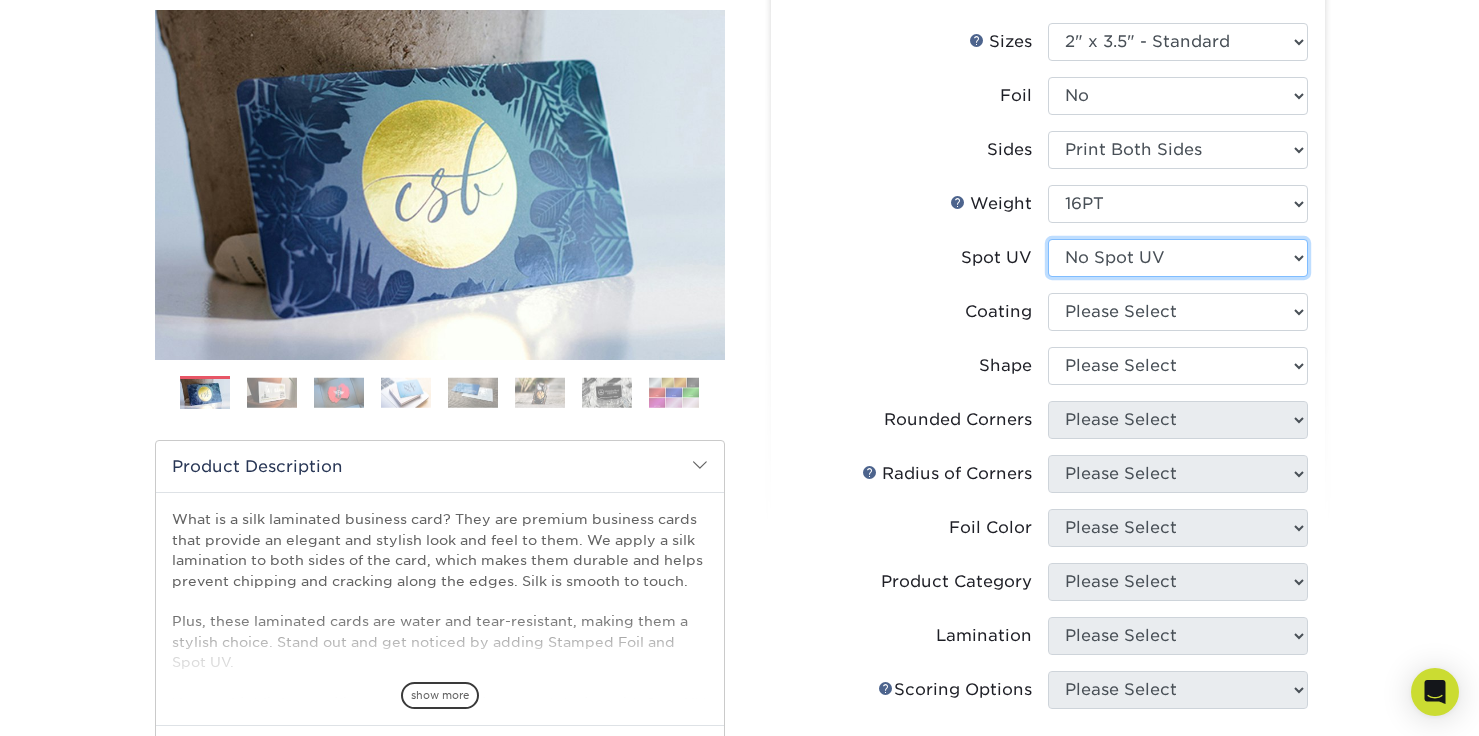 scroll, scrollTop: 235, scrollLeft: 0, axis: vertical 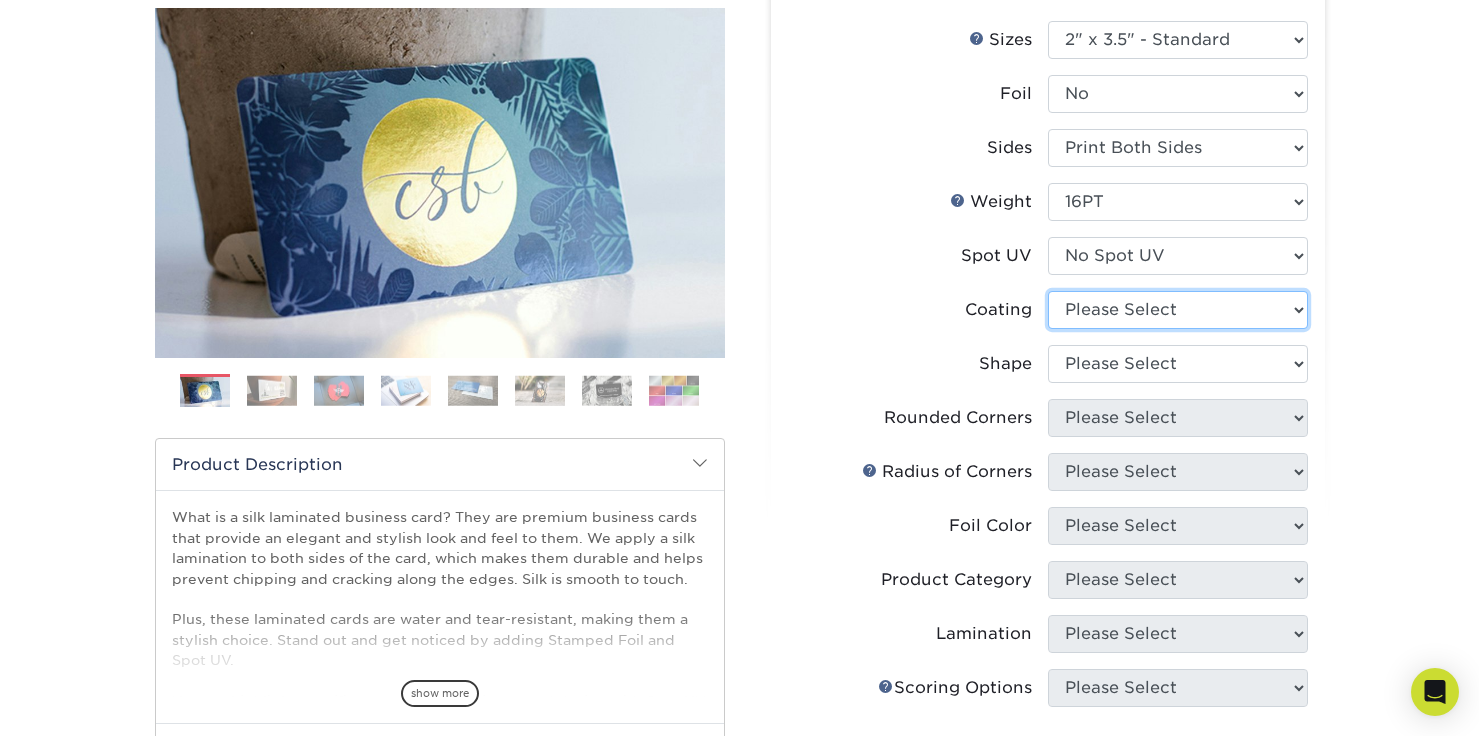 click at bounding box center [1178, 310] 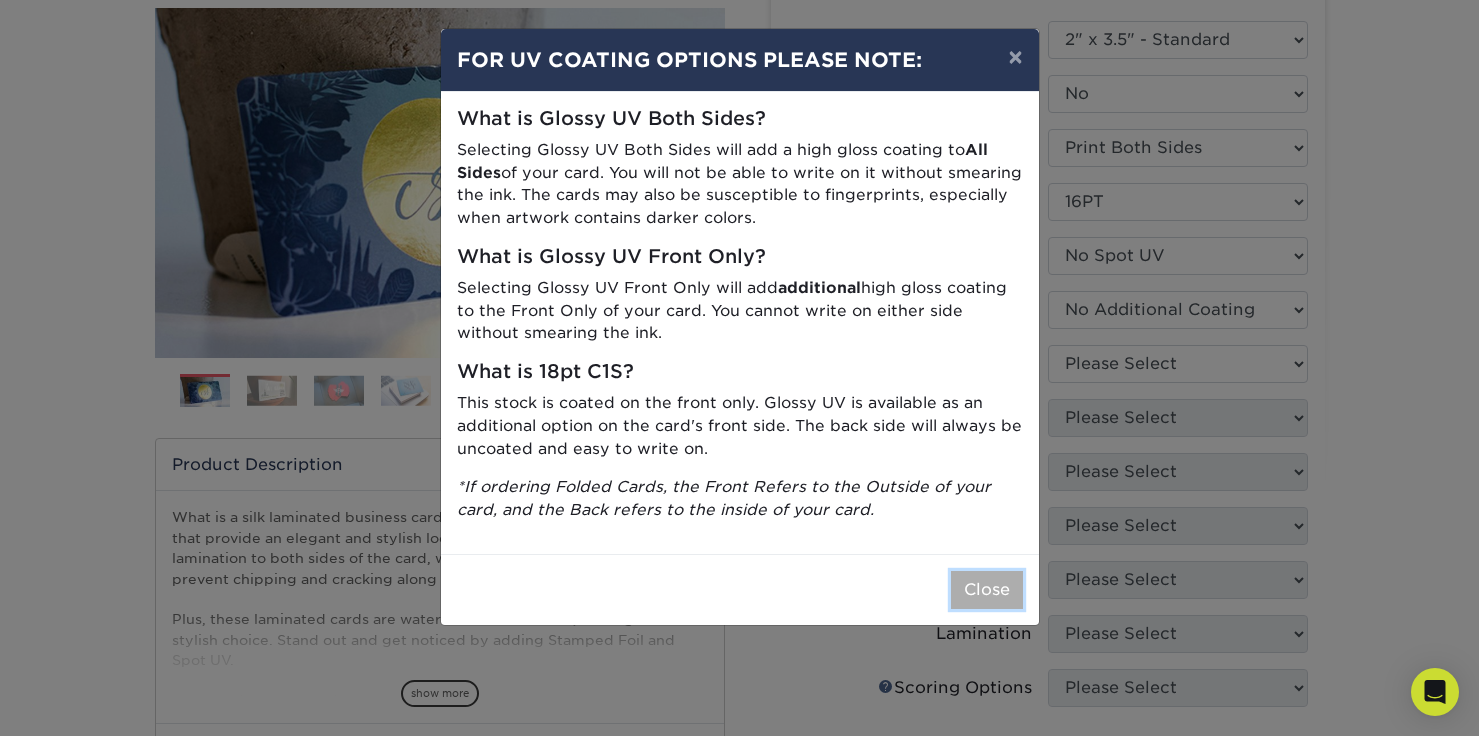 click on "Close" at bounding box center (987, 590) 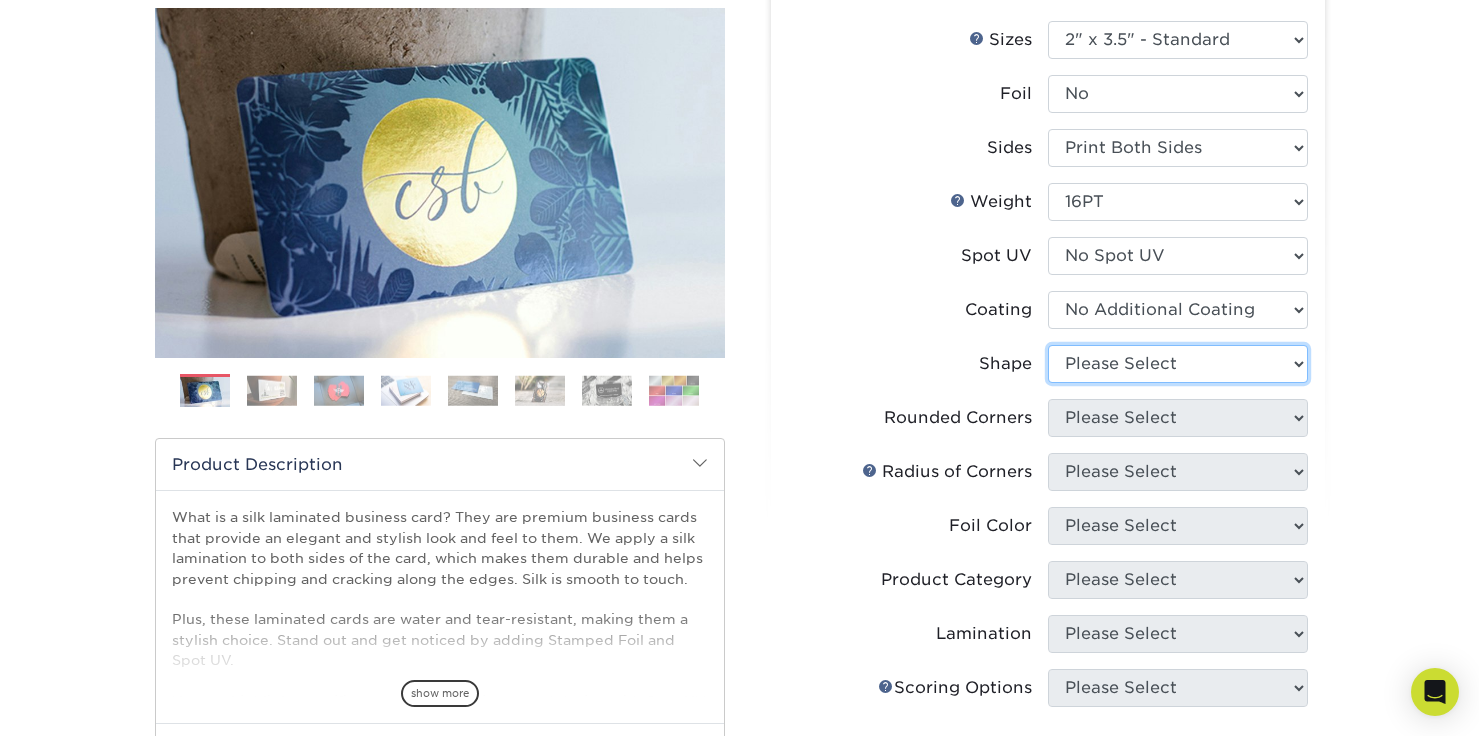 click on "Please Select Standard Oval" at bounding box center (1178, 364) 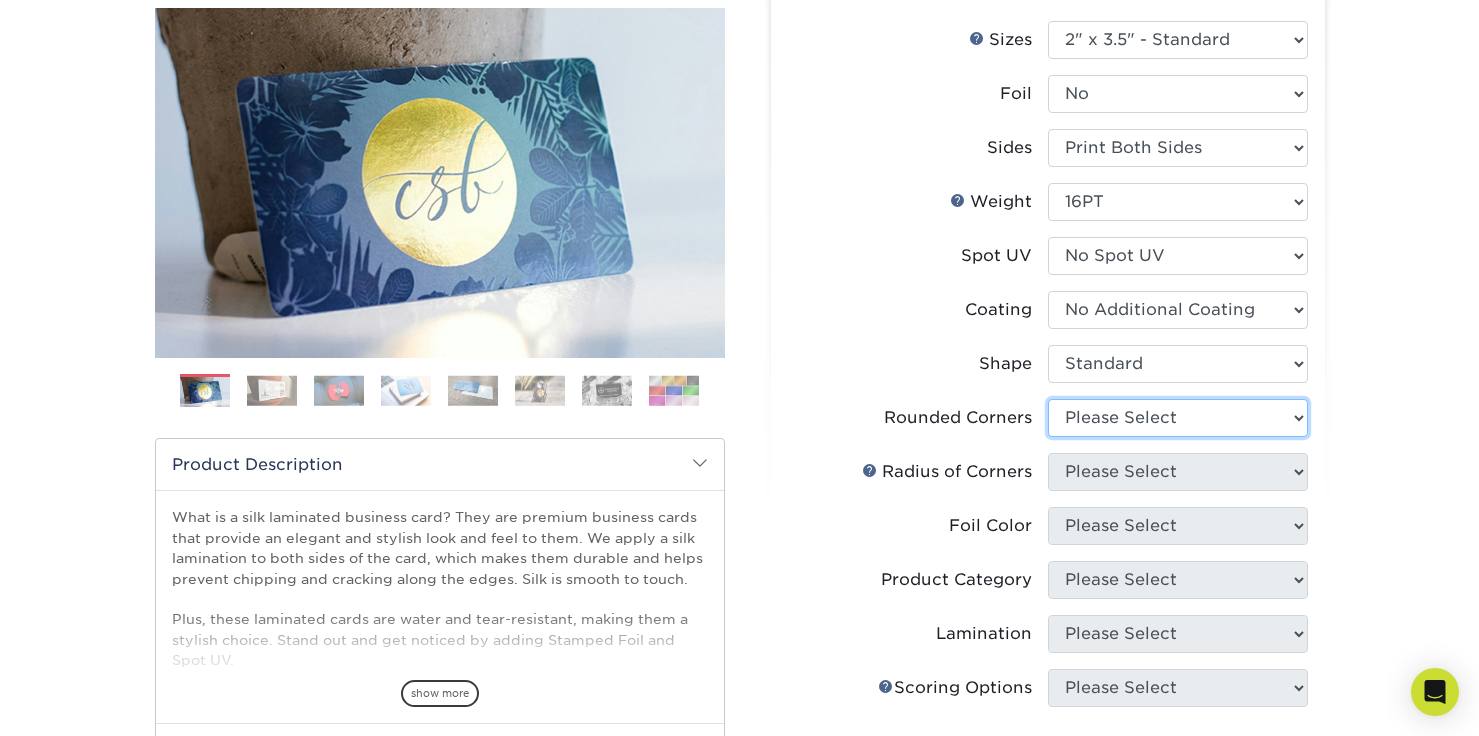 click on "Please Select
Yes - Round 2 Corners                                                    Yes - Round 4 Corners                                                    No" at bounding box center (1178, 418) 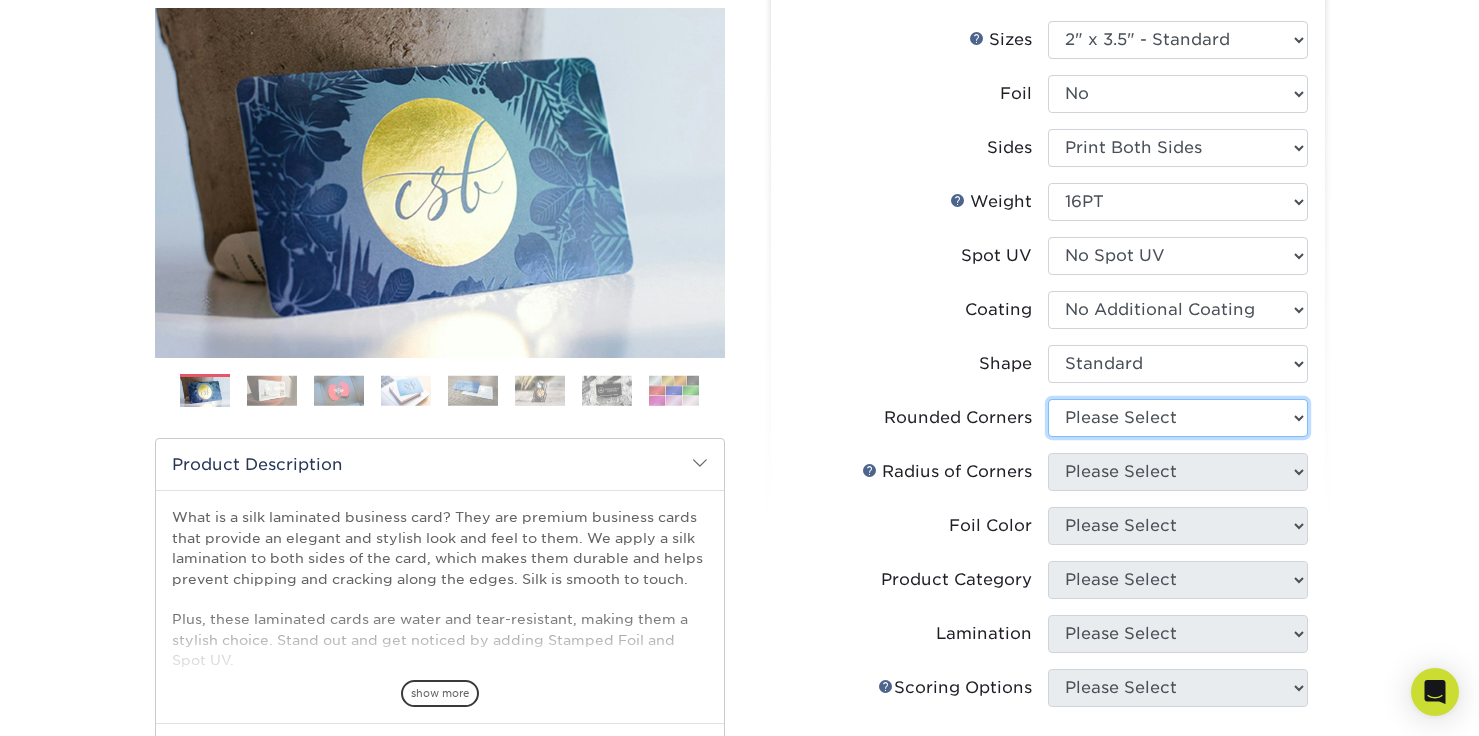 select on "7672df9e-0e0a-464d-8e1f-920c575e4da3" 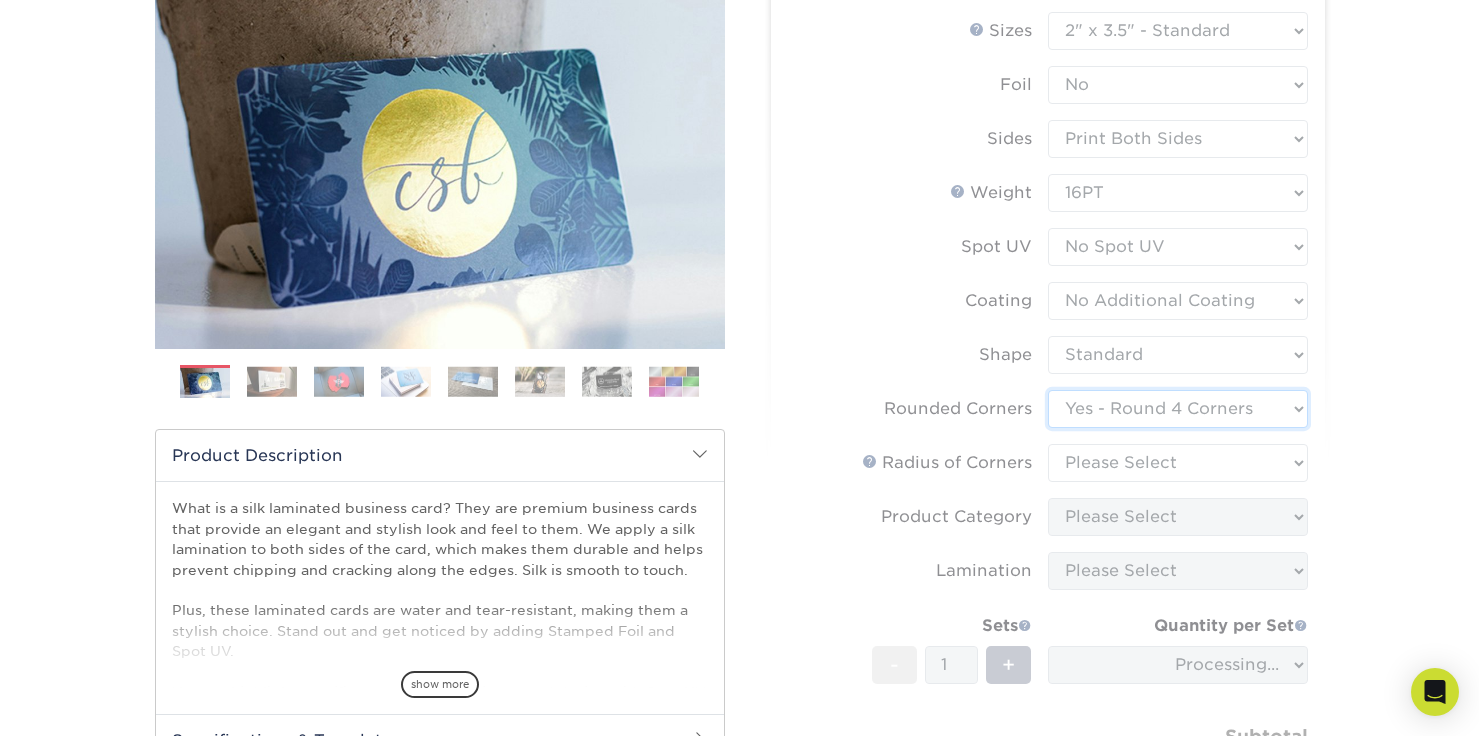 scroll, scrollTop: 245, scrollLeft: 0, axis: vertical 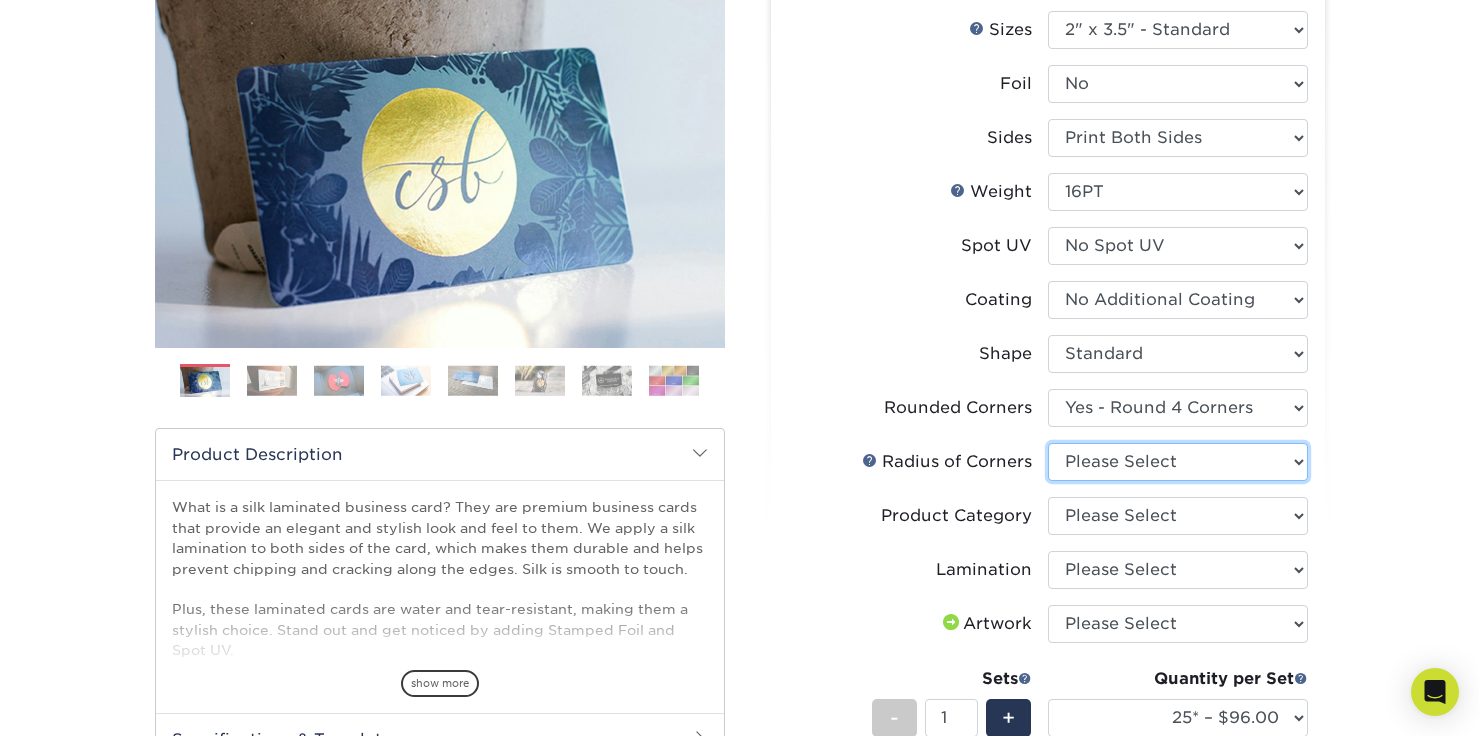 click on "Please Select Rounded 1/8" Rounded 1/4"" at bounding box center [1178, 462] 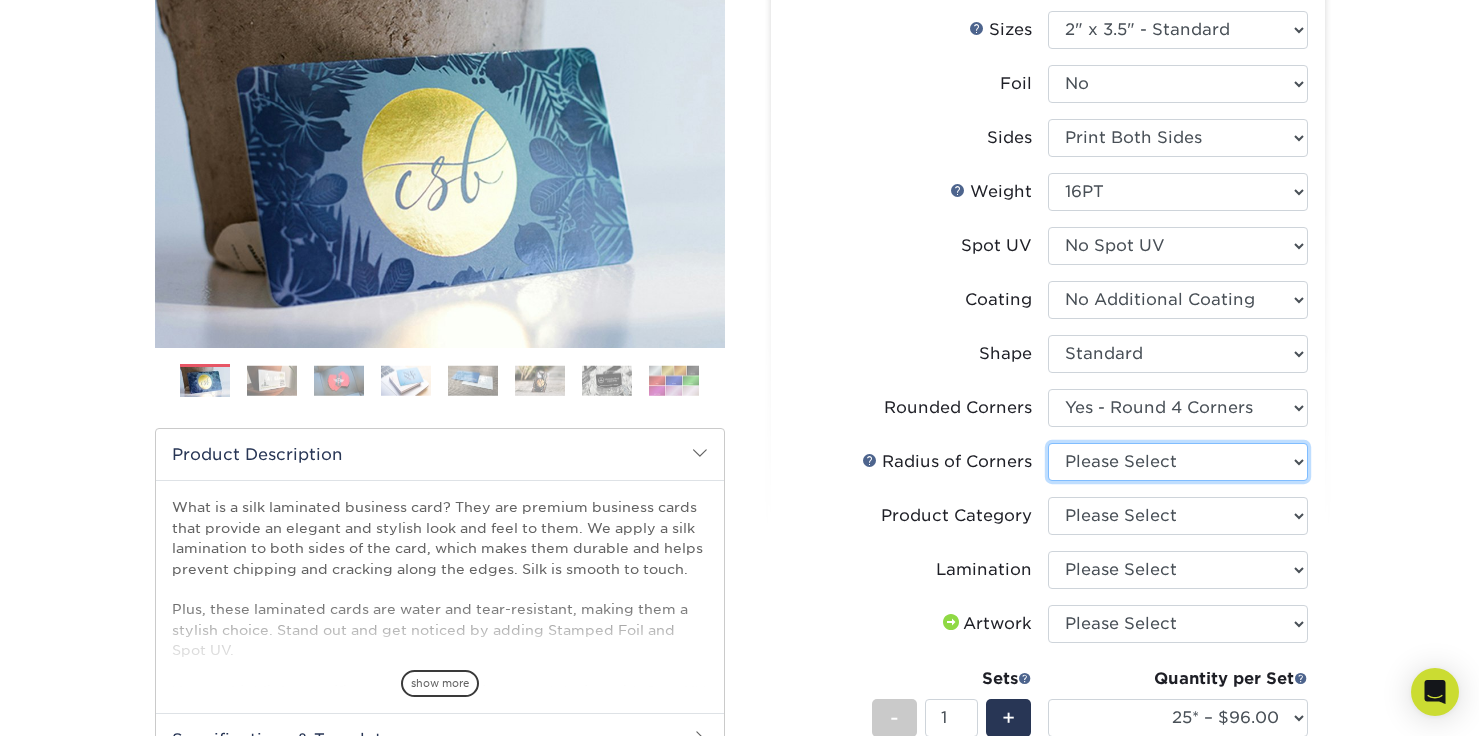 select on "479fbfe7-6a0c-4895-8c9a-81739b7486c9" 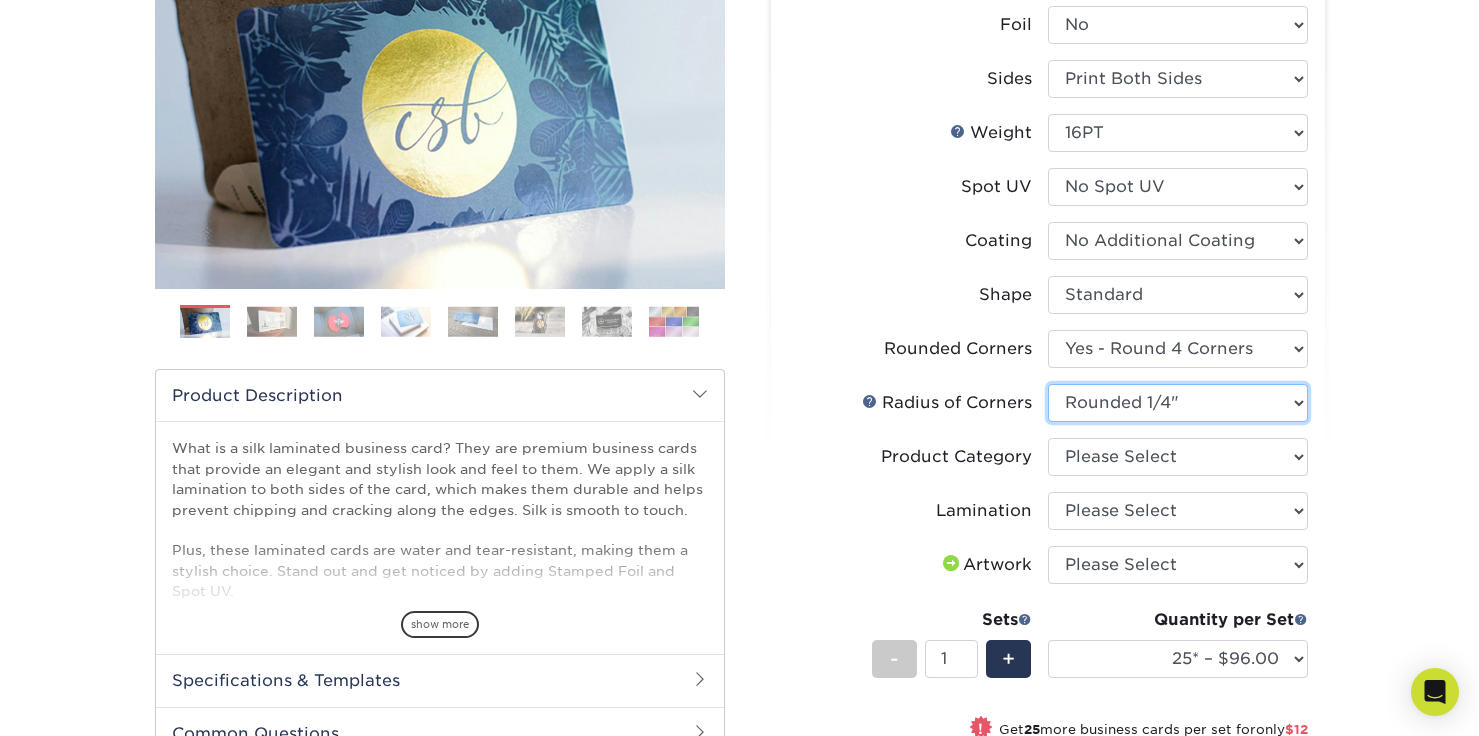 scroll, scrollTop: 309, scrollLeft: 0, axis: vertical 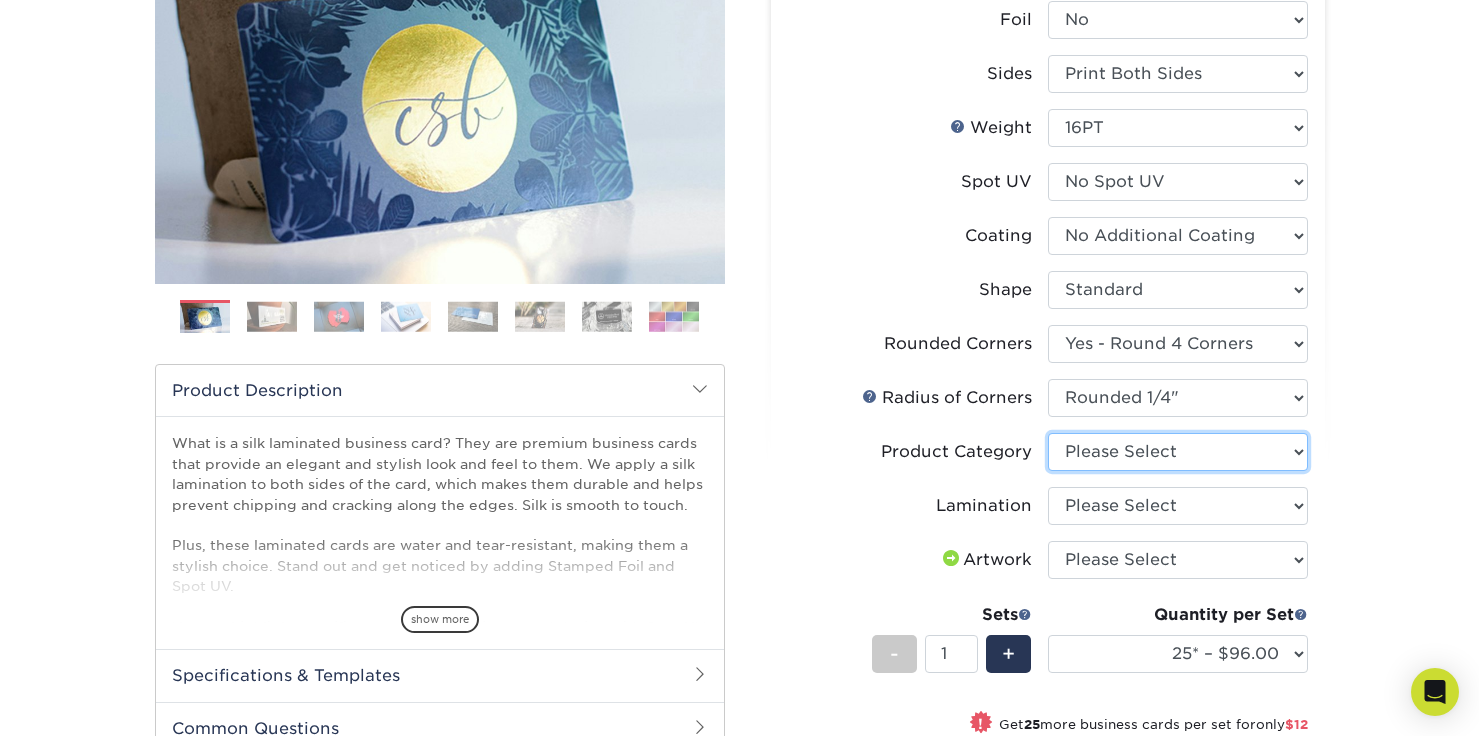 click on "Please Select Business Cards" at bounding box center [1178, 452] 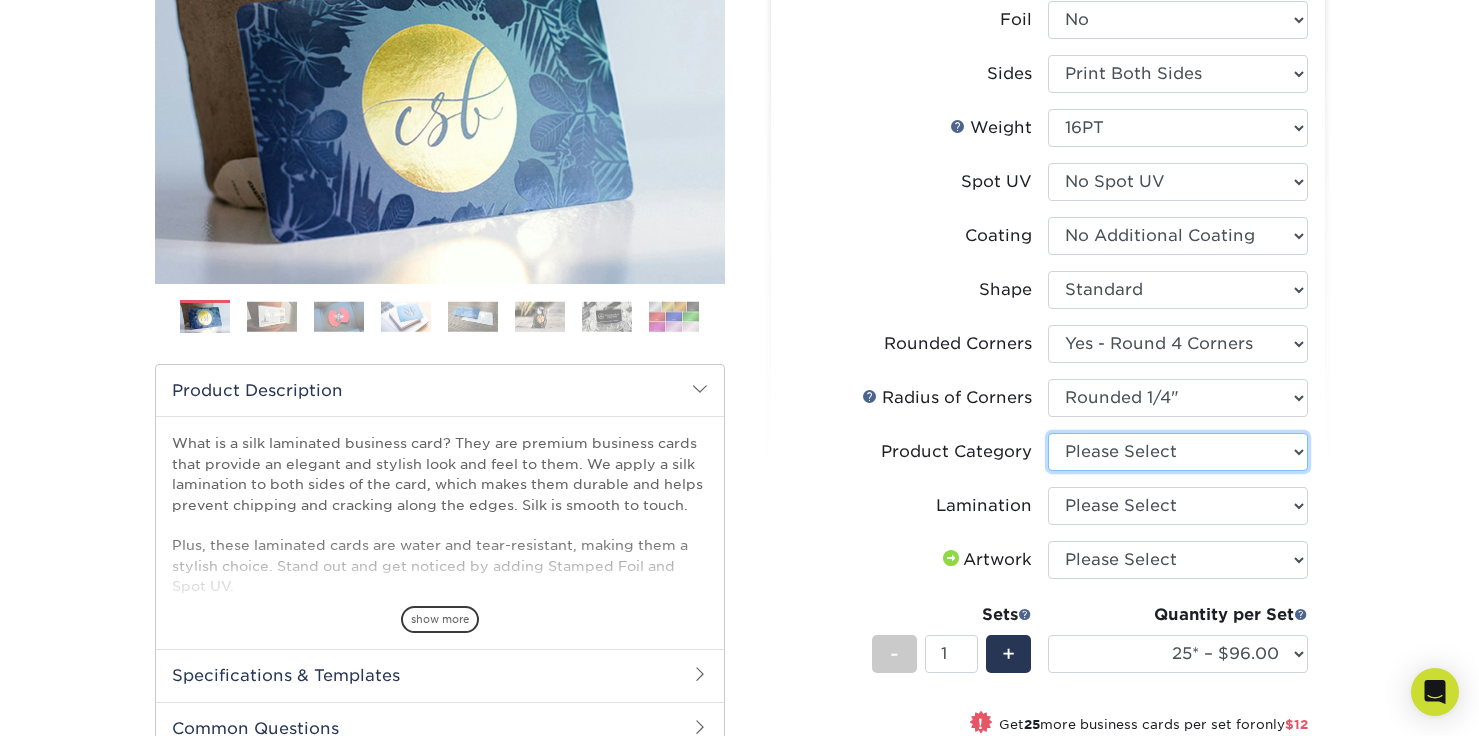 select on "3b5148f1-0588-4f88-a218-97bcfdce65c1" 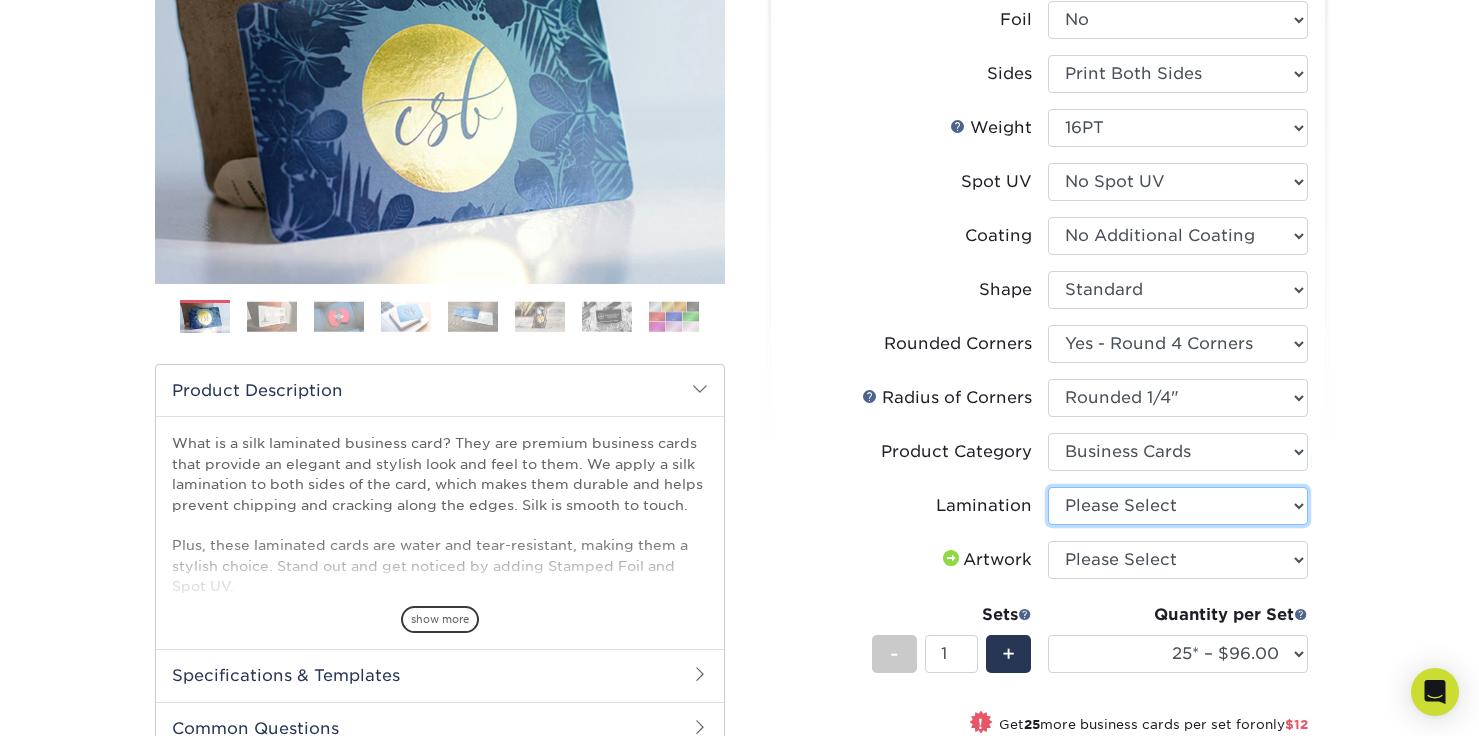 click on "Please Select Silk" at bounding box center [1178, 506] 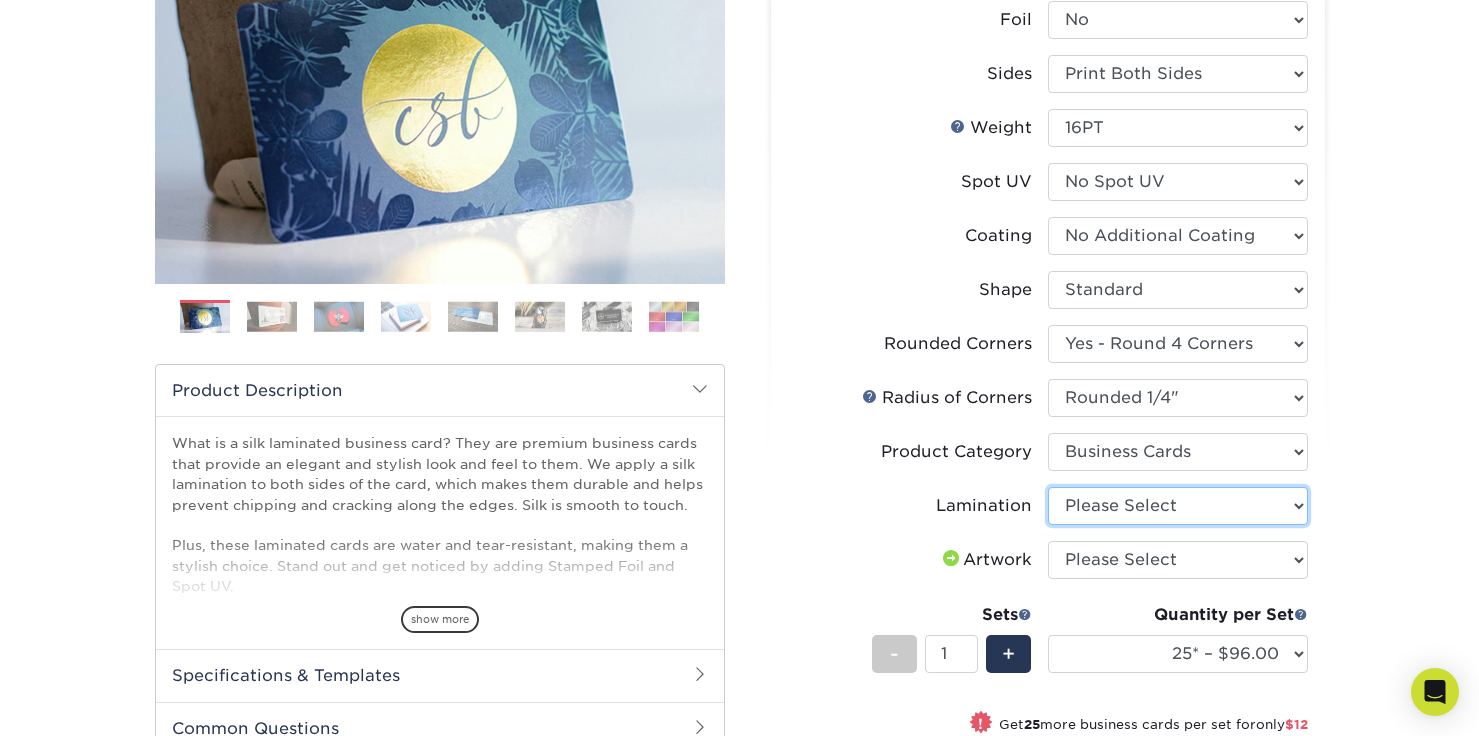 select on "ccacb42f-45f7-42d3-bbd3-7c8421cf37f0" 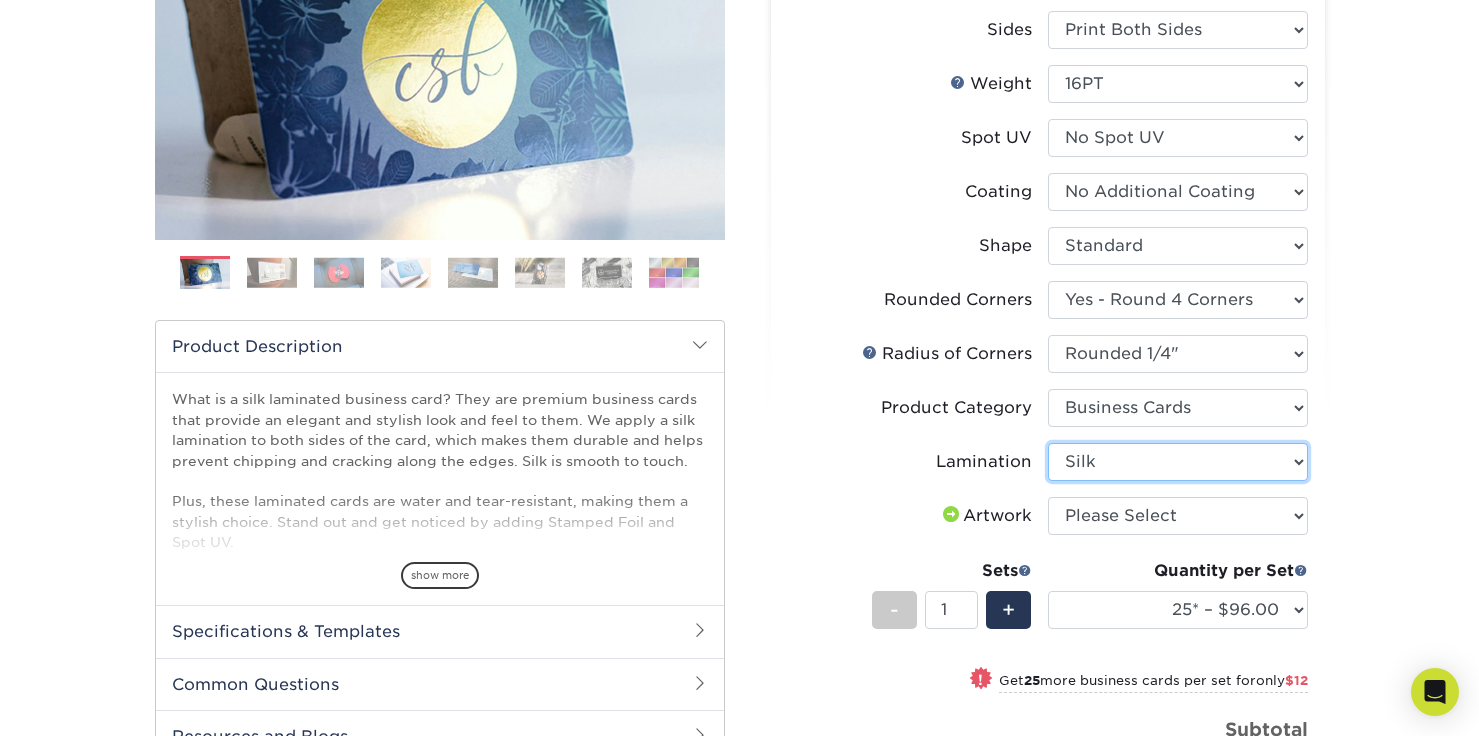 scroll, scrollTop: 359, scrollLeft: 0, axis: vertical 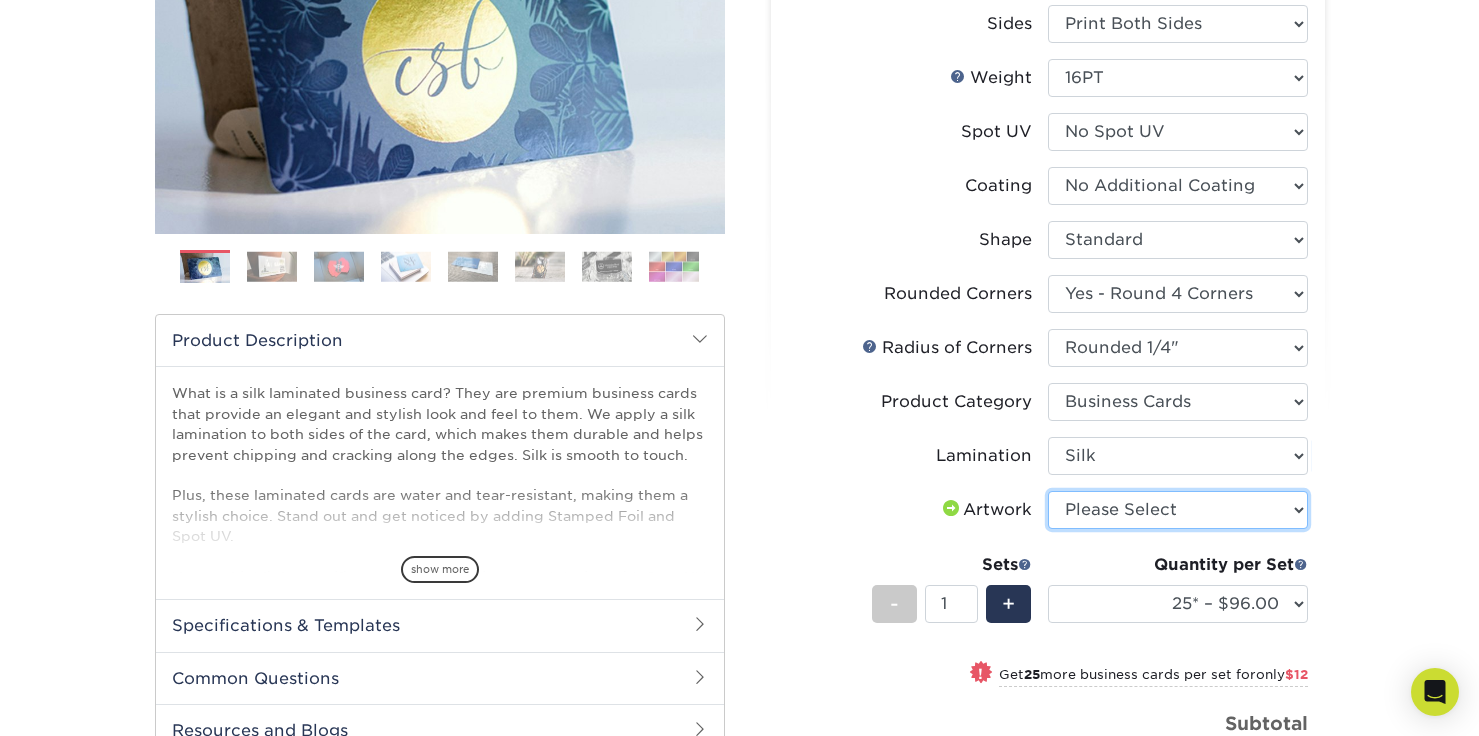 click on "Please Select I will upload files I need a design - $100" at bounding box center [1178, 510] 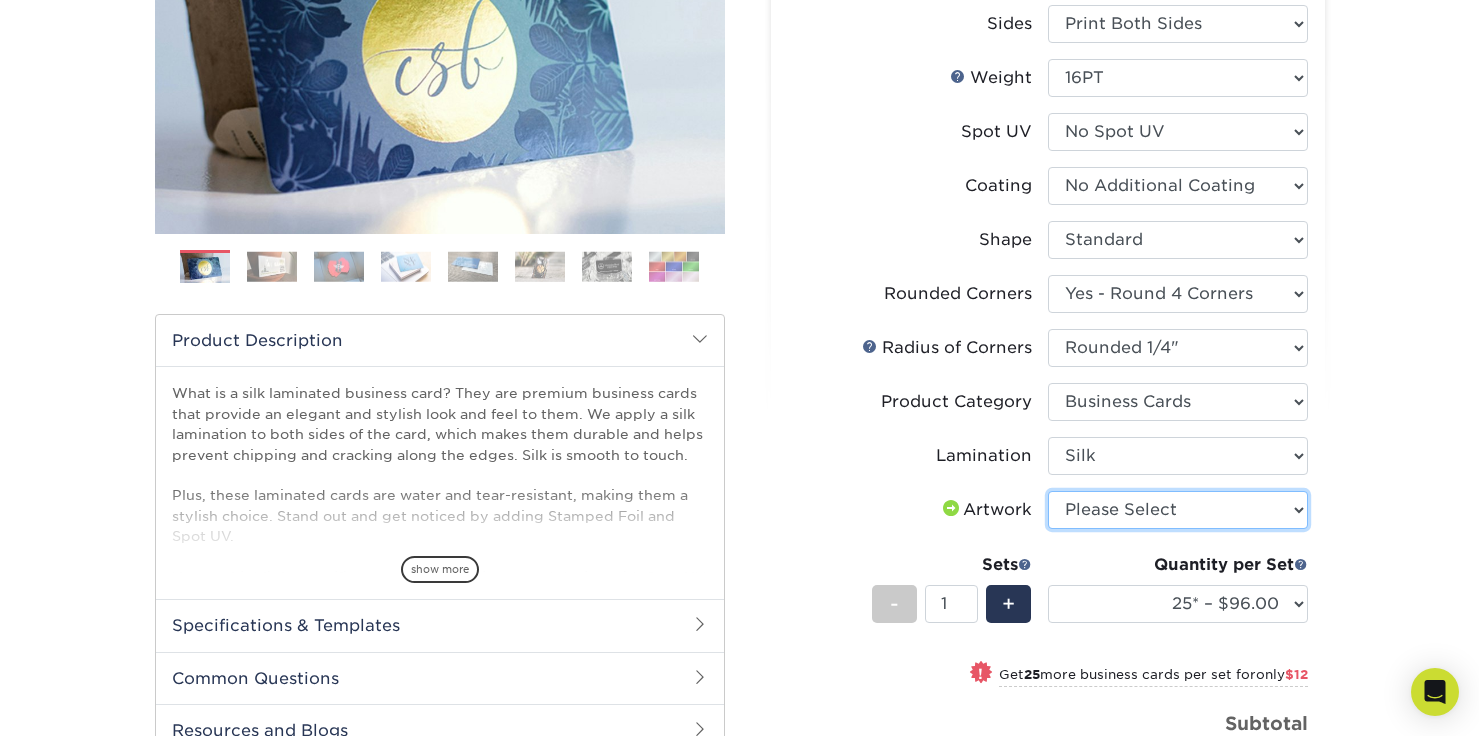 select on "upload" 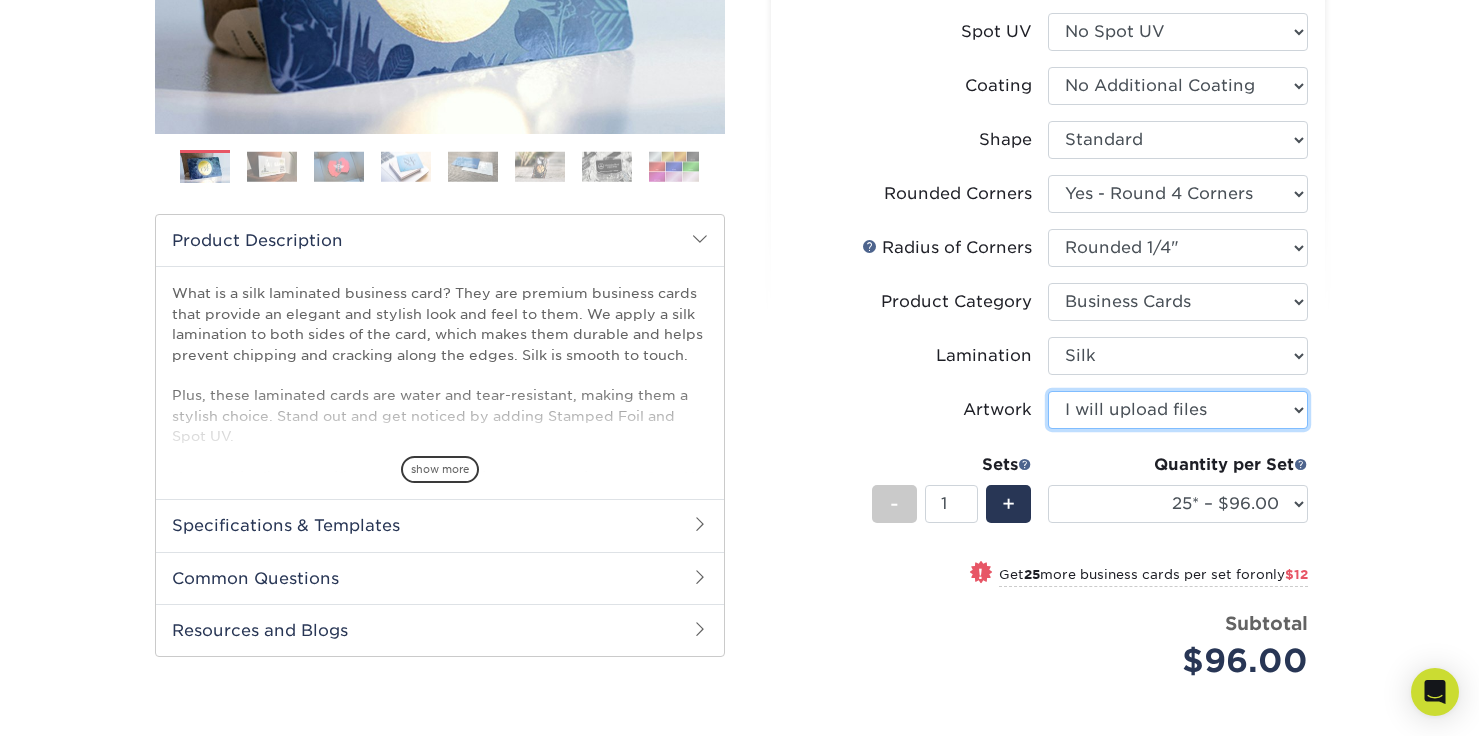 scroll, scrollTop: 451, scrollLeft: 0, axis: vertical 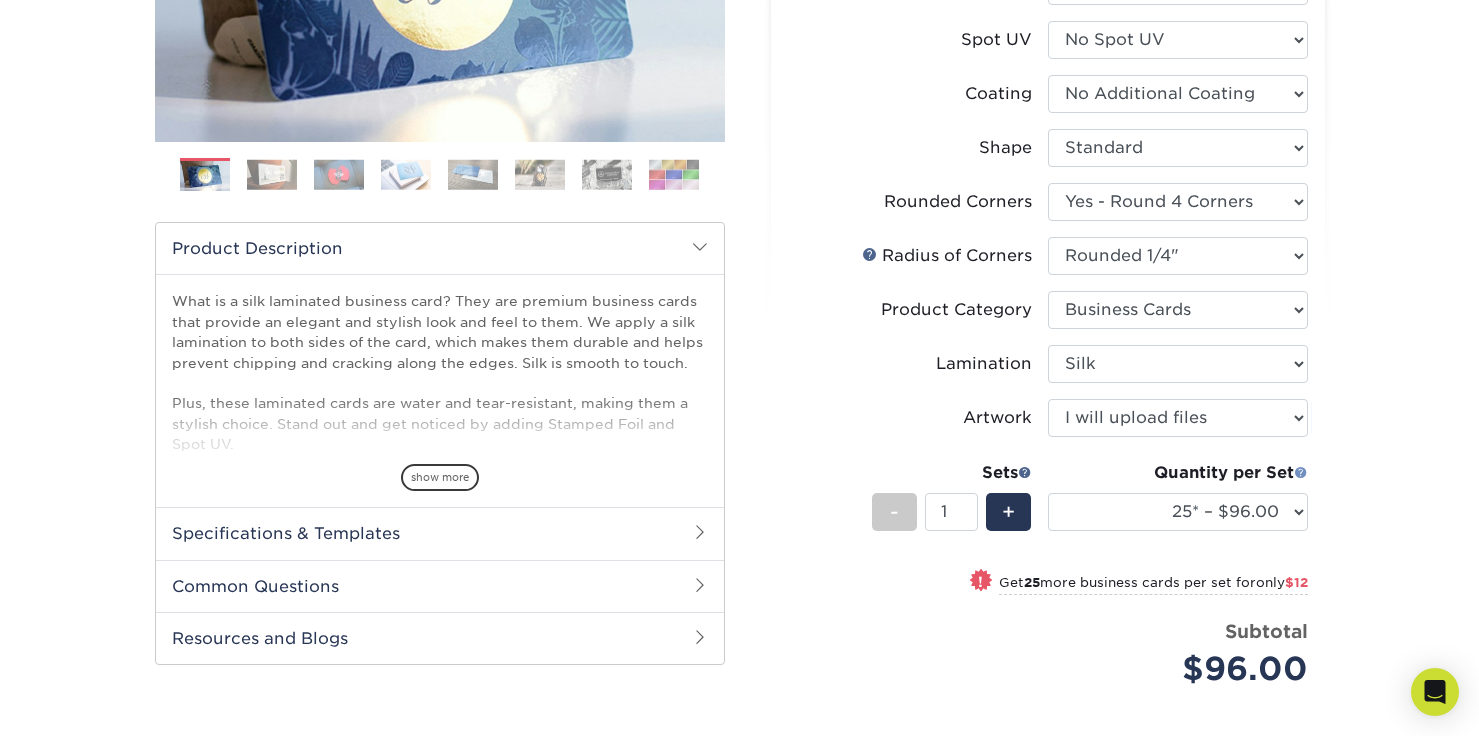click at bounding box center [1301, 472] 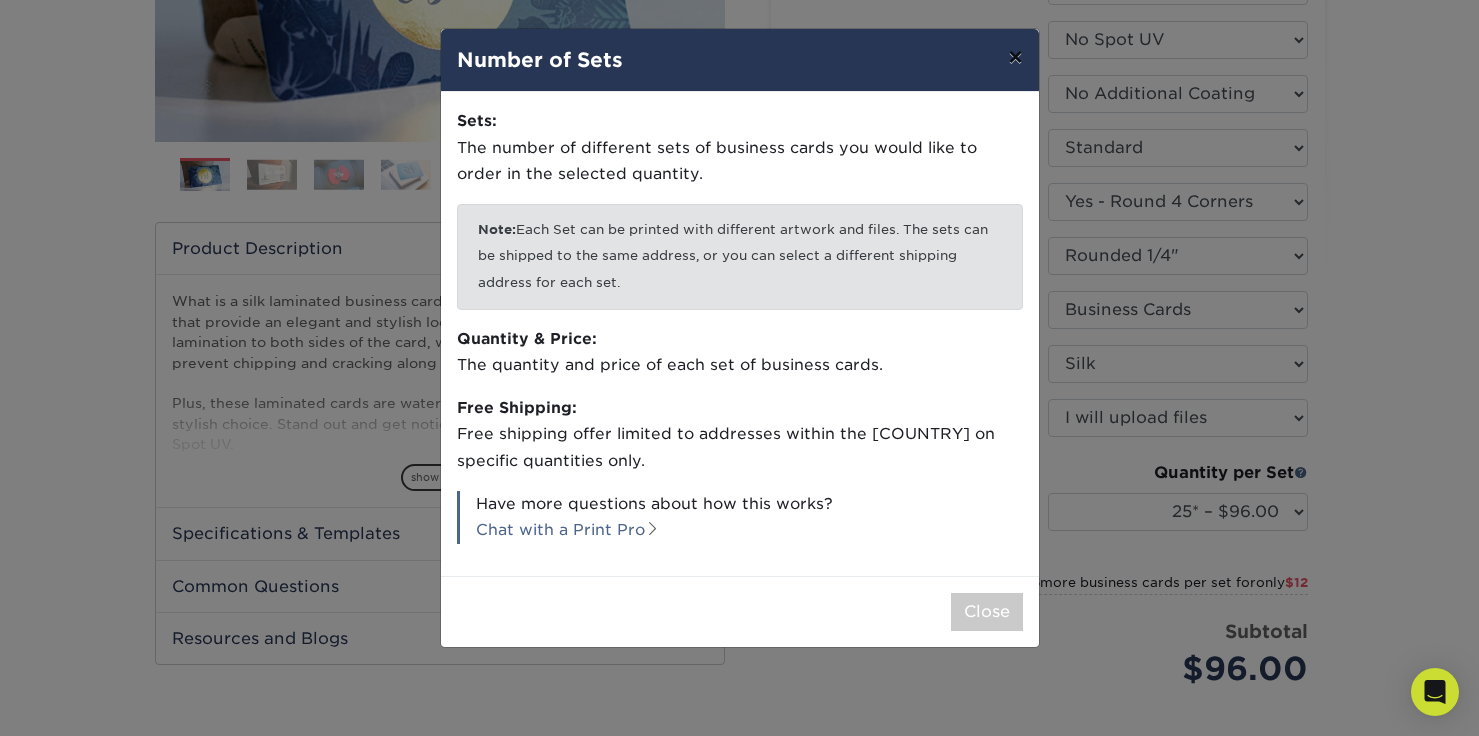 click on "×" at bounding box center (1015, 57) 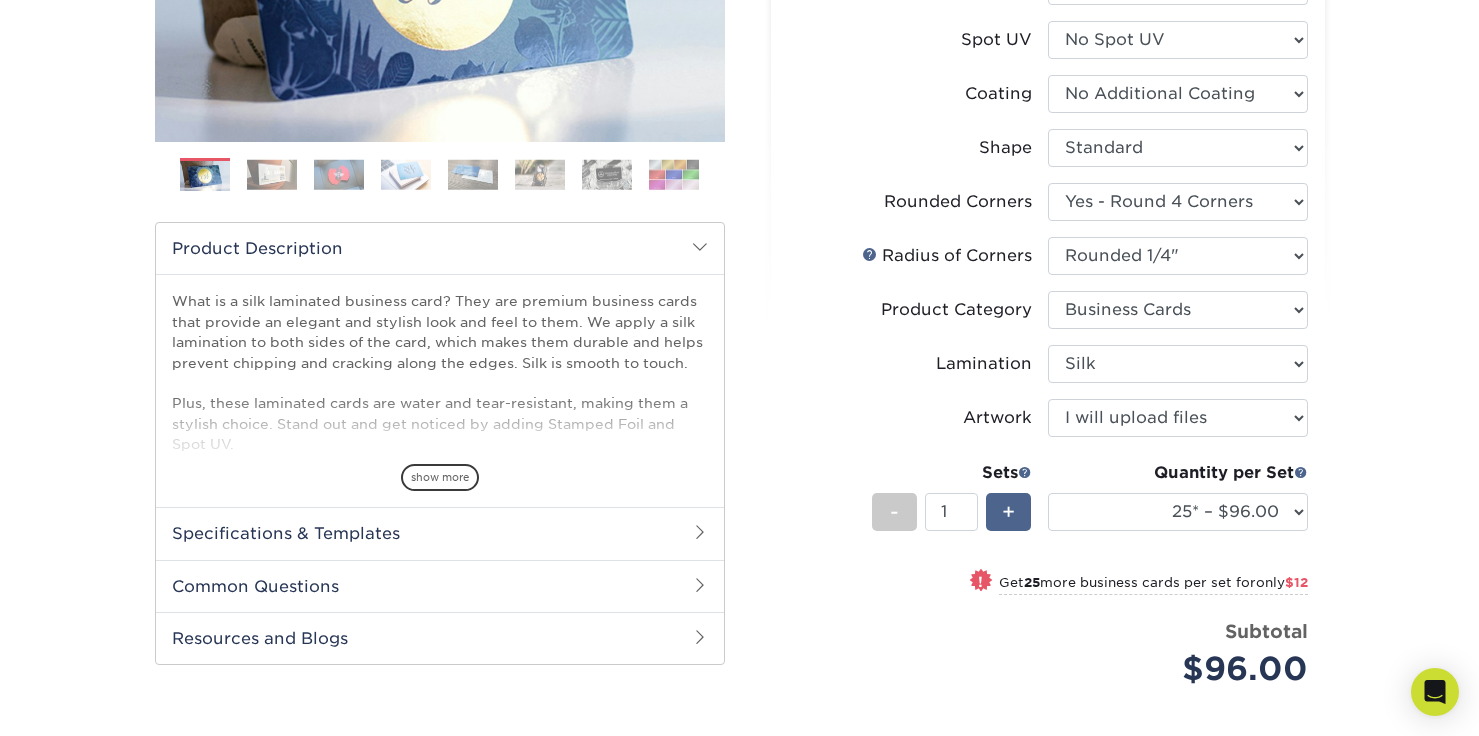 click on "+" at bounding box center (1008, 512) 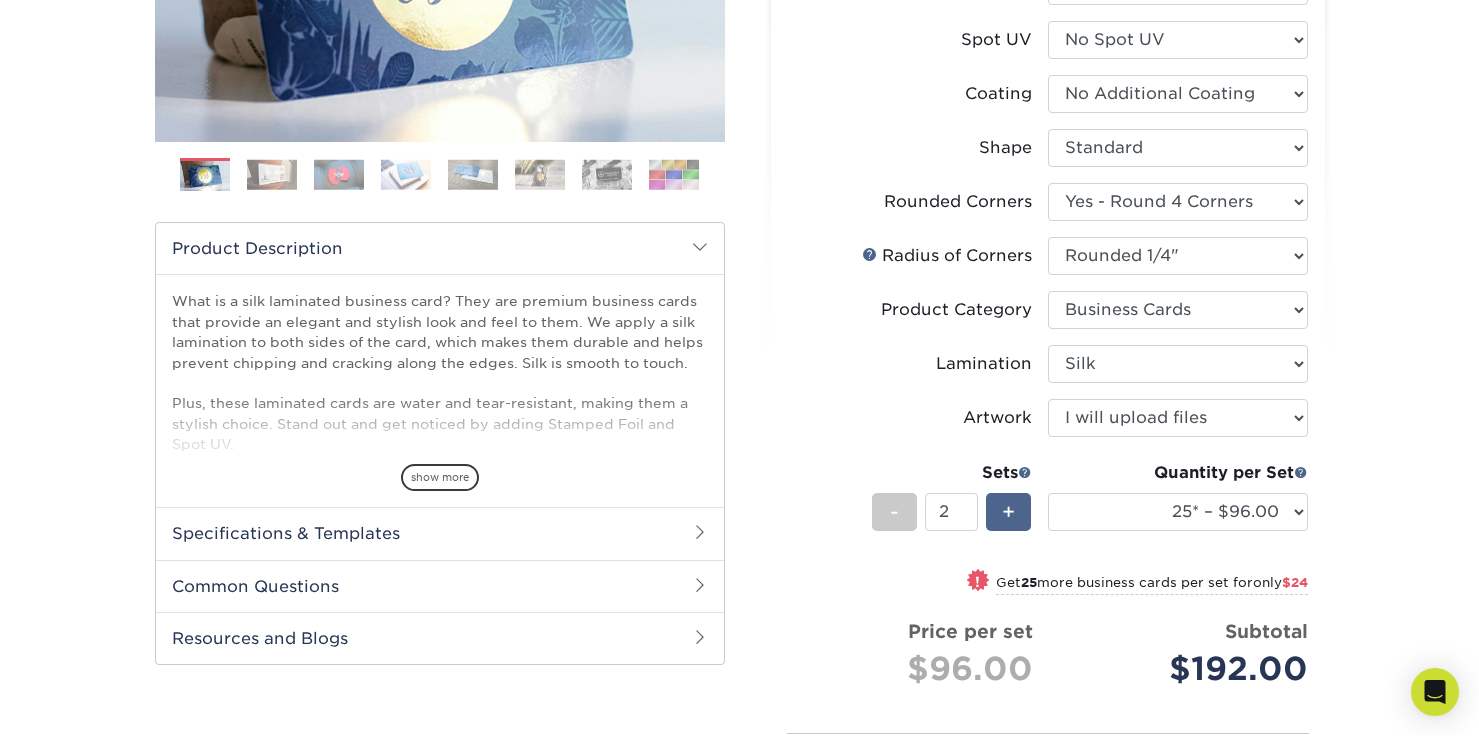 click on "+" at bounding box center (1008, 512) 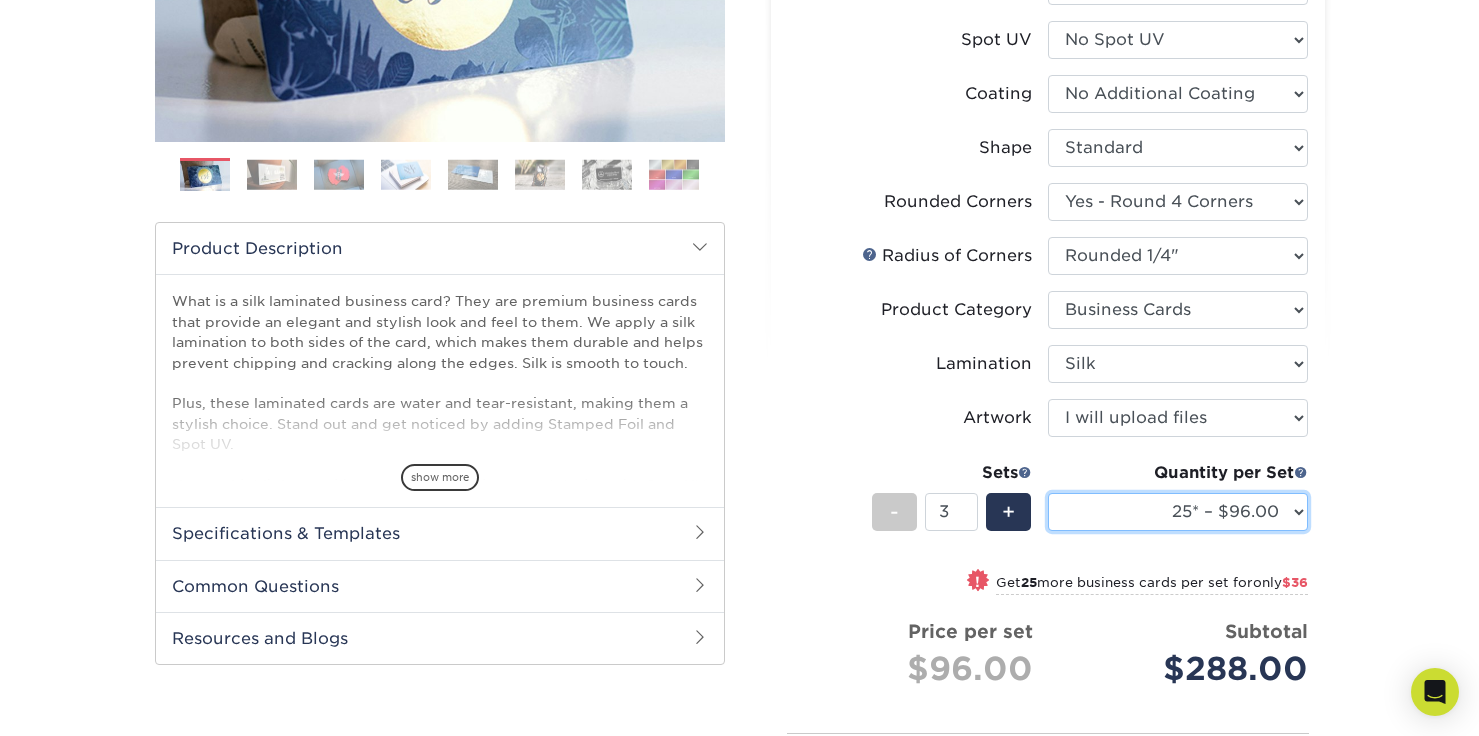 click on "25* – $96.00 50* – $108.00 75* – $120.00 100* – $128.00 250* – $136.00 500 – $140.00 1000 – $156.00 2500 – $359.00 5000 – $606.00 10000 – $1124.00" at bounding box center (1178, 512) 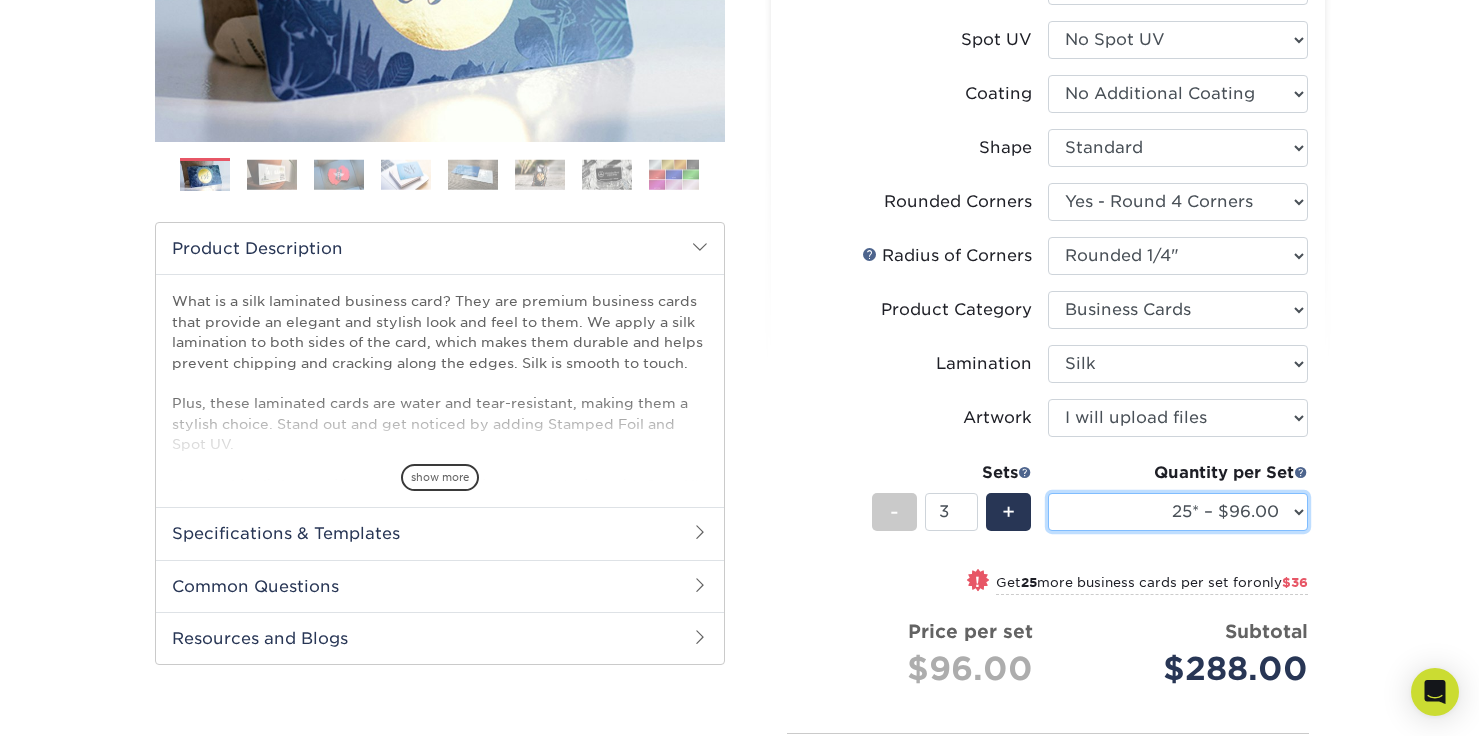 select on "500 – $140.00" 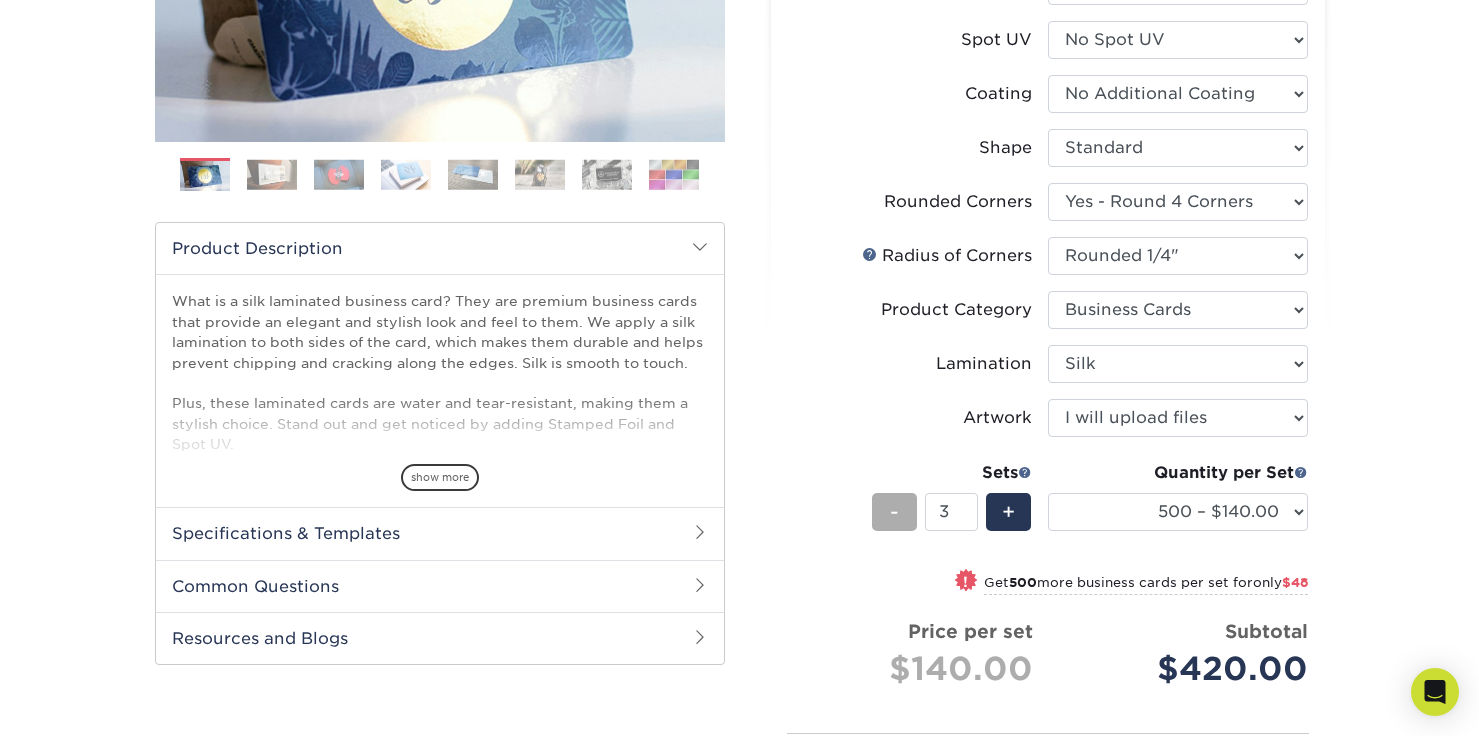 click on "-" at bounding box center (894, 512) 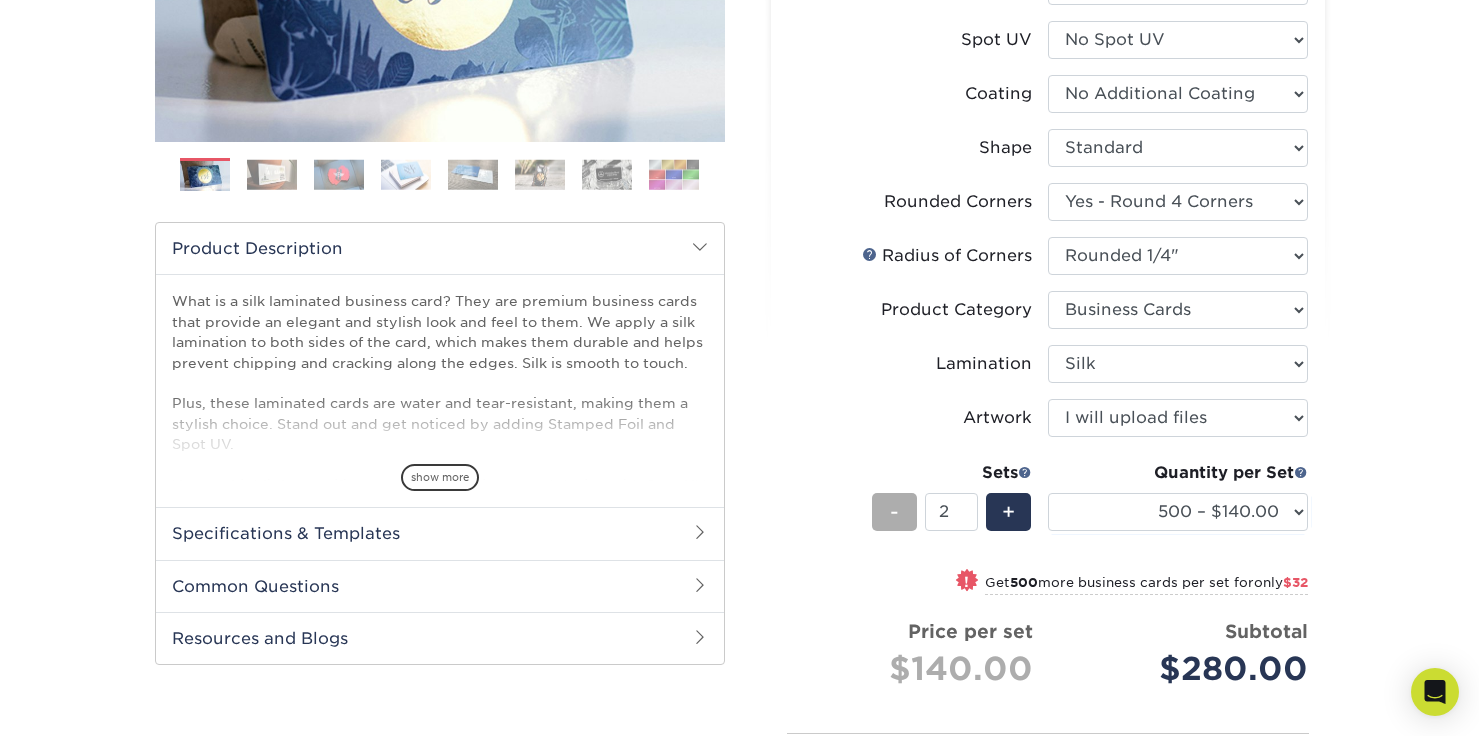 click on "-" at bounding box center [894, 512] 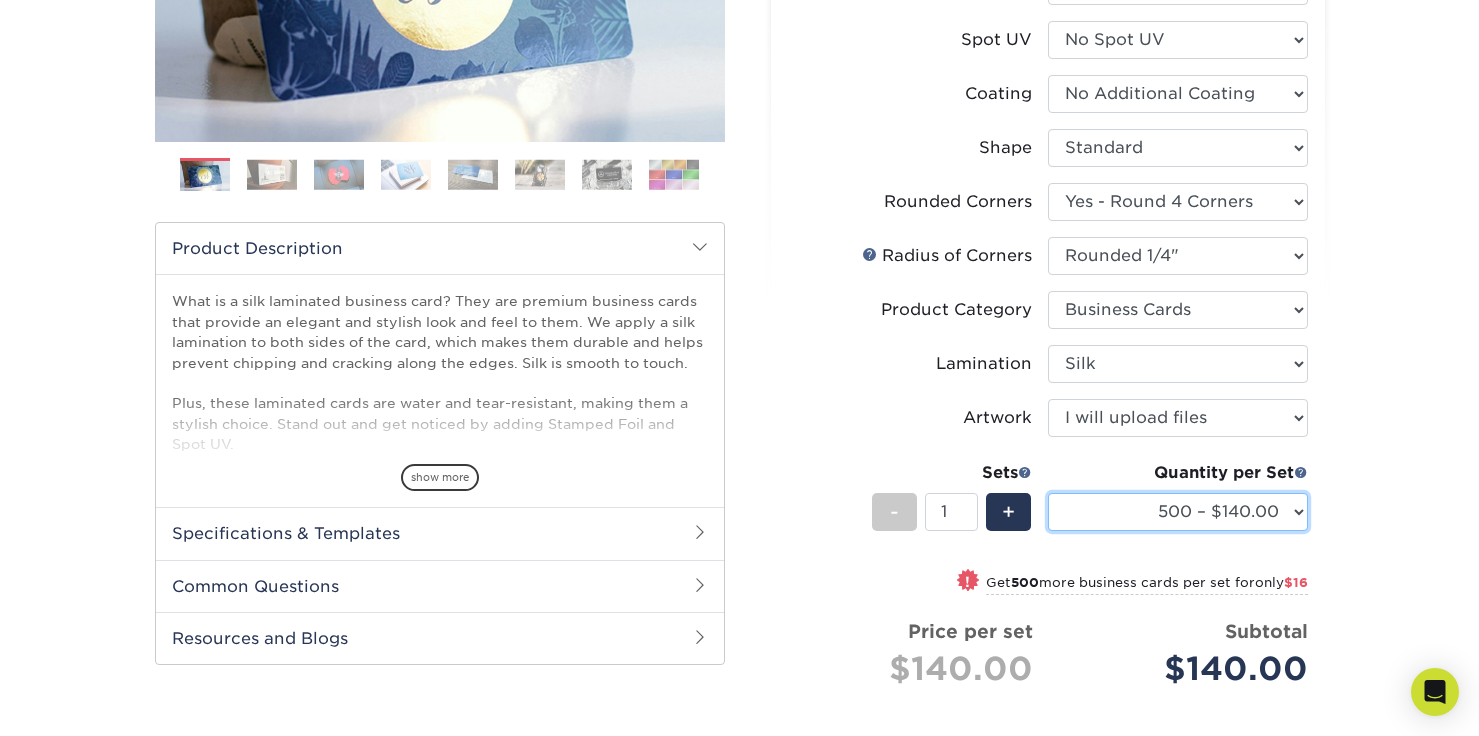 click on "25* – $96.00 50* – $108.00 75* – $120.00 100* – $128.00 250* – $136.00 500 – $140.00 1000 – $156.00 2500 – $359.00 5000 – $606.00 10000 – $1124.00" at bounding box center [1178, 512] 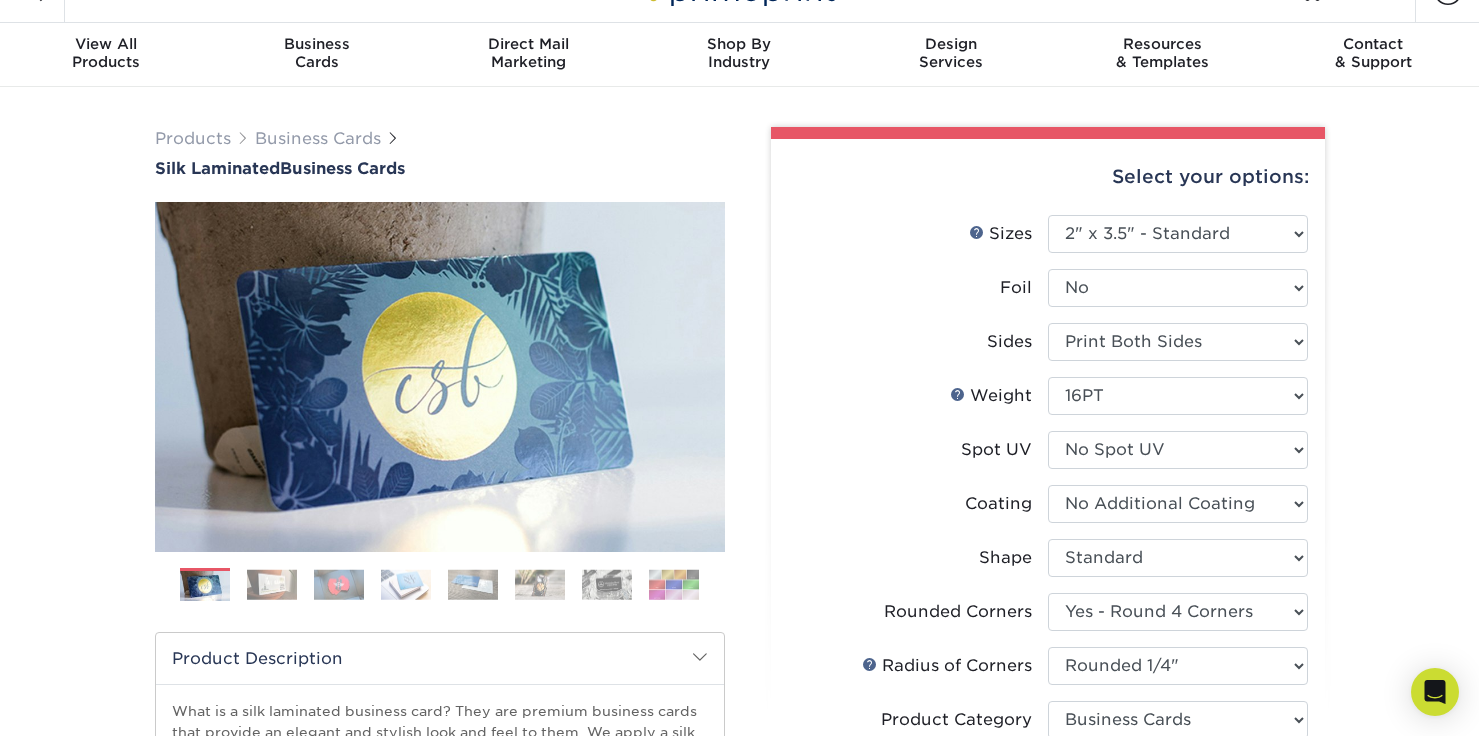 scroll, scrollTop: 0, scrollLeft: 0, axis: both 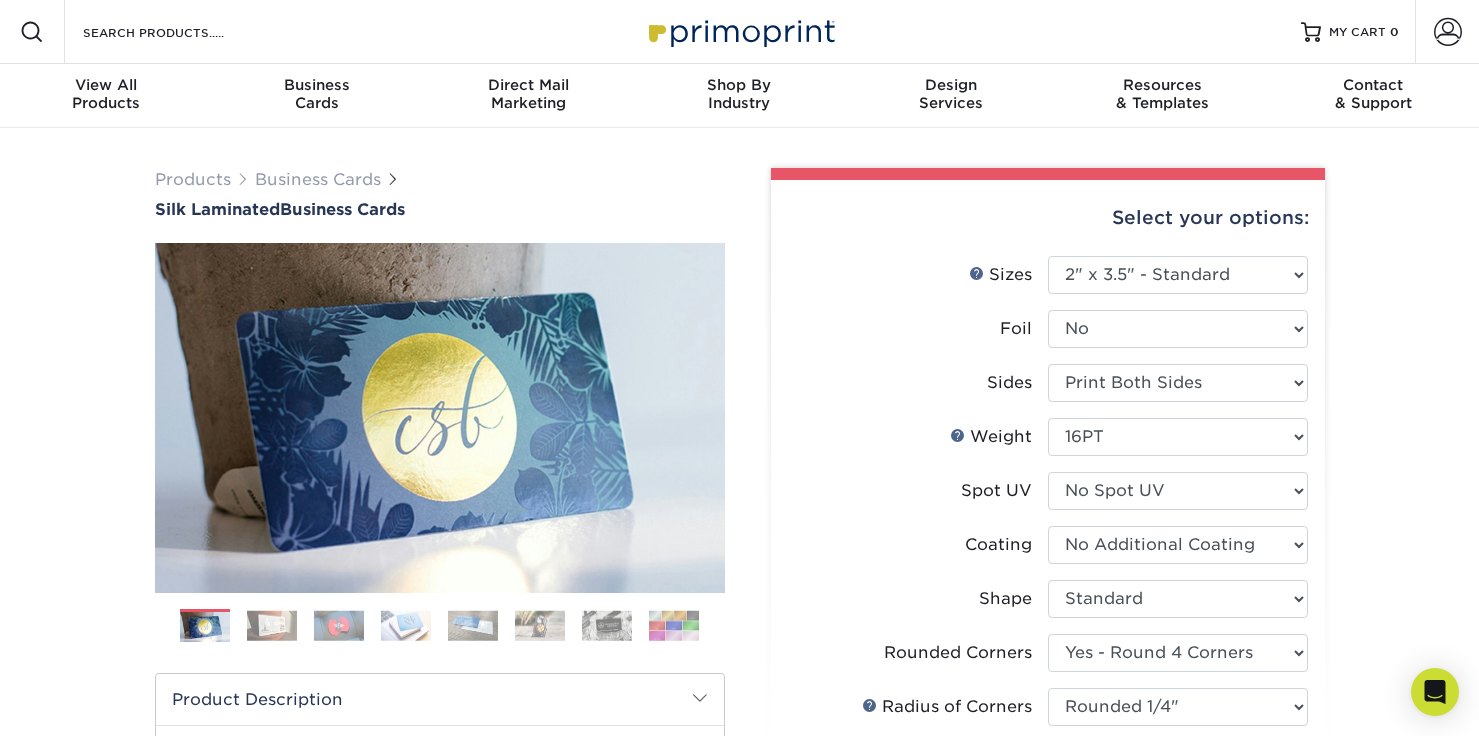 click at bounding box center [272, 625] 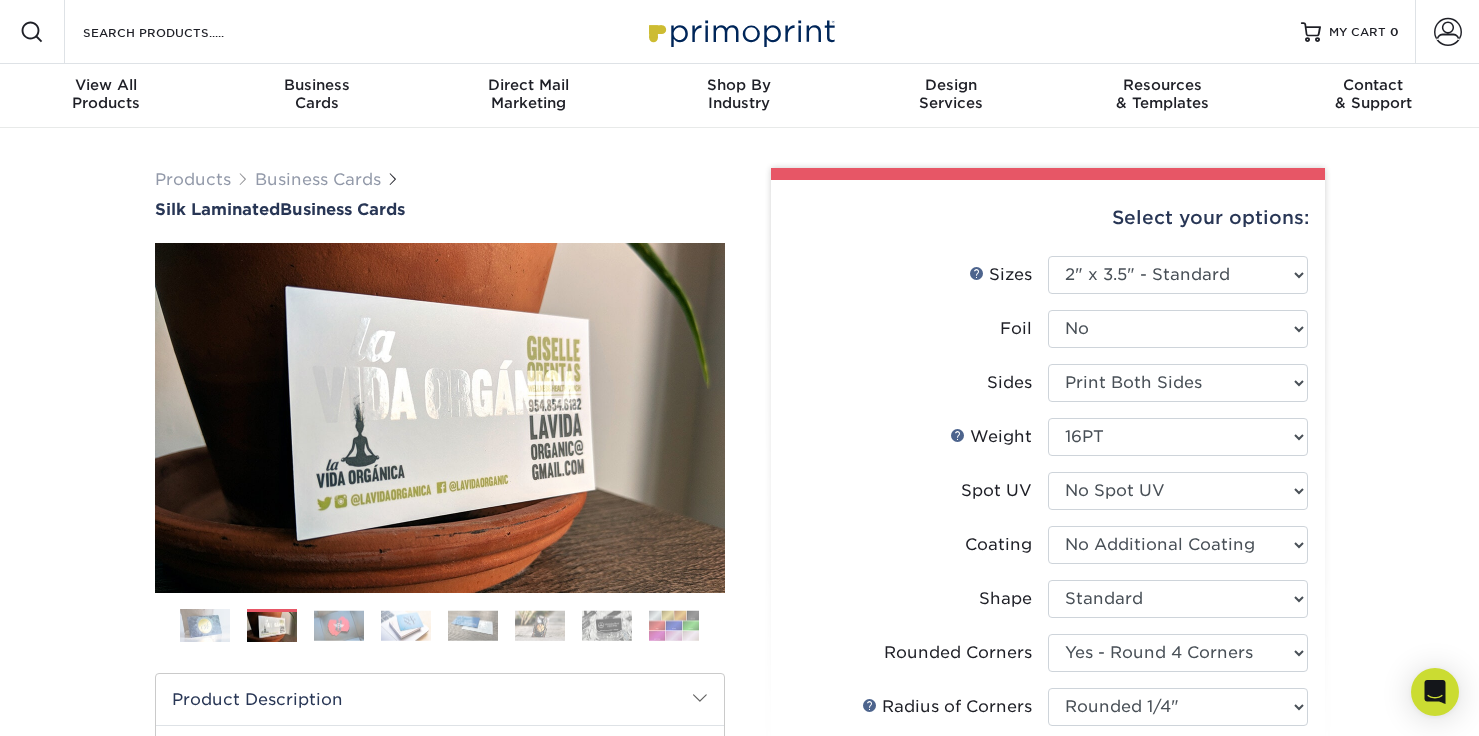 click at bounding box center [339, 625] 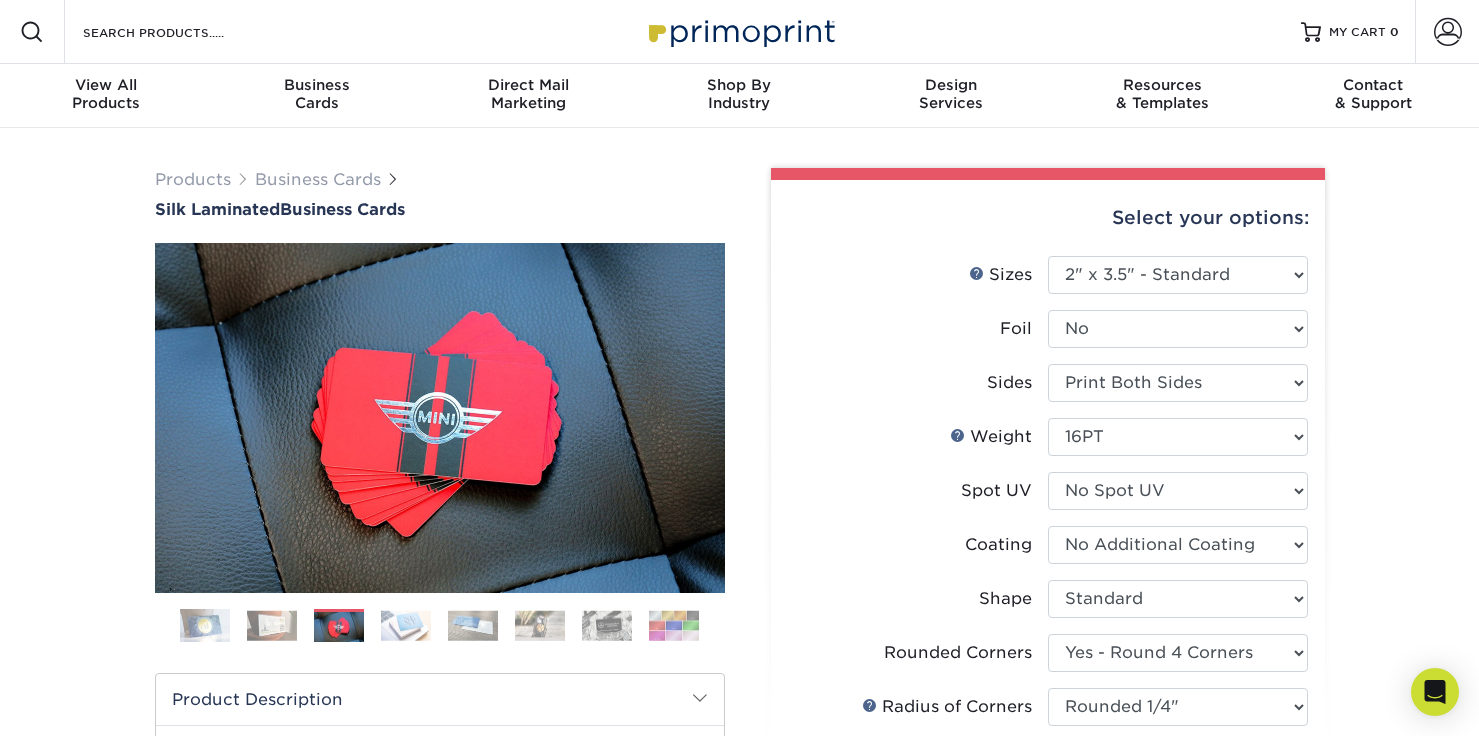 click at bounding box center [406, 625] 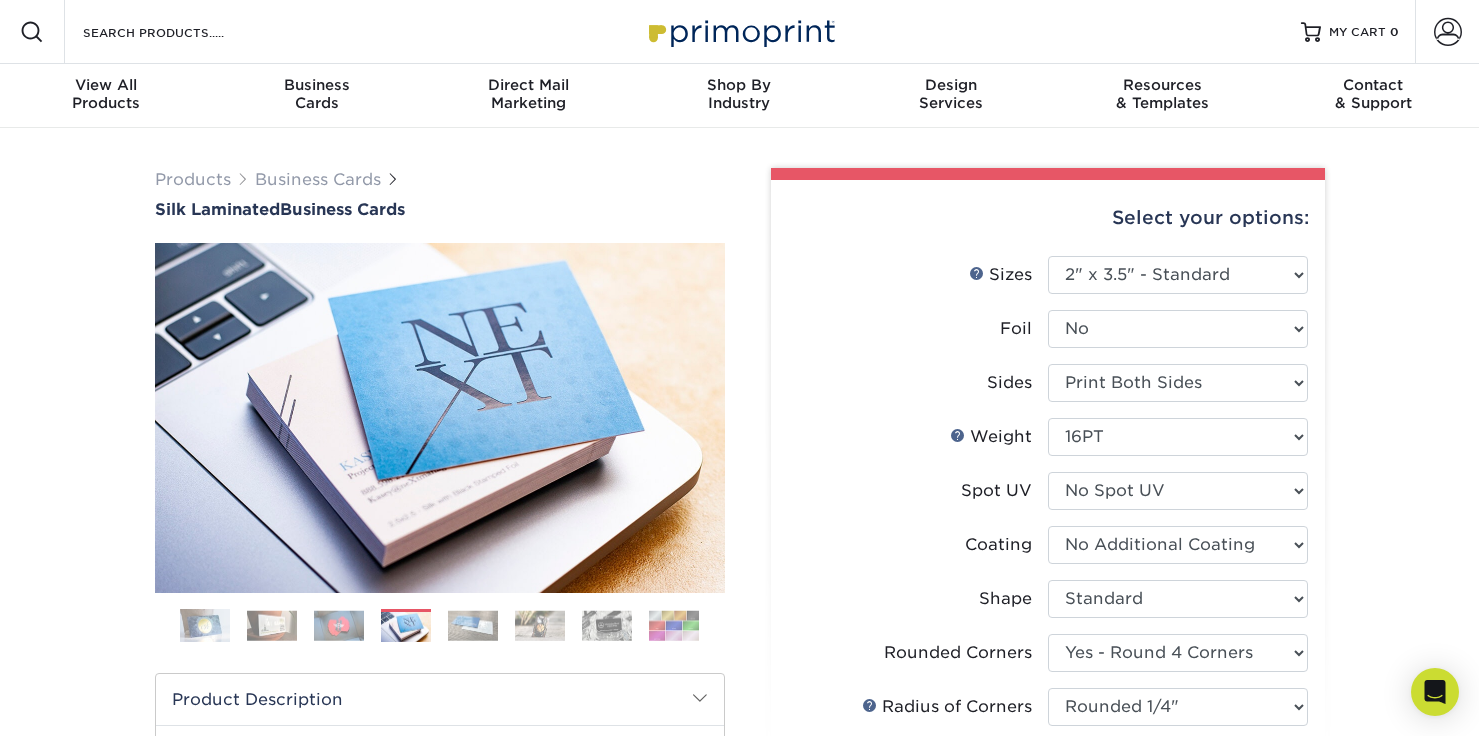 click at bounding box center (674, 625) 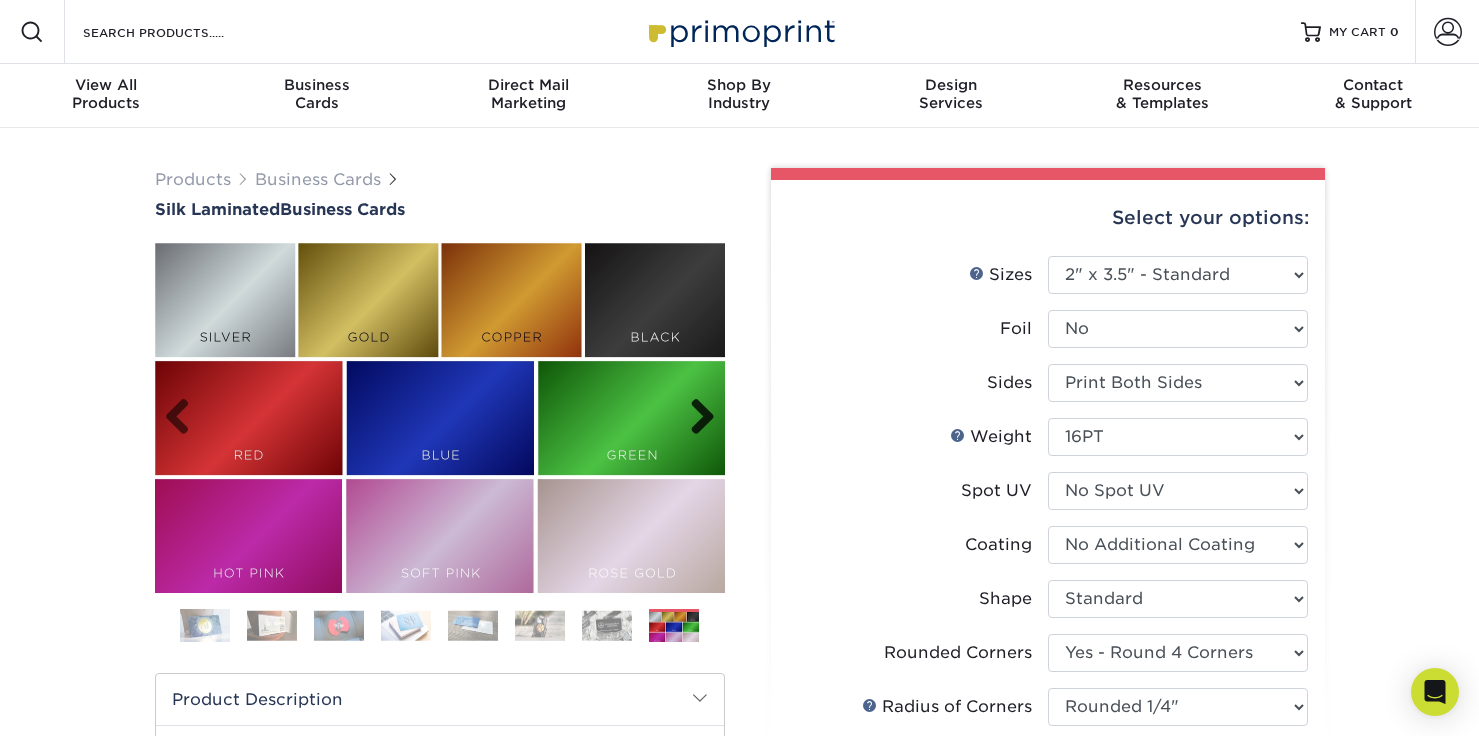 click on "Next" at bounding box center (695, 418) 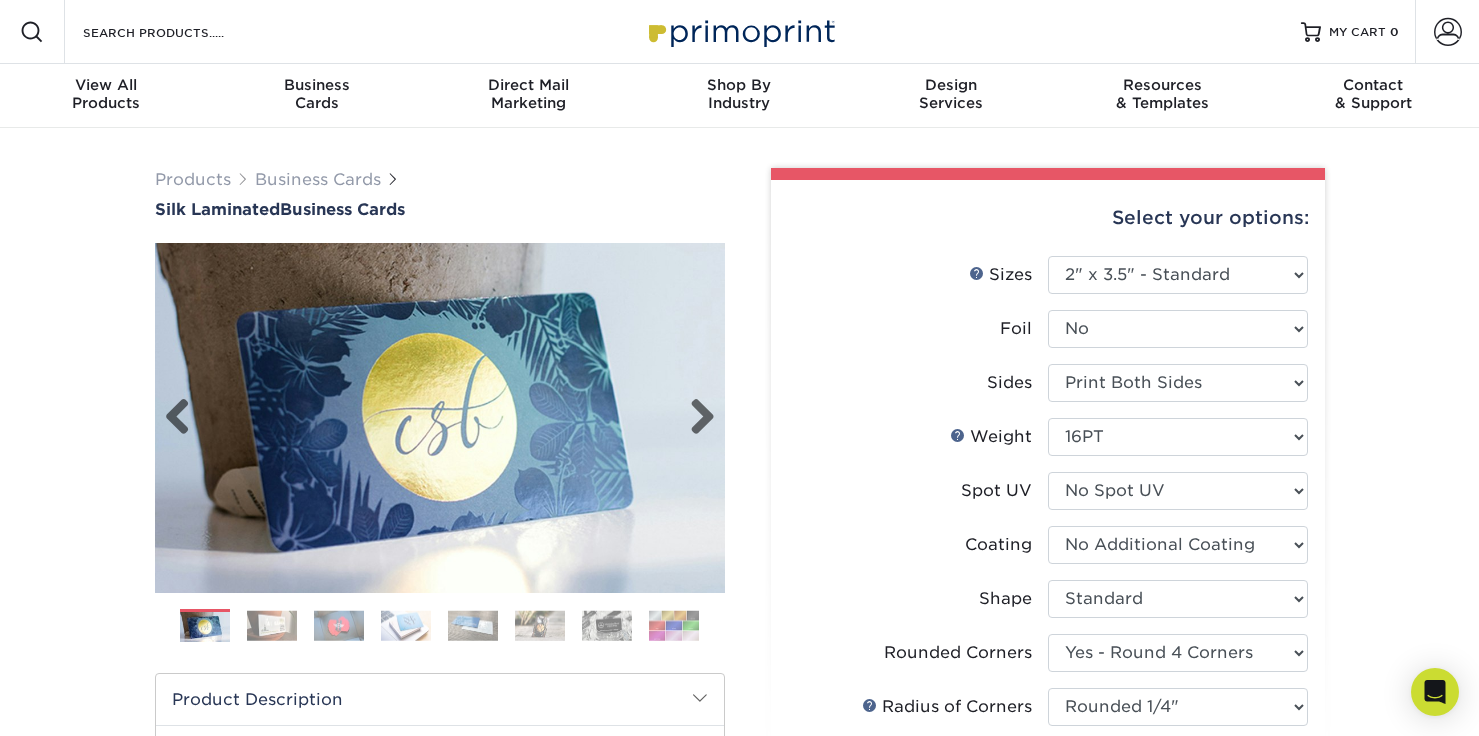 click at bounding box center (440, 418) 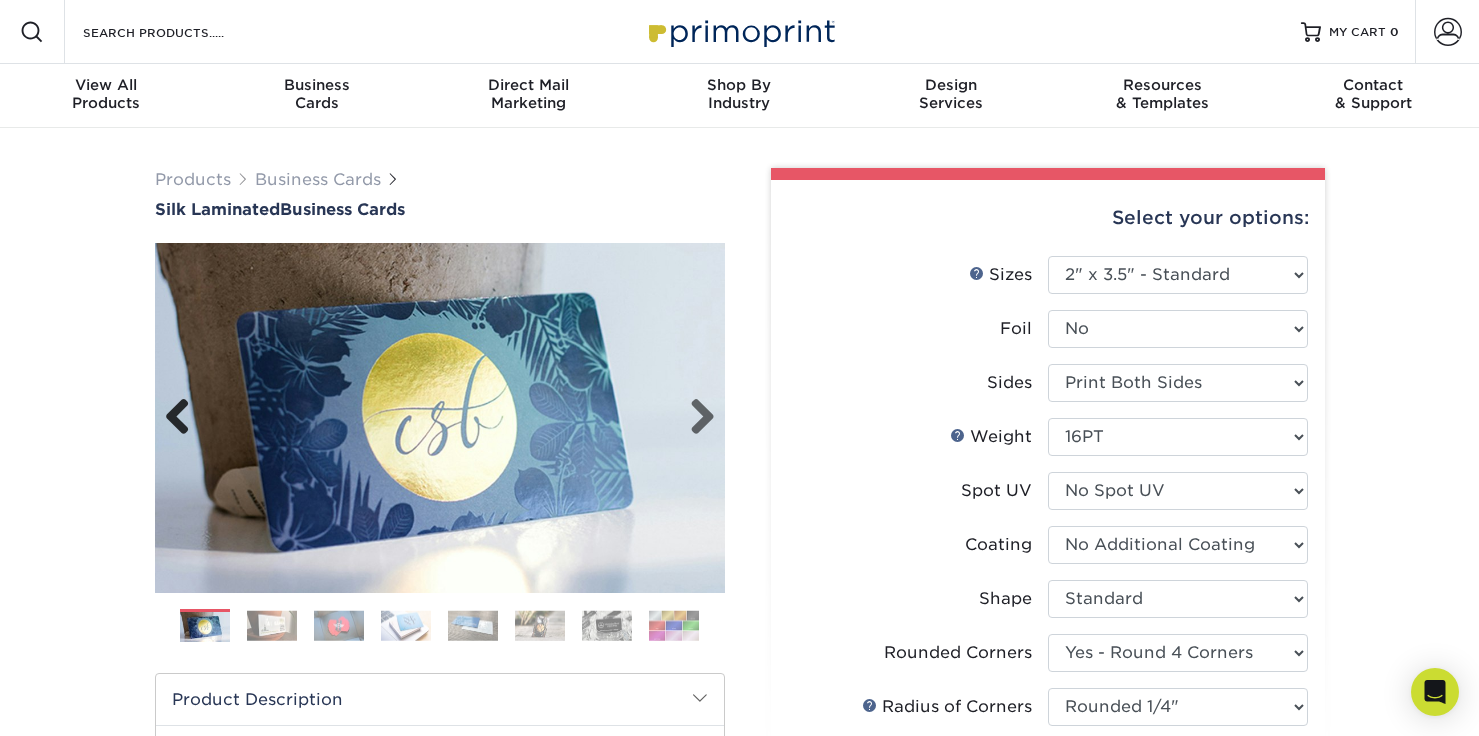 click on "Previous" at bounding box center (185, 418) 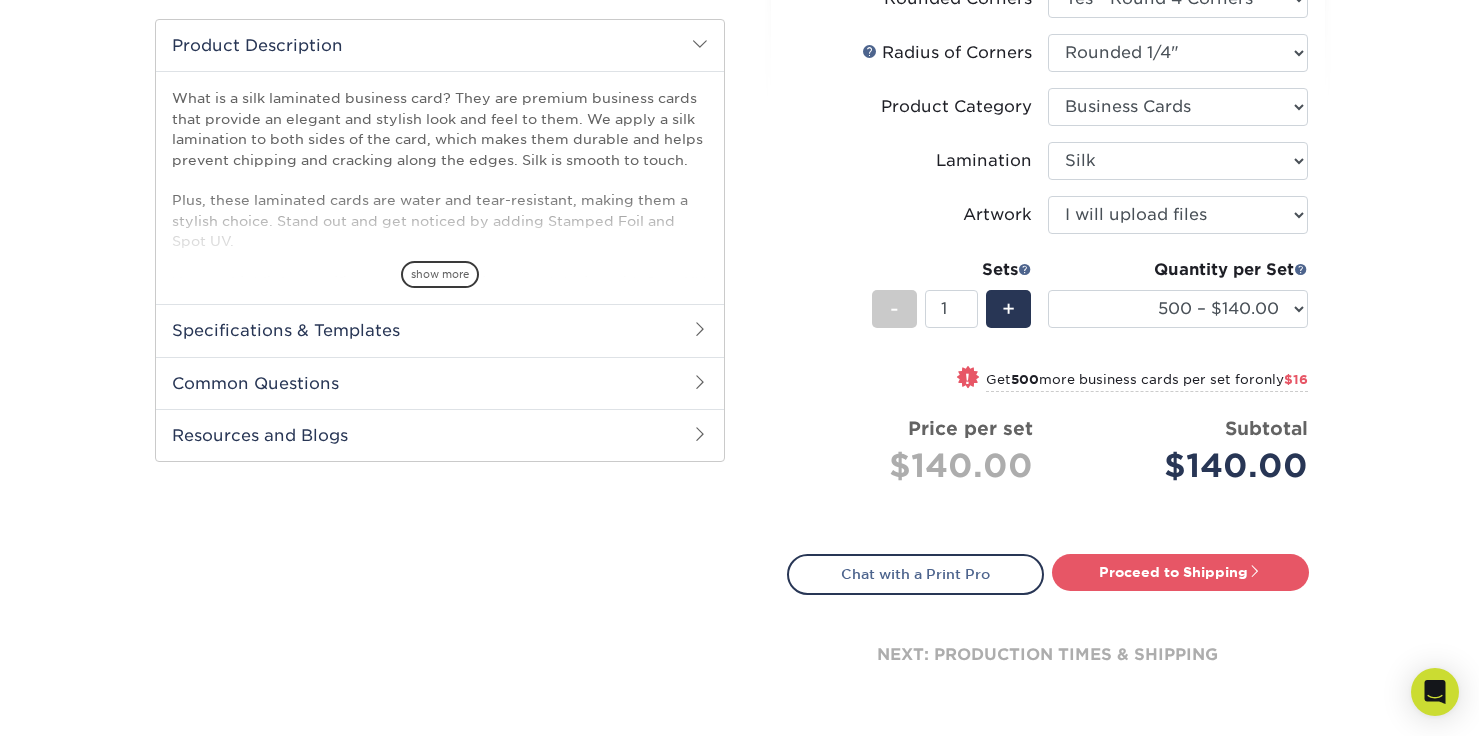 scroll, scrollTop: 658, scrollLeft: 0, axis: vertical 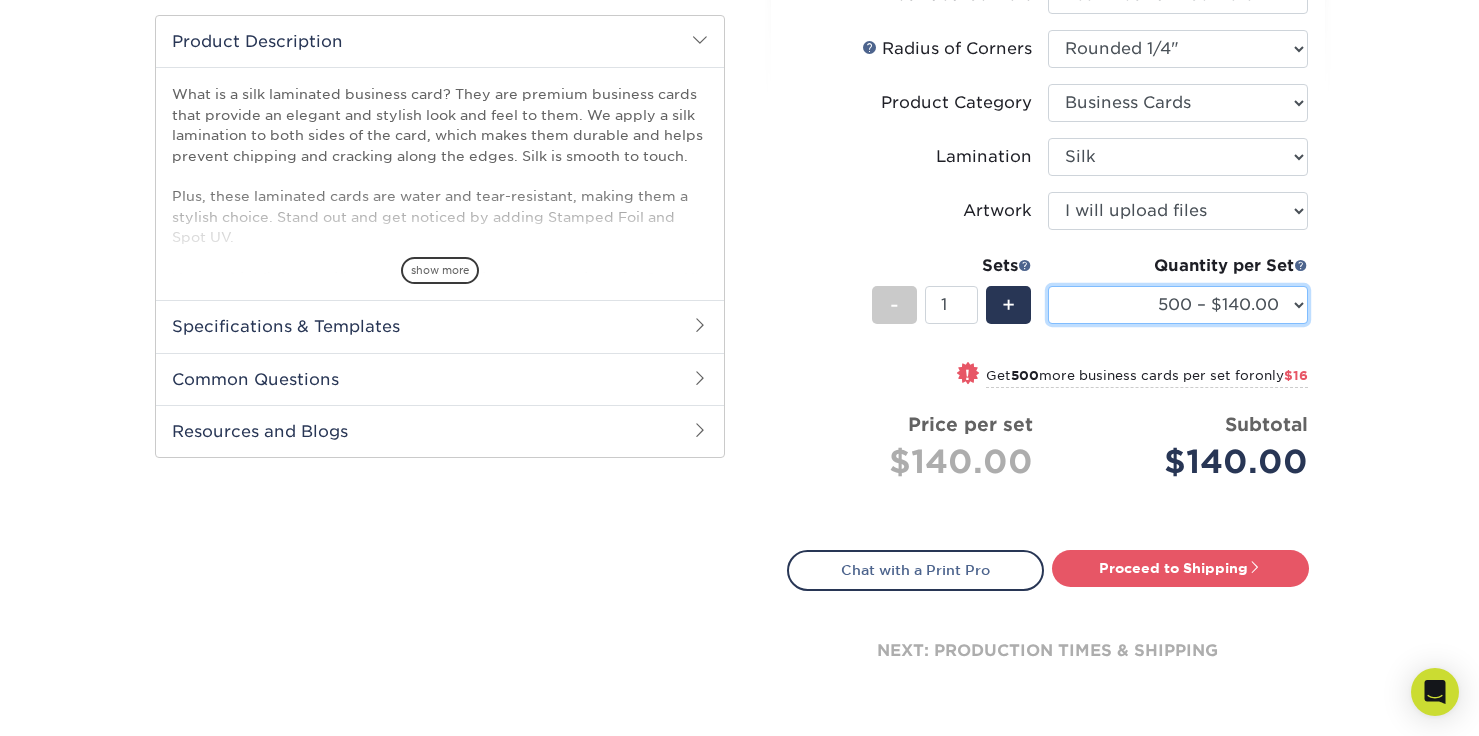 click on "25* – $96.00 50* – $108.00 75* – $120.00 100* – $128.00 250* – $136.00 500 – $140.00 1000 – $156.00 2500 – $359.00 5000 – $606.00 10000 – $1124.00" at bounding box center (1178, 305) 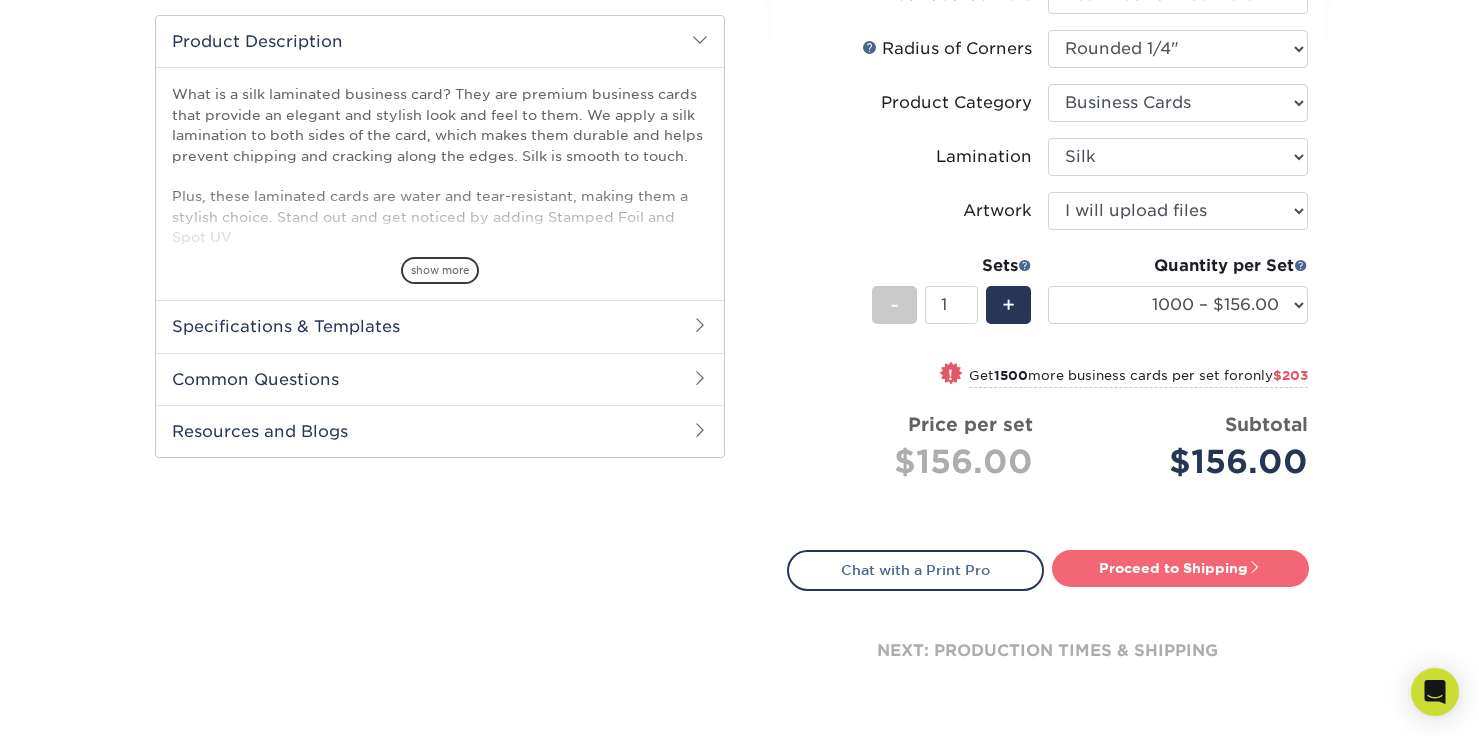 click on "Proceed to Shipping" at bounding box center [1180, 568] 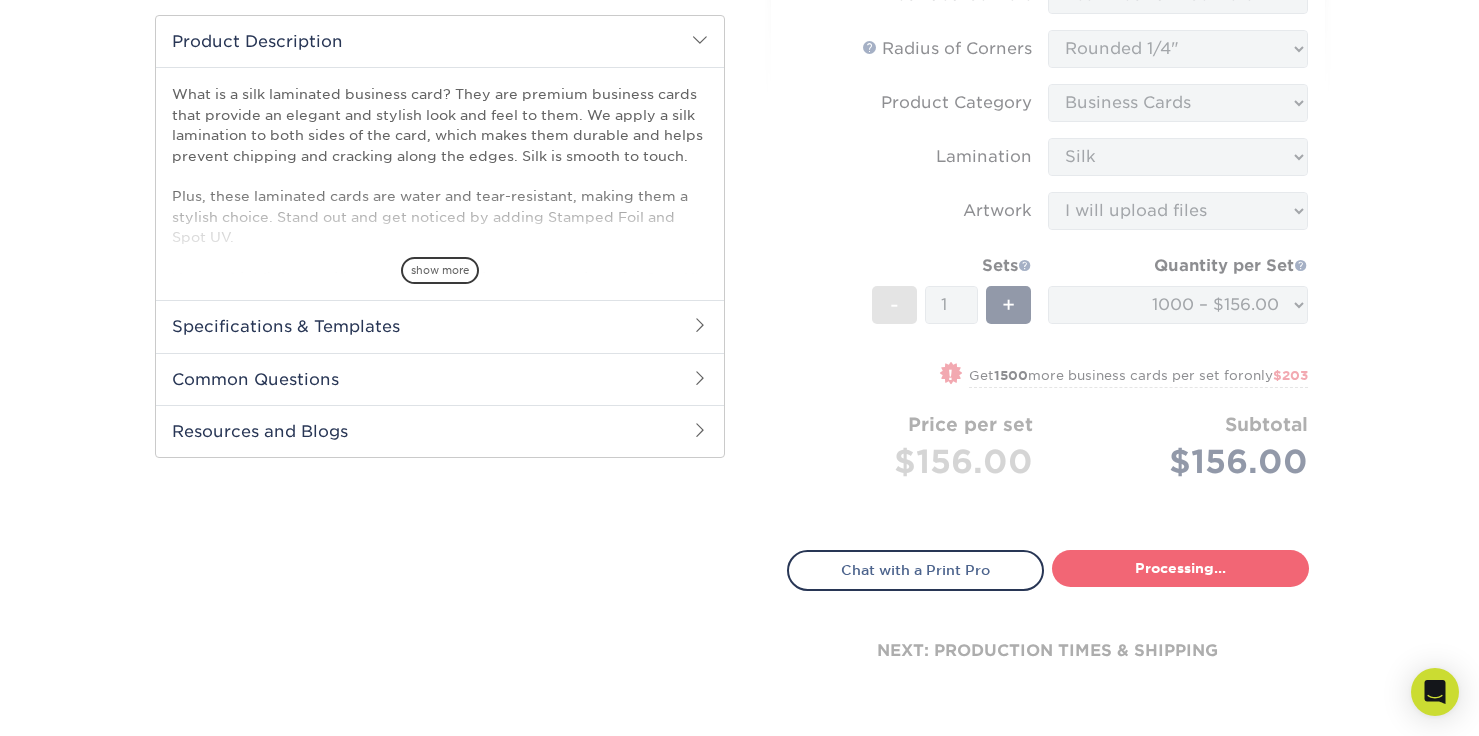 select on "91acc967-e865-41c5-a9f5-fc4e1b1f6724" 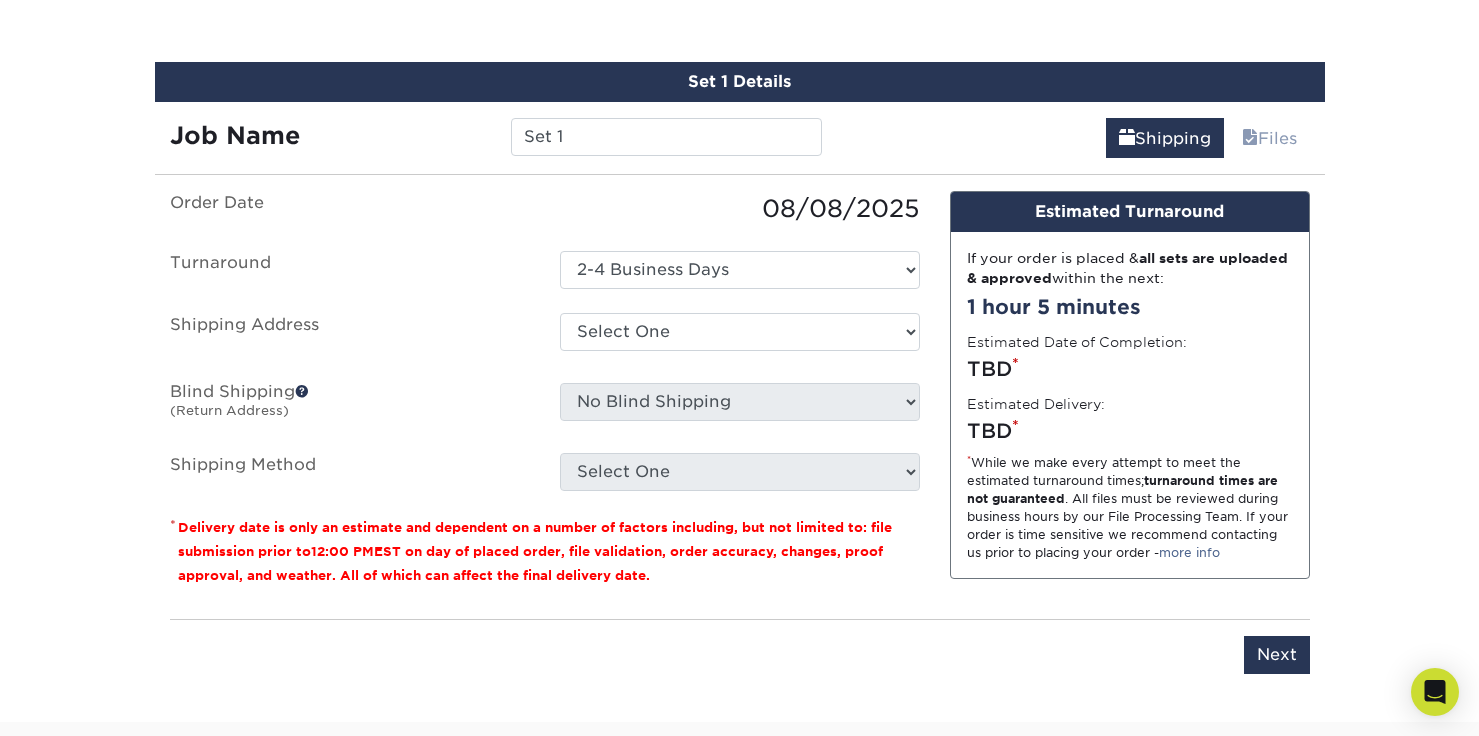 scroll, scrollTop: 1262, scrollLeft: 0, axis: vertical 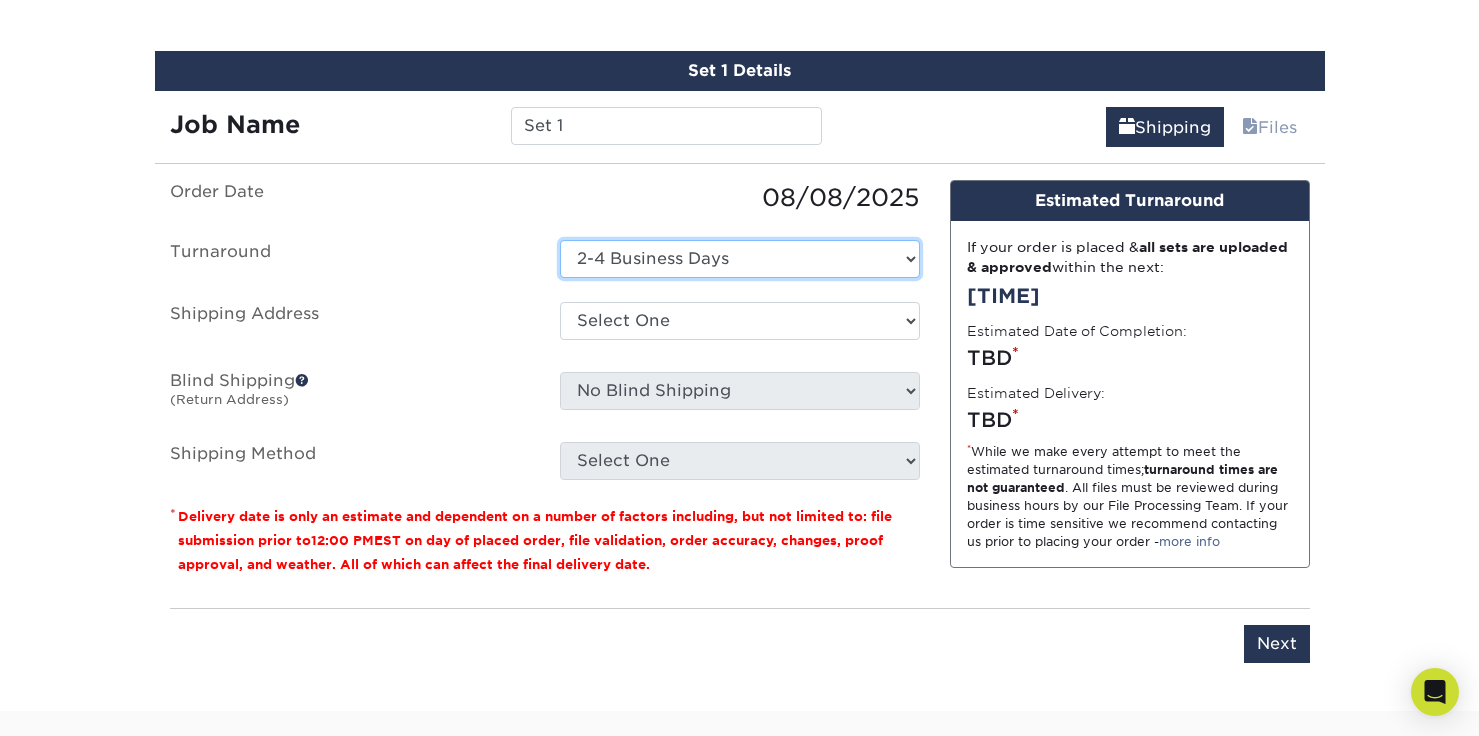 click on "Select One 2-4 Business Days" at bounding box center (740, 259) 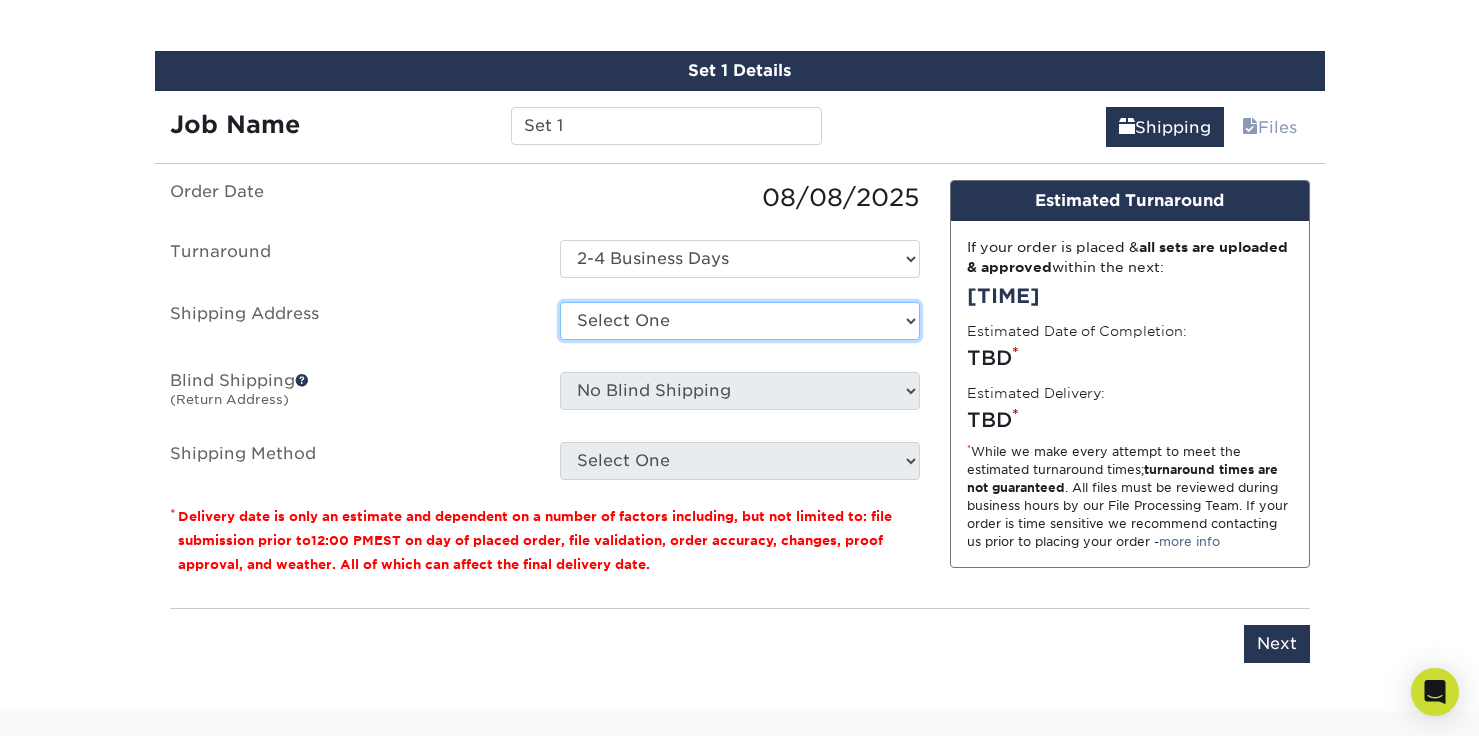 click on "Select One
+ Add New Address
- Login" at bounding box center (740, 321) 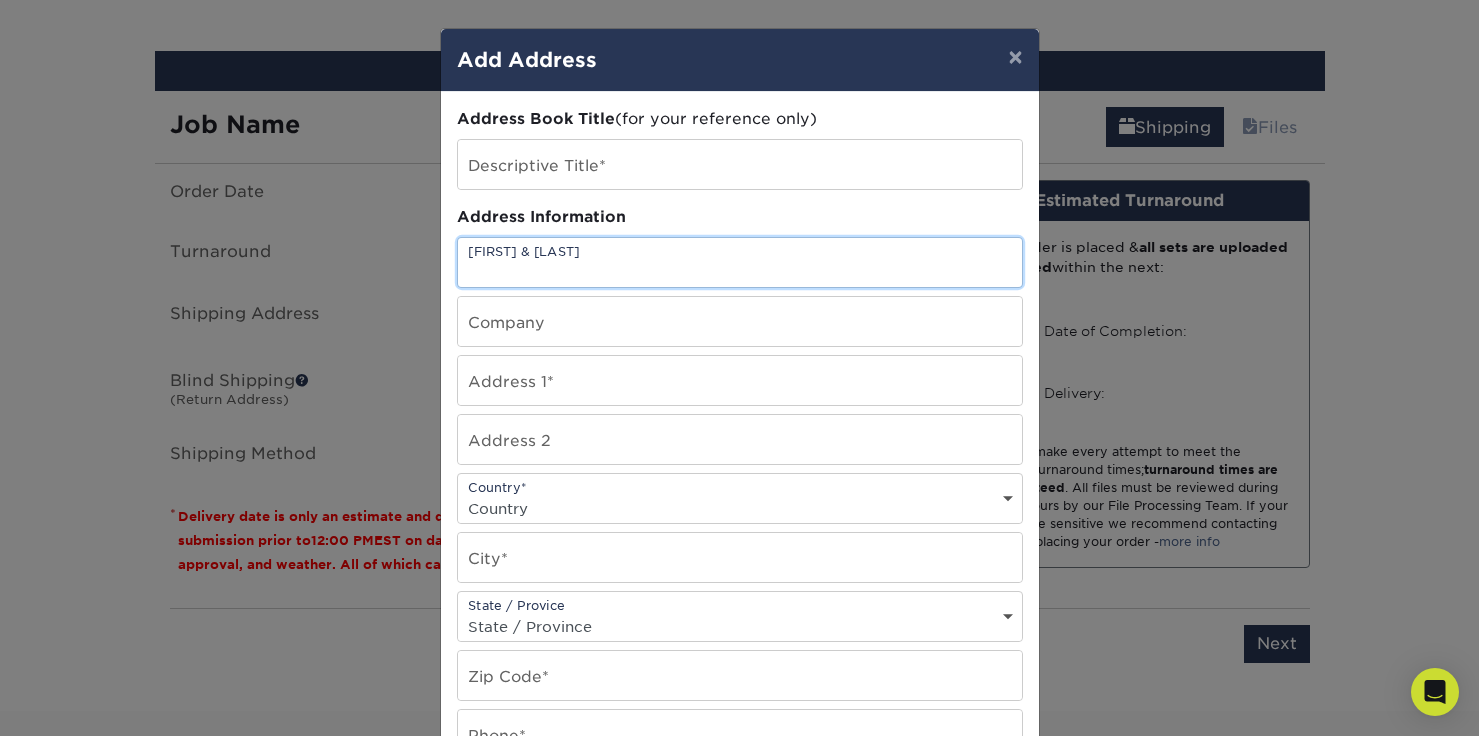 click at bounding box center (740, 262) 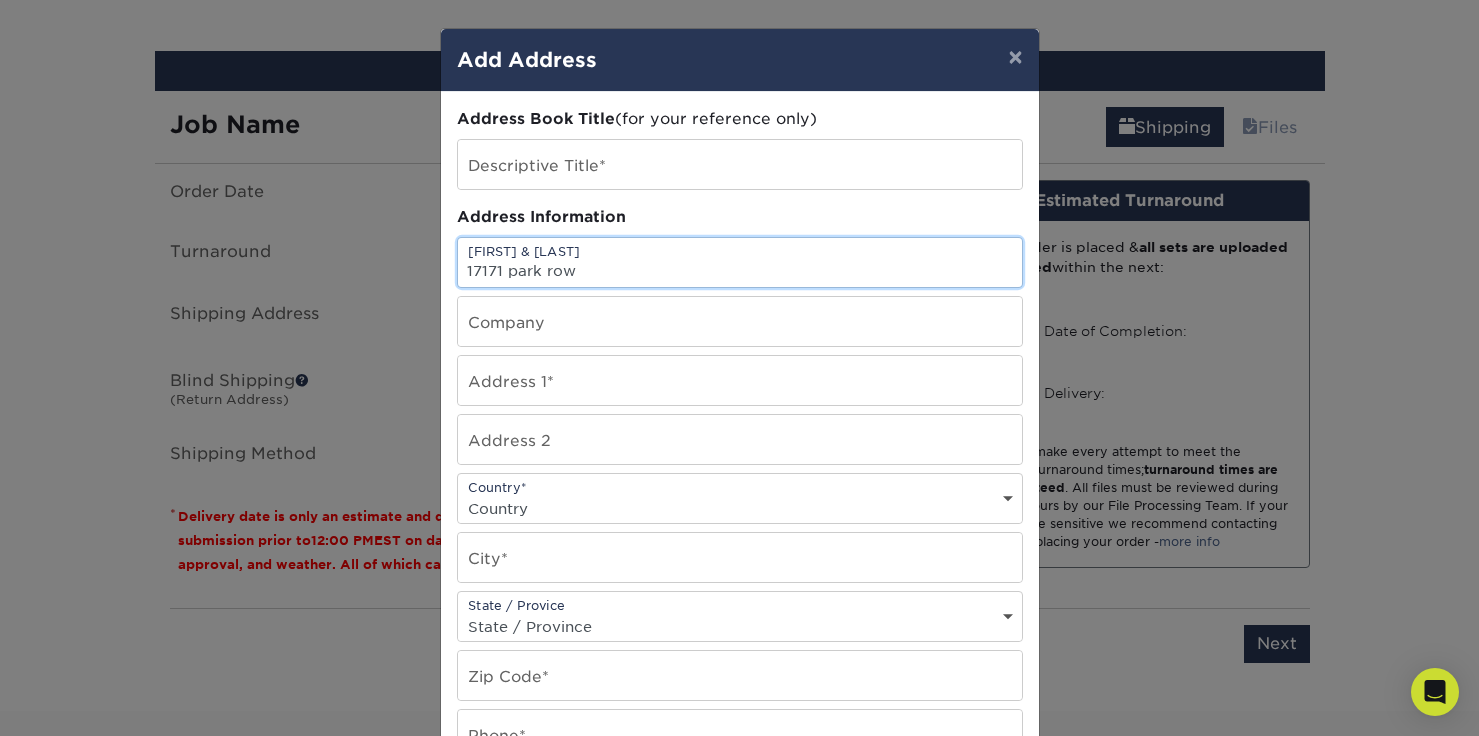 type on "17171 park row" 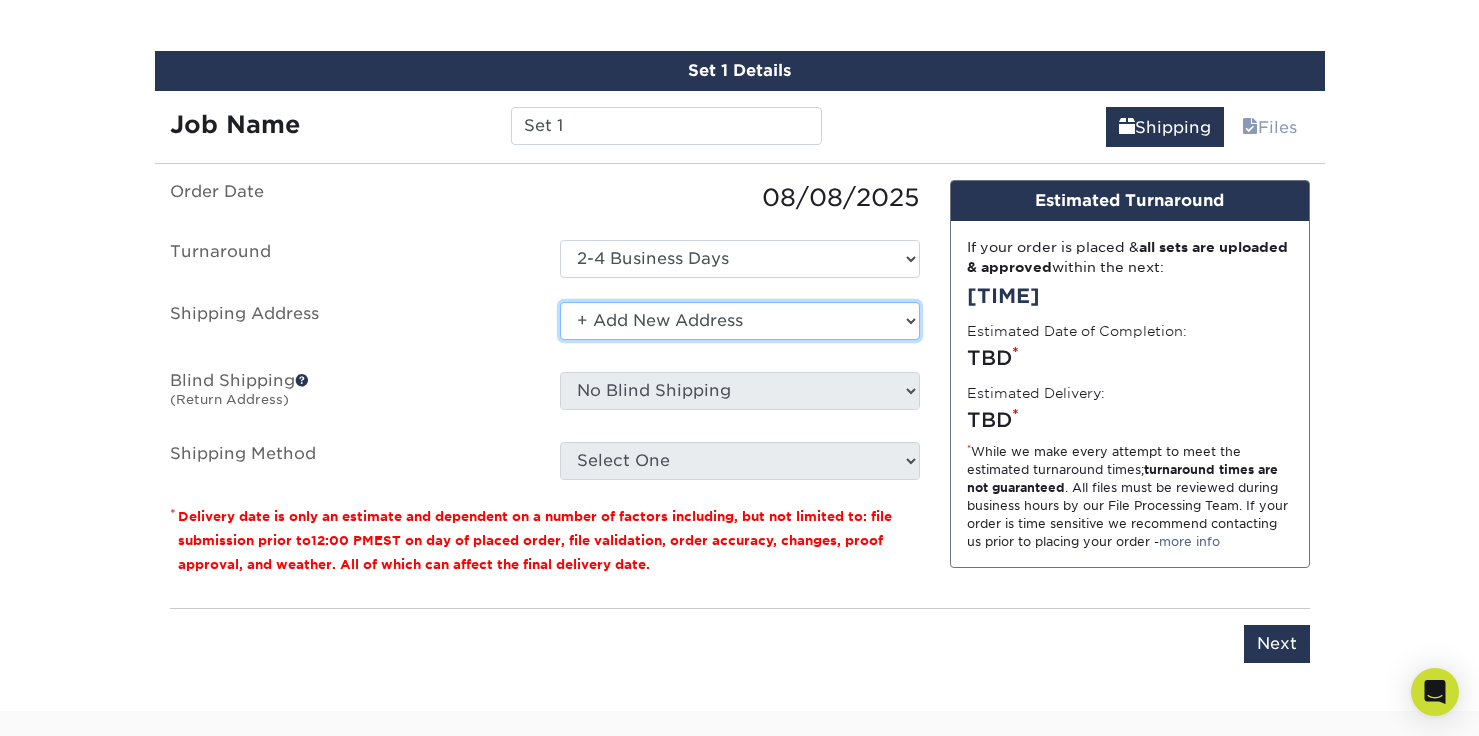 click on "Select One
+ Add New Address
- Login" at bounding box center (740, 321) 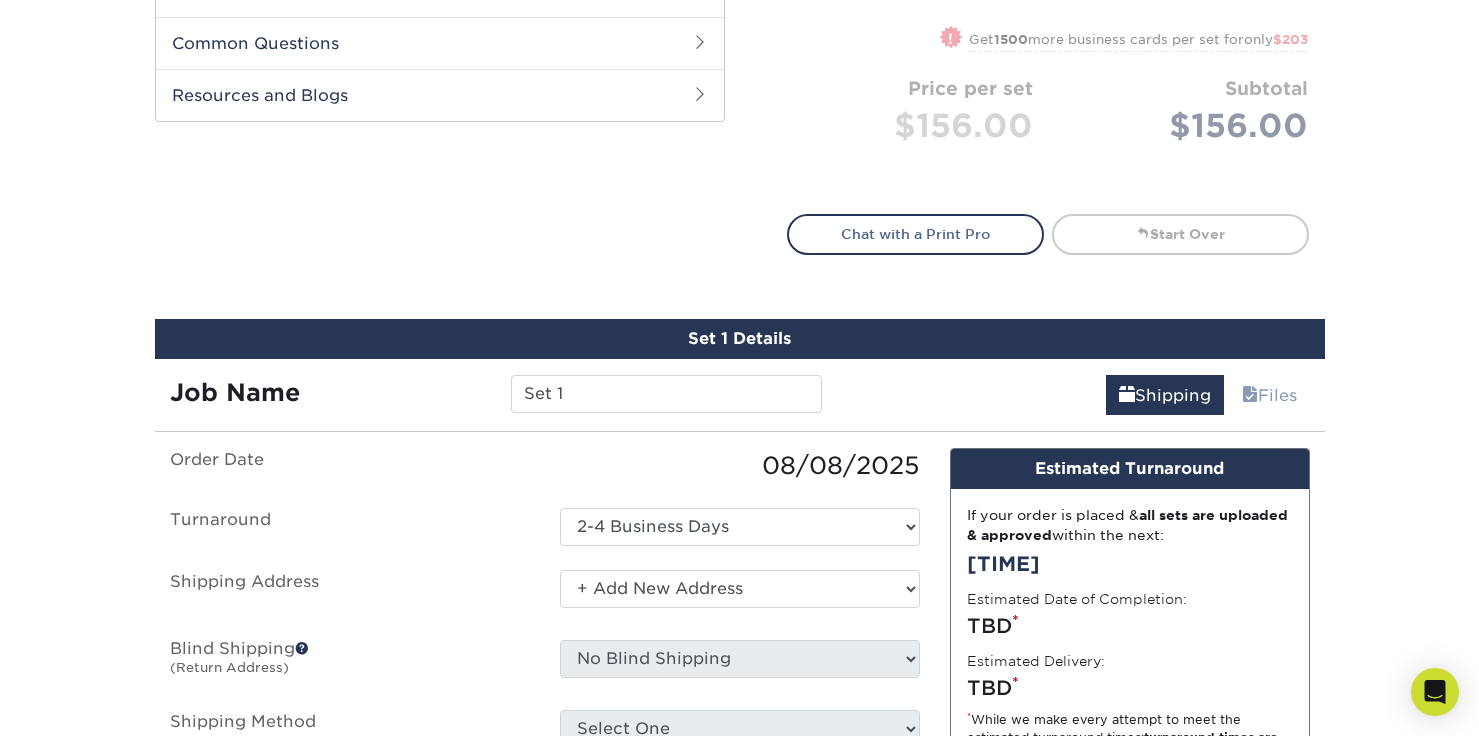 scroll, scrollTop: 1002, scrollLeft: 0, axis: vertical 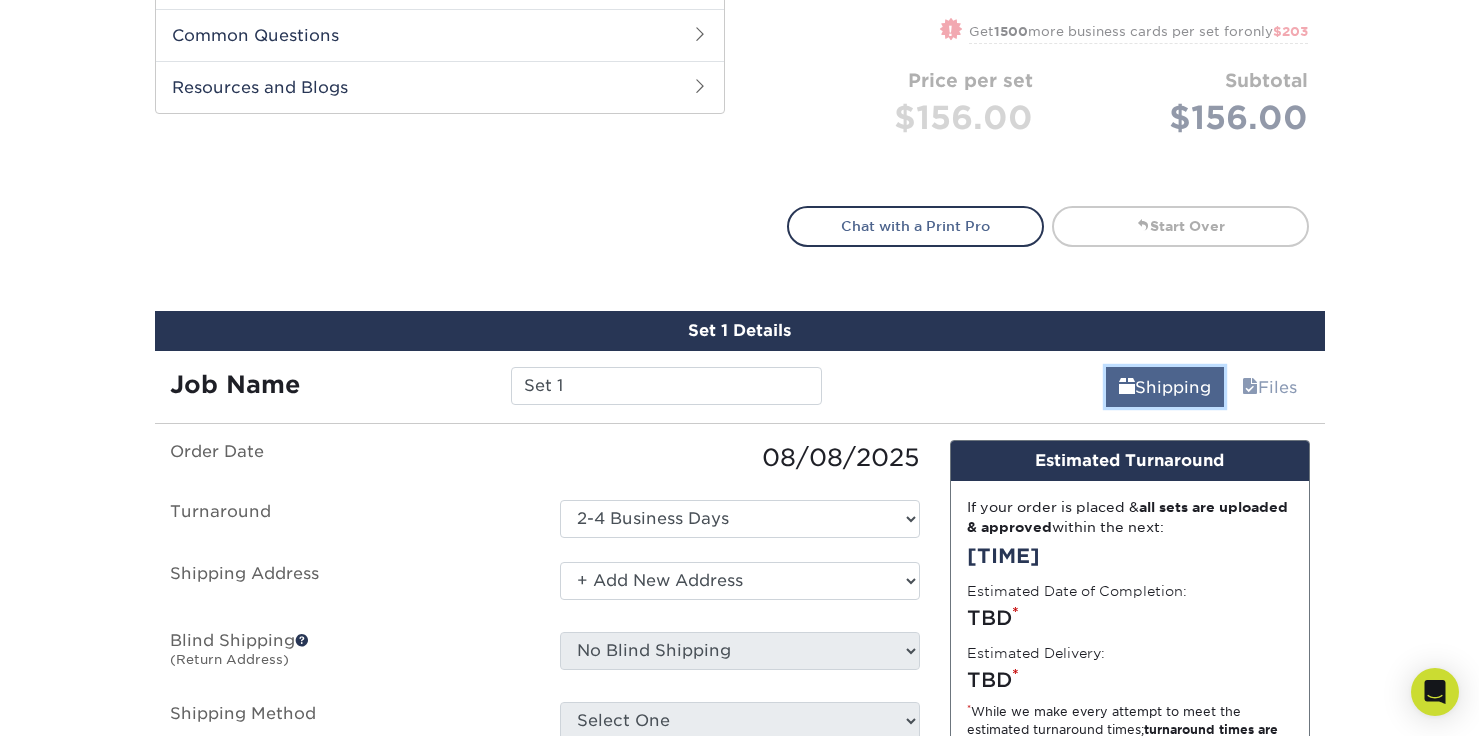 click on "Shipping" at bounding box center (1165, 387) 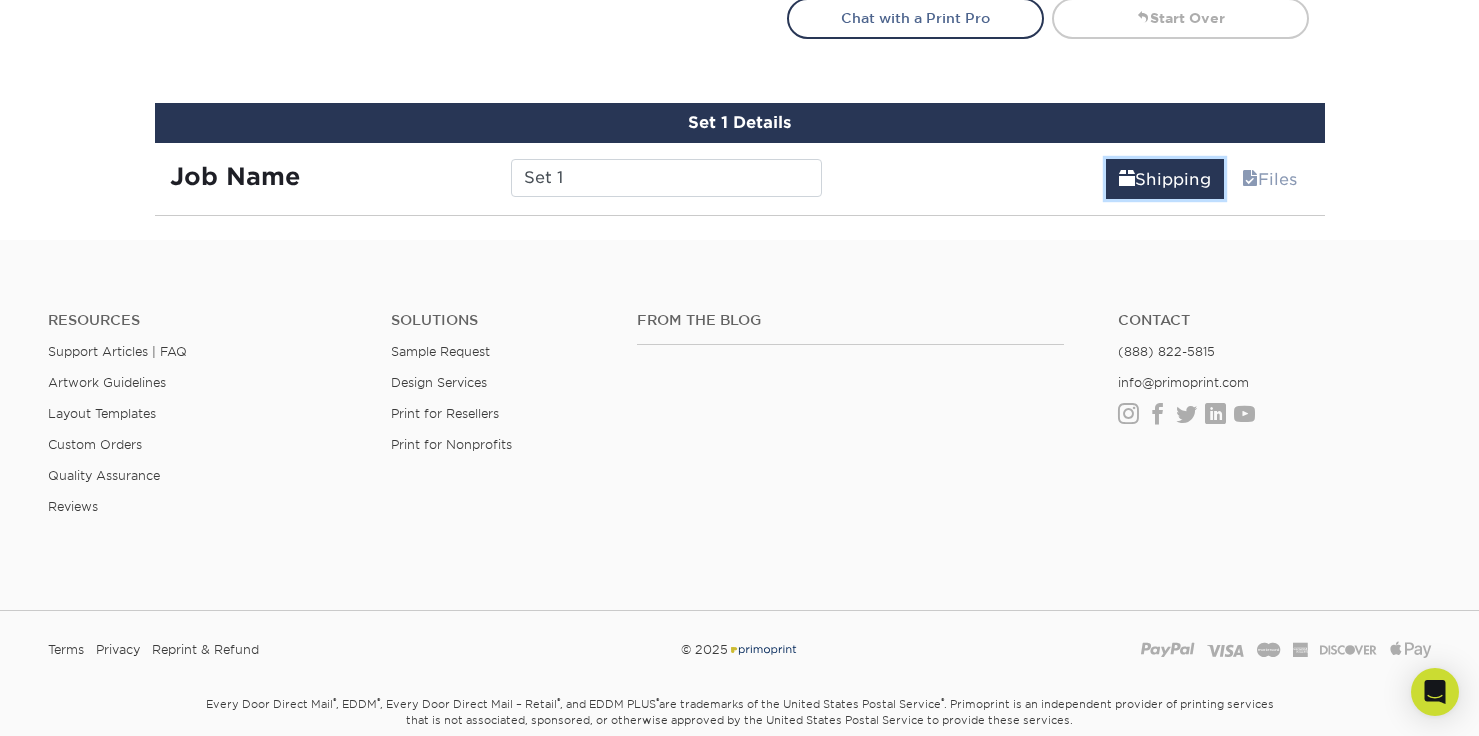 scroll, scrollTop: 1241, scrollLeft: 0, axis: vertical 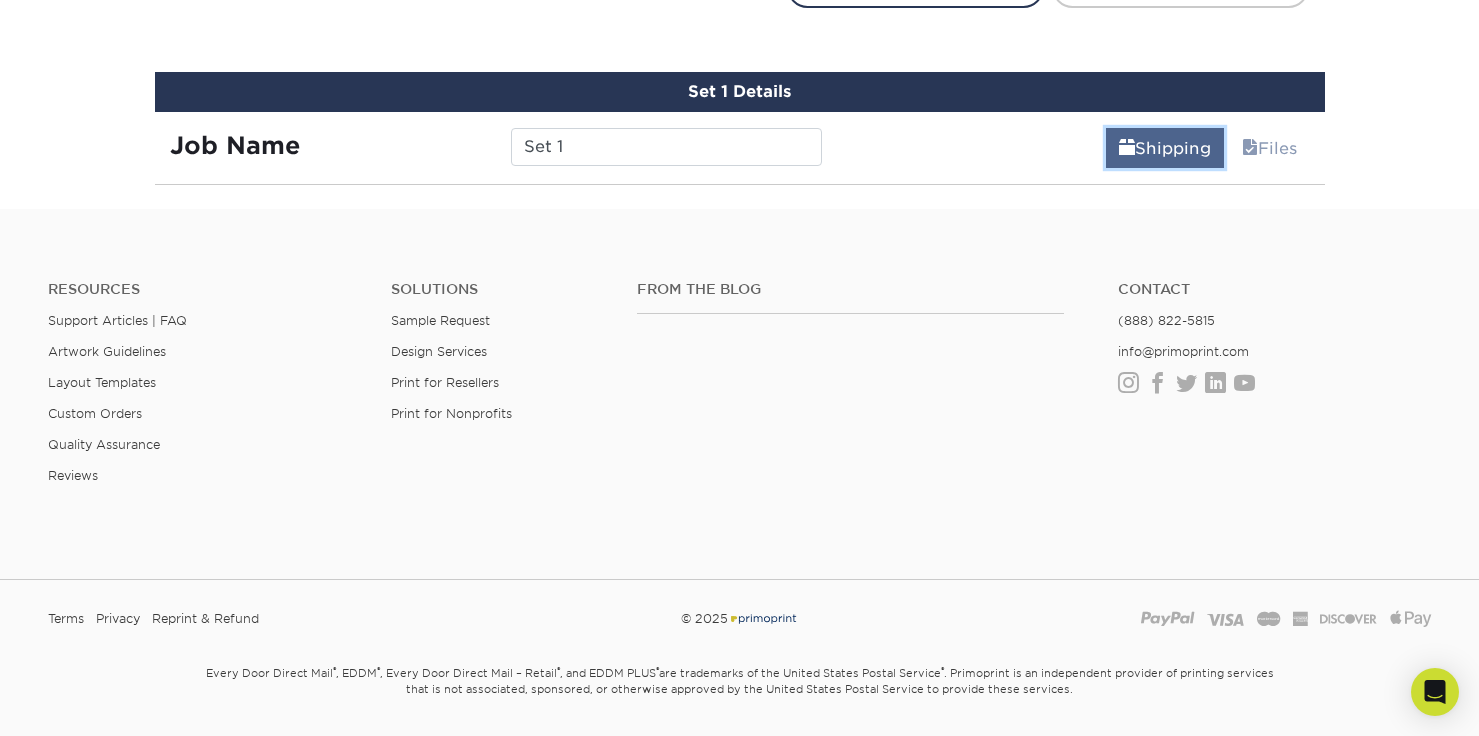click on "Shipping" at bounding box center [1165, 148] 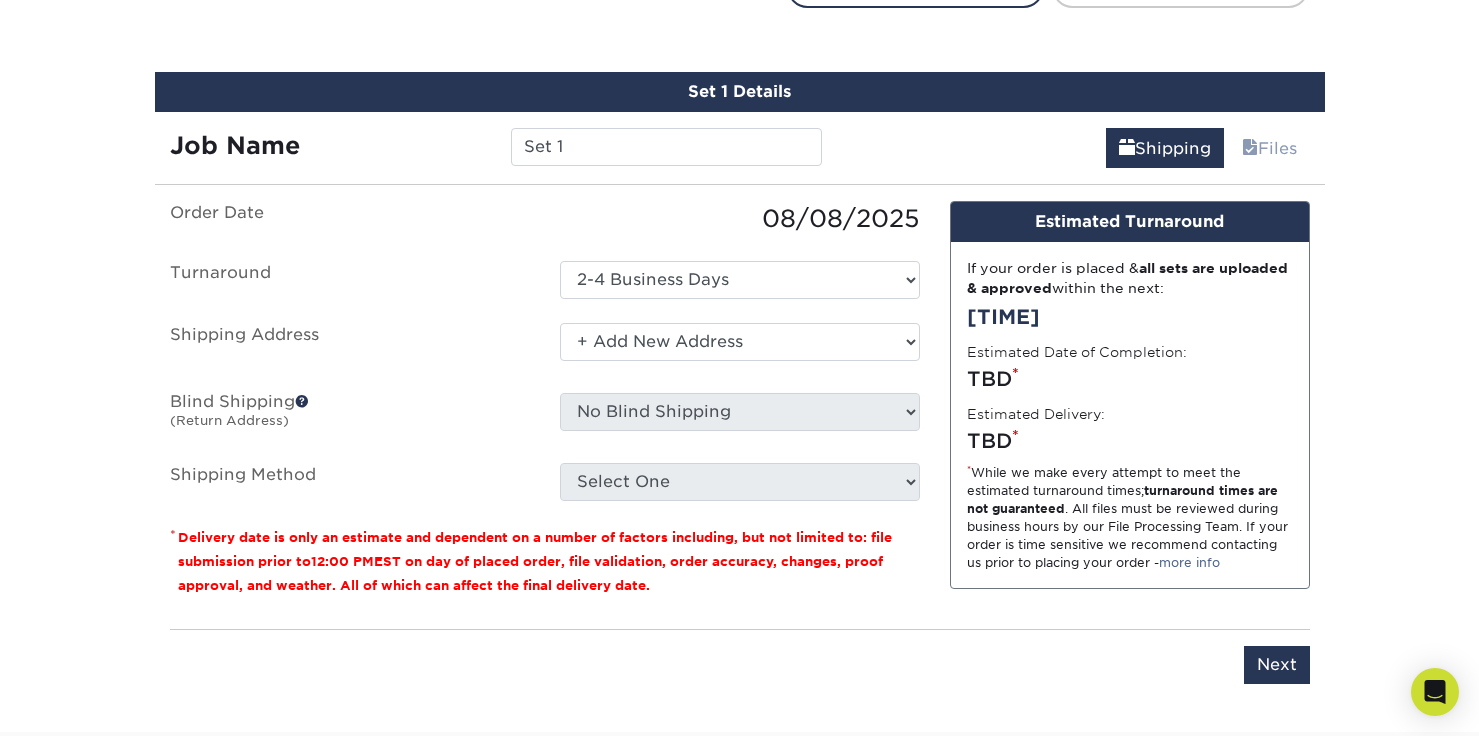 click on "Order Date
[DATE]
Turnaround
Select One [DURATION]
Shipping Address
Select One
+ Add New Address
- Login
Blind Shipping  (Return Address)
No Blind Shipping
+ Add New Address
Shipping Method
Select One" at bounding box center [545, 351] 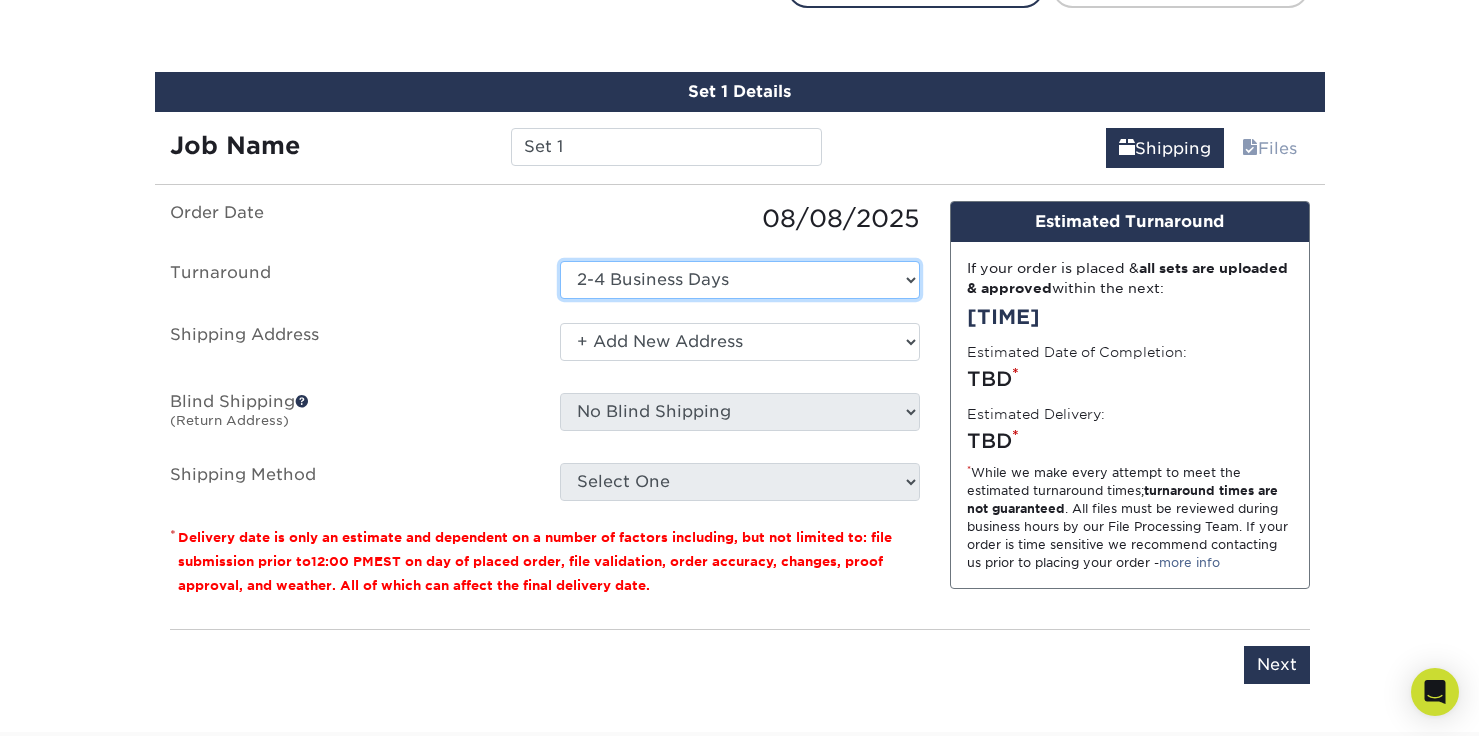 click on "Select One 2-4 Business Days" at bounding box center (740, 280) 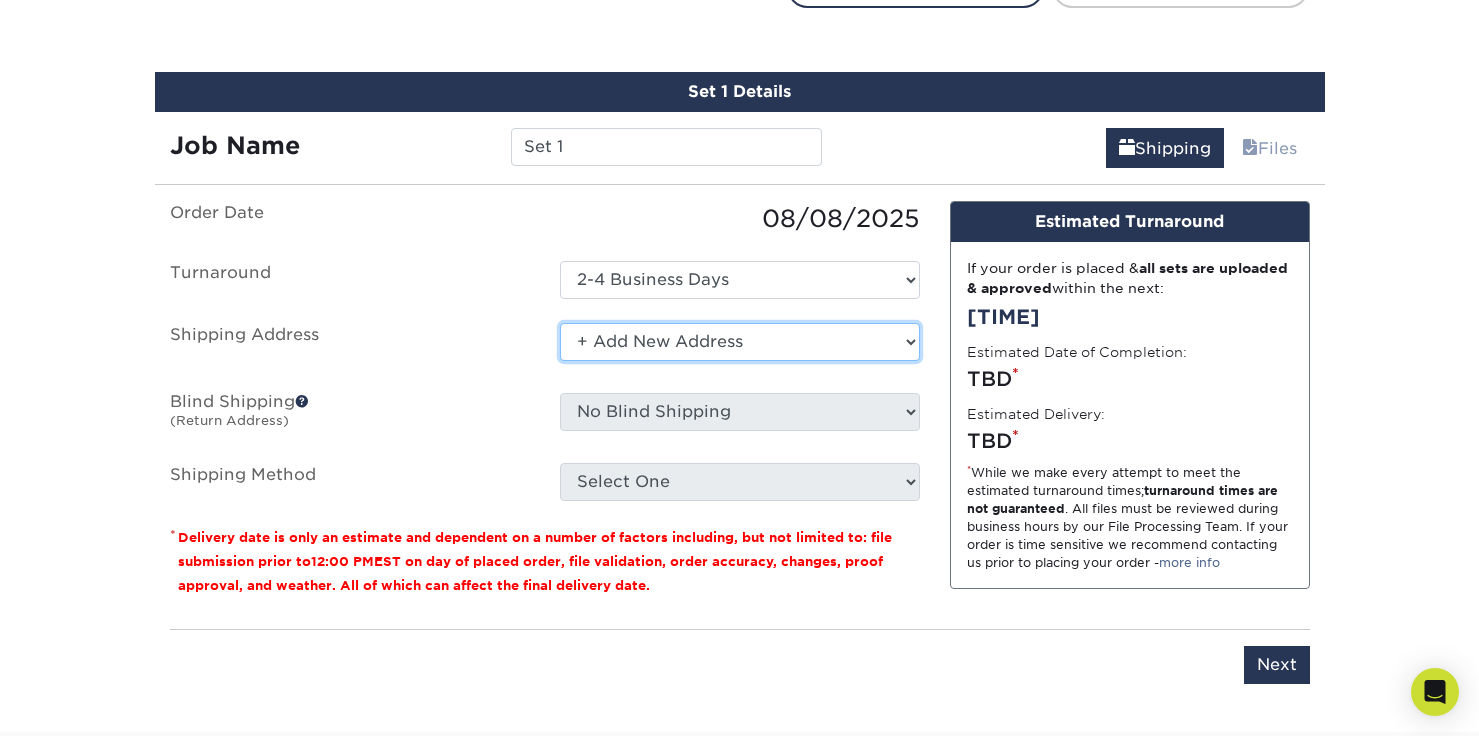 click on "Select One
+ Add New Address
- Login" at bounding box center [740, 342] 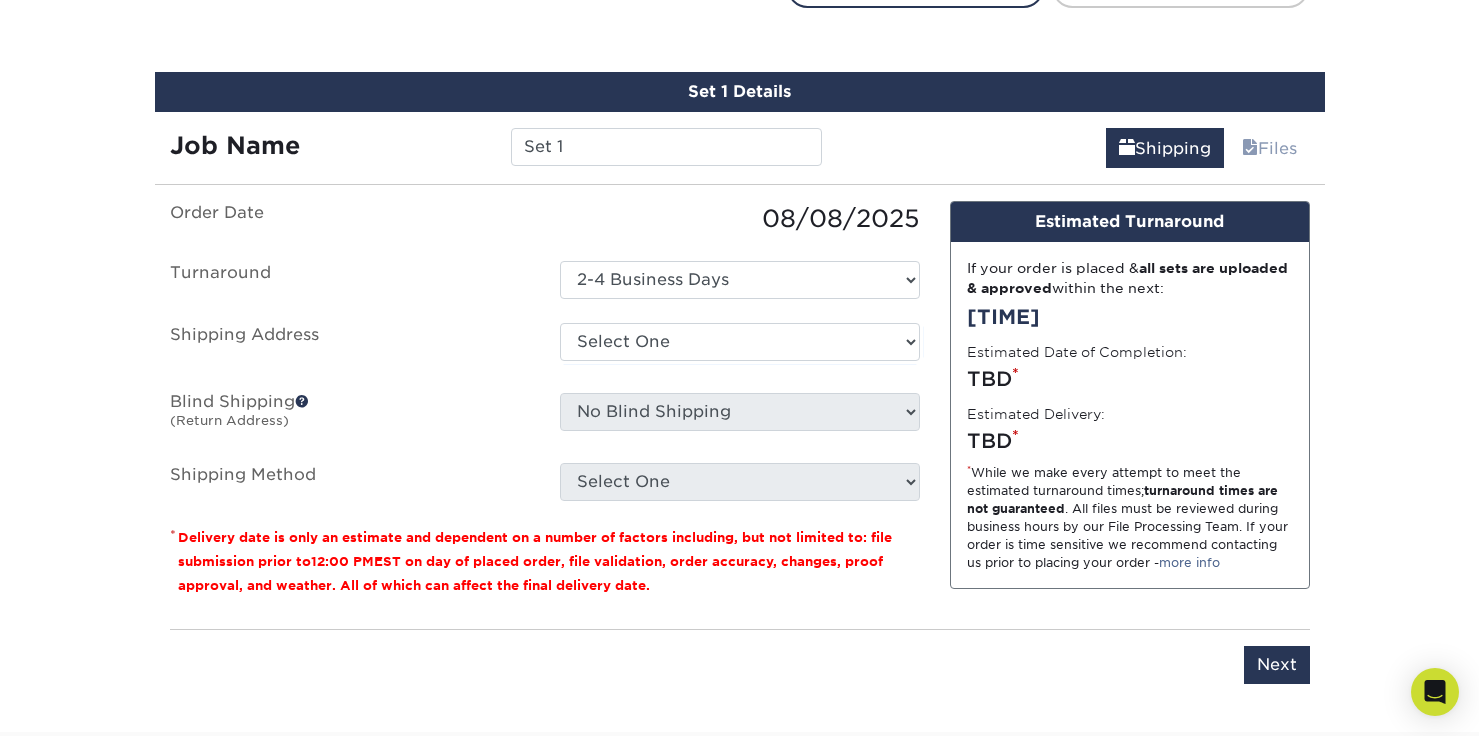 scroll, scrollTop: 0, scrollLeft: 0, axis: both 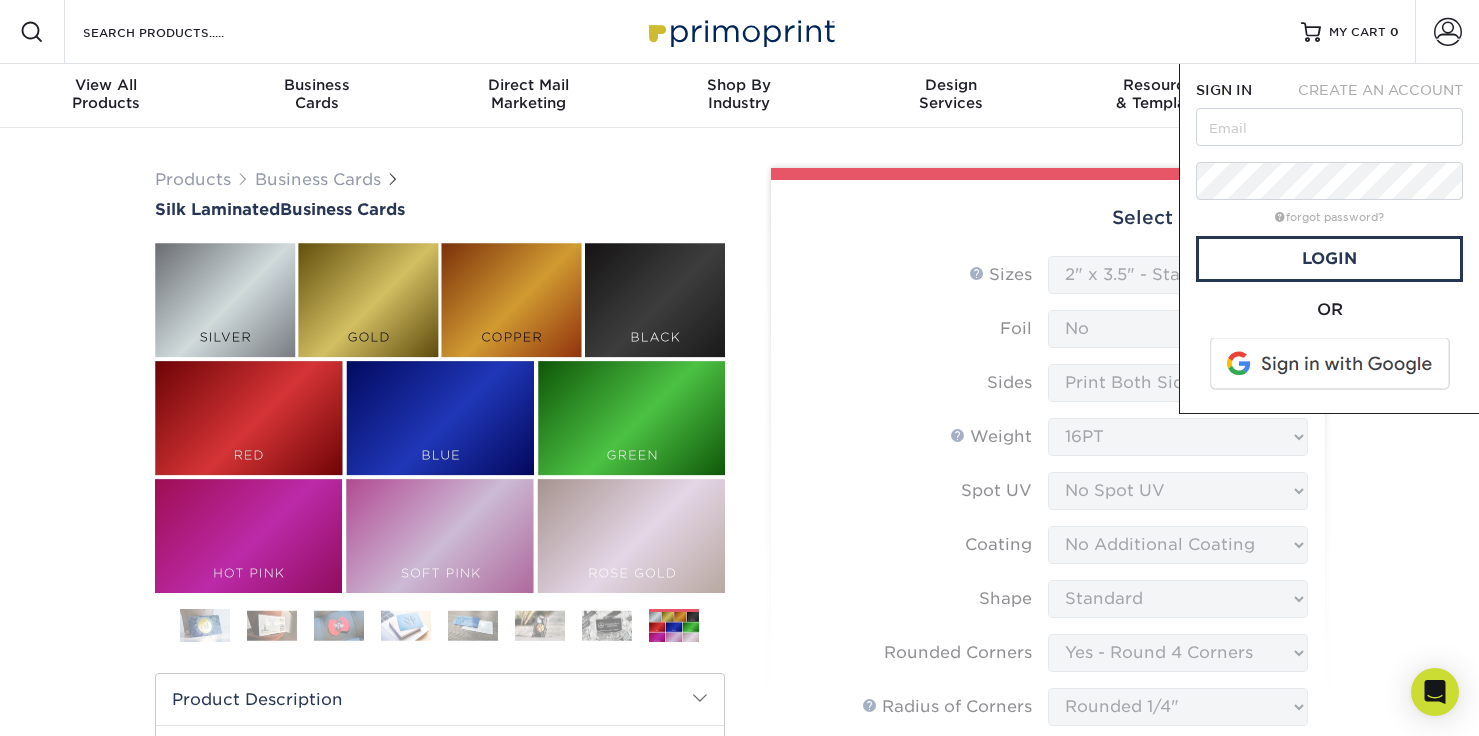 click on "Products
Business Cards
Silk Laminated  Business Cards" at bounding box center (740, 708) 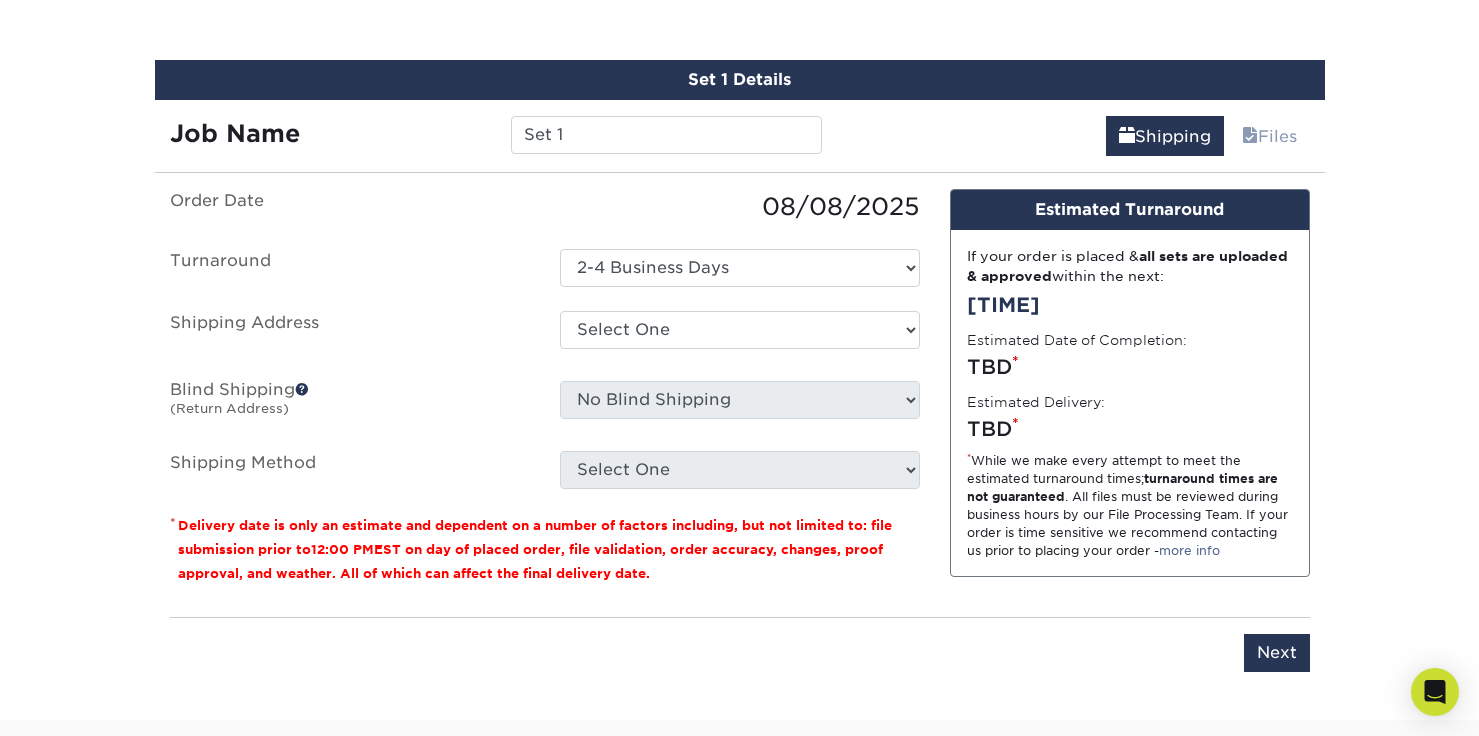 scroll, scrollTop: 1267, scrollLeft: 0, axis: vertical 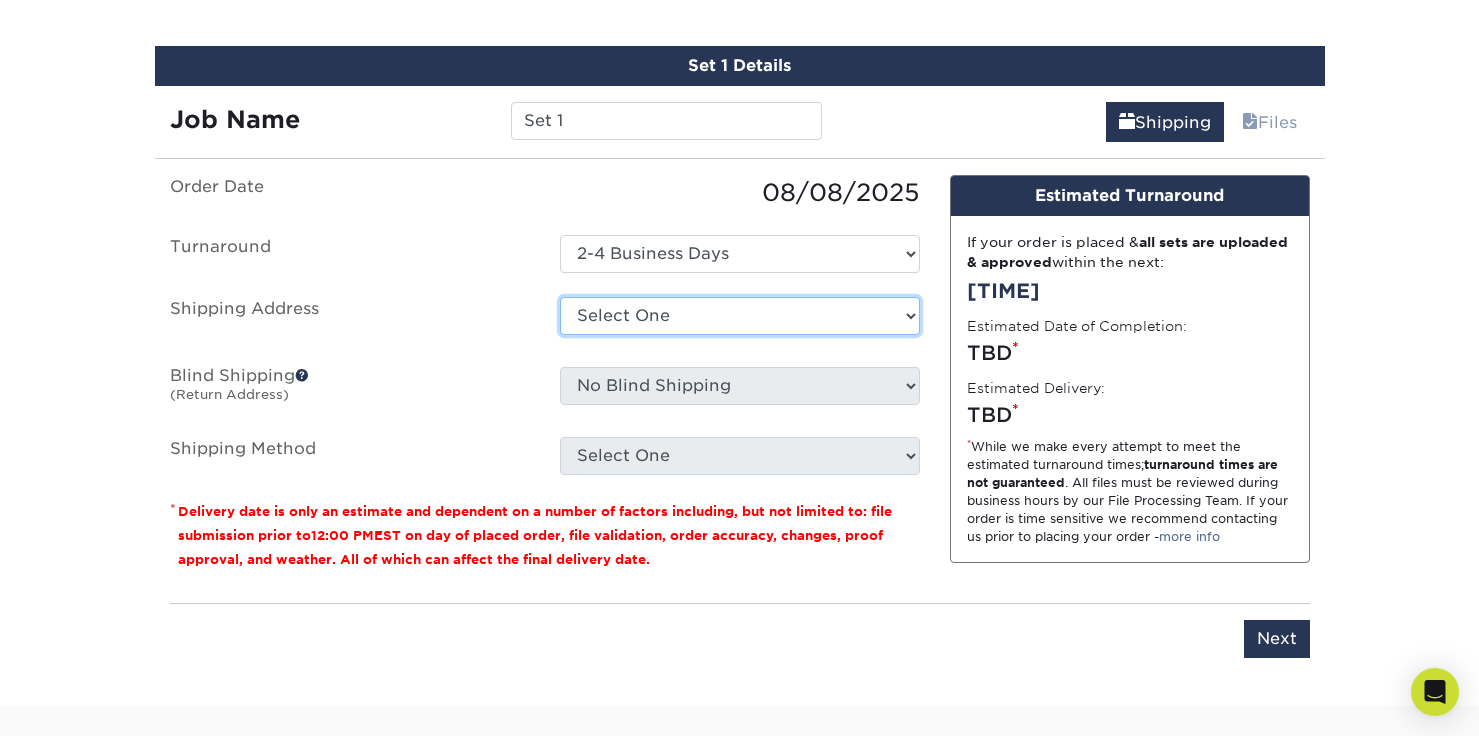 click on "Select One
+ Add New Address
- Login" at bounding box center (740, 316) 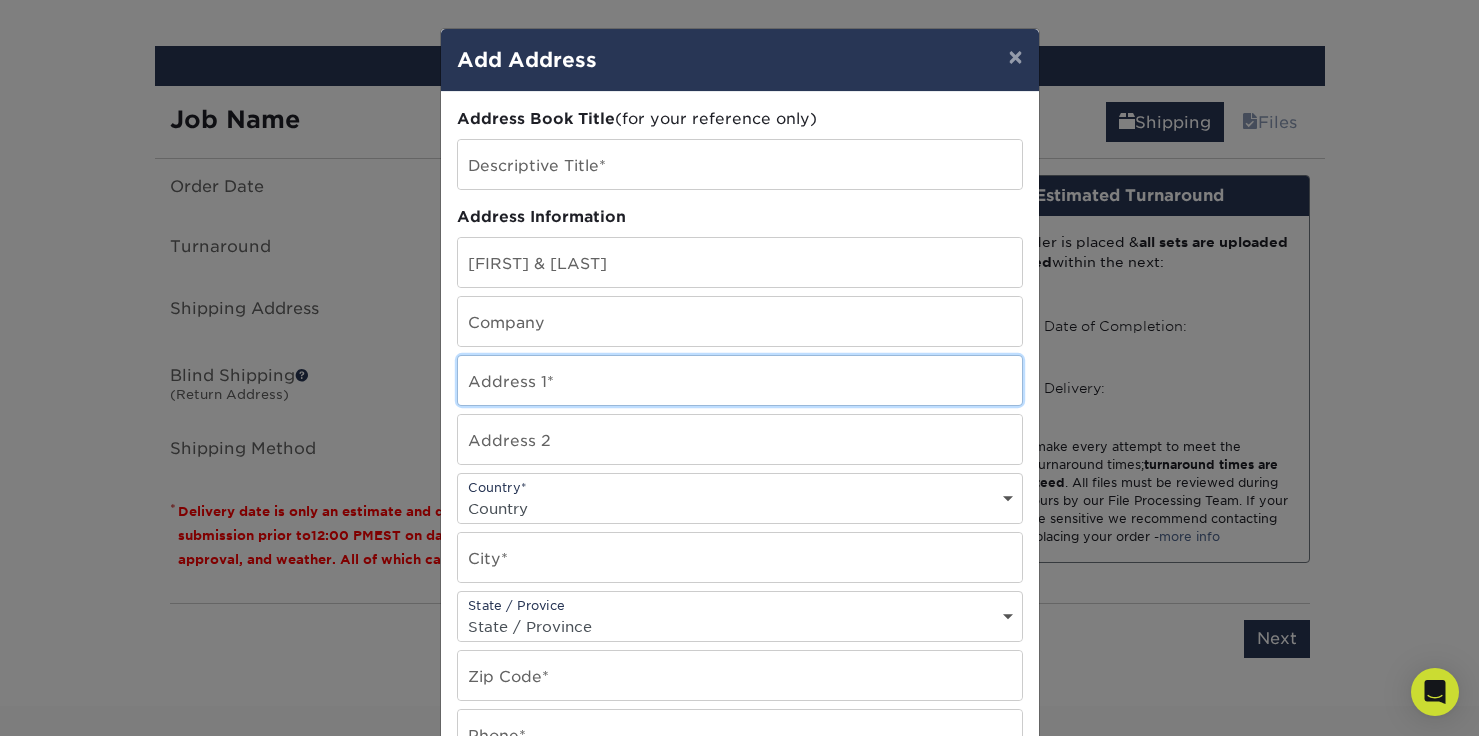 click at bounding box center [740, 380] 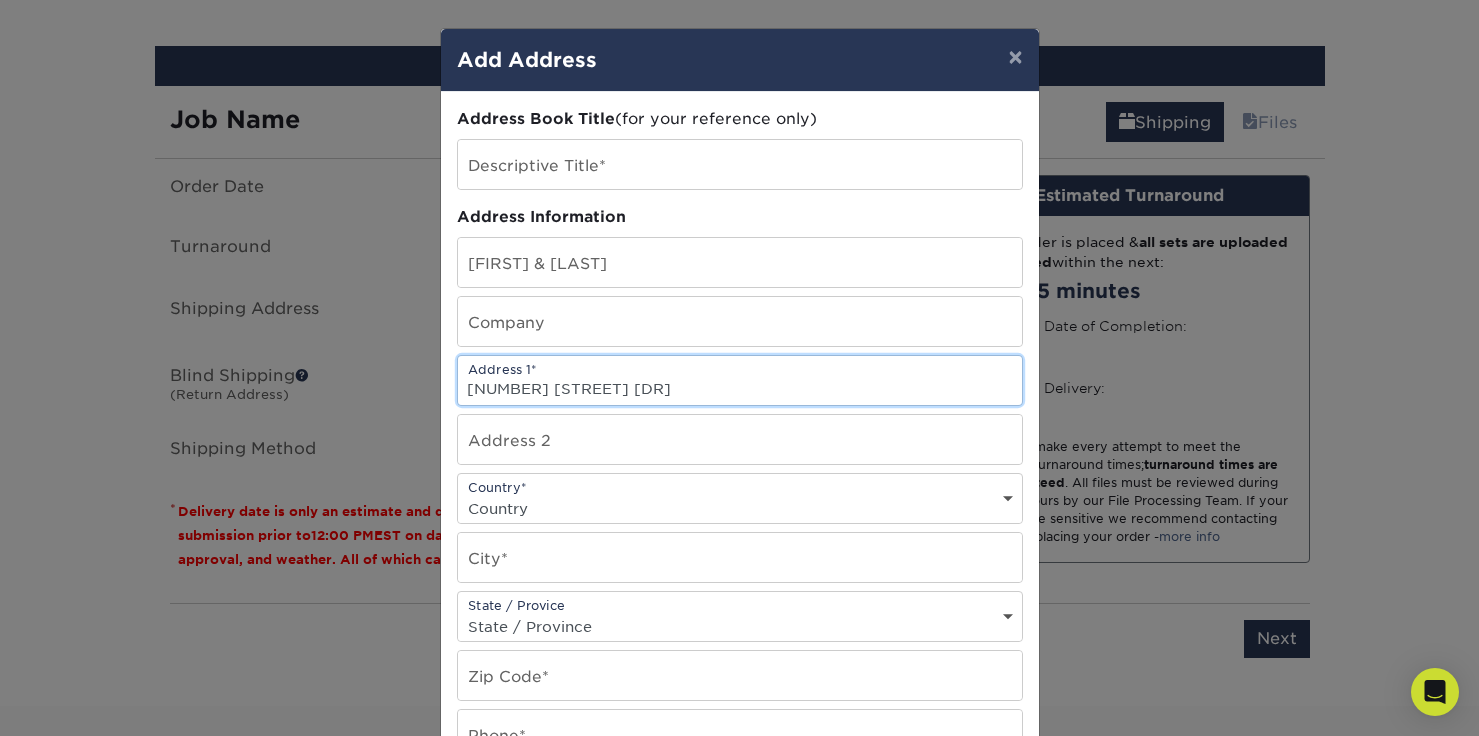 type on "[NUMBER] [STREET] [DR]" 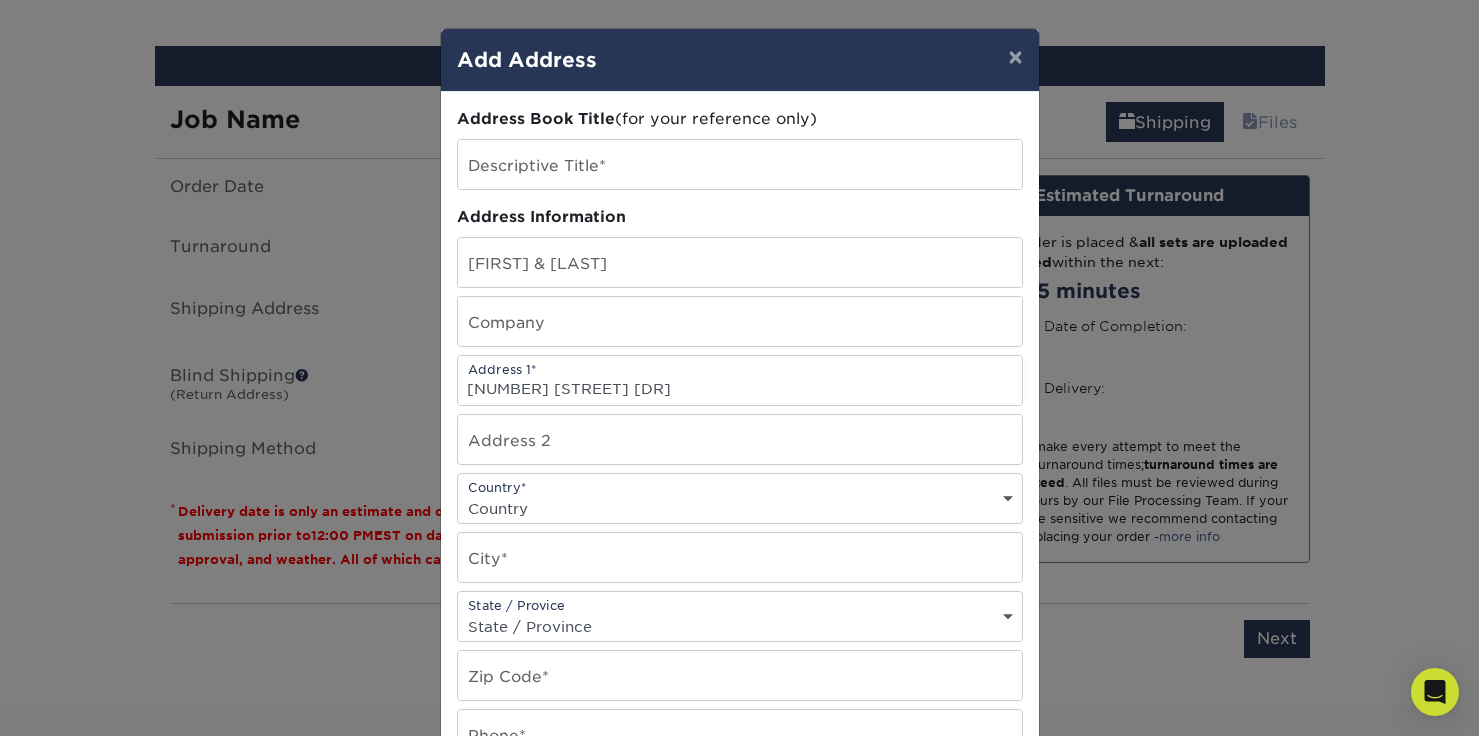 click on "Country United States Canada ----------------------------- Afghanistan Albania Algeria American Samoa Andorra Angola Anguilla Antarctica Antigua and Barbuda Argentina Armenia Aruba Australia Austria Azerbaijan Bahamas Bahrain Bangladesh Barbados Belarus Belgium Belize Benin Bermuda Bhutan Bolivia Bosnia and Herzegovina Botswana Bouvet Island Brazil British Indian Ocean Territory British Virgin Islands Brunei Darussalam Bulgaria Burkina Faso Burundi Cambodia Cameroon Cape Verde Cayman Islands Central African Republic Chad Chile China Christmas Island Cocos Colombia Comoros Congo Cook Islands Costa Rica Croatia Cuba Cyprus Czech Republic Denmark Djibouti Dominica Dominican Republic East Timor Ecuador Egypt El Salvador Equatorial Guinea Eritrea Estonia Ethiopia Falkland Islands Faroe Islands Fiji Finland France French Guiana French Polynesia French Southern Territories Gabon Gambia Georgia Germany Ghana Gibraltar Greece Greenland Grenada Guadeloupe Guam Guatemala Guinea Guinea-Bissau Guyana Haiti Honduras India" at bounding box center (740, 508) 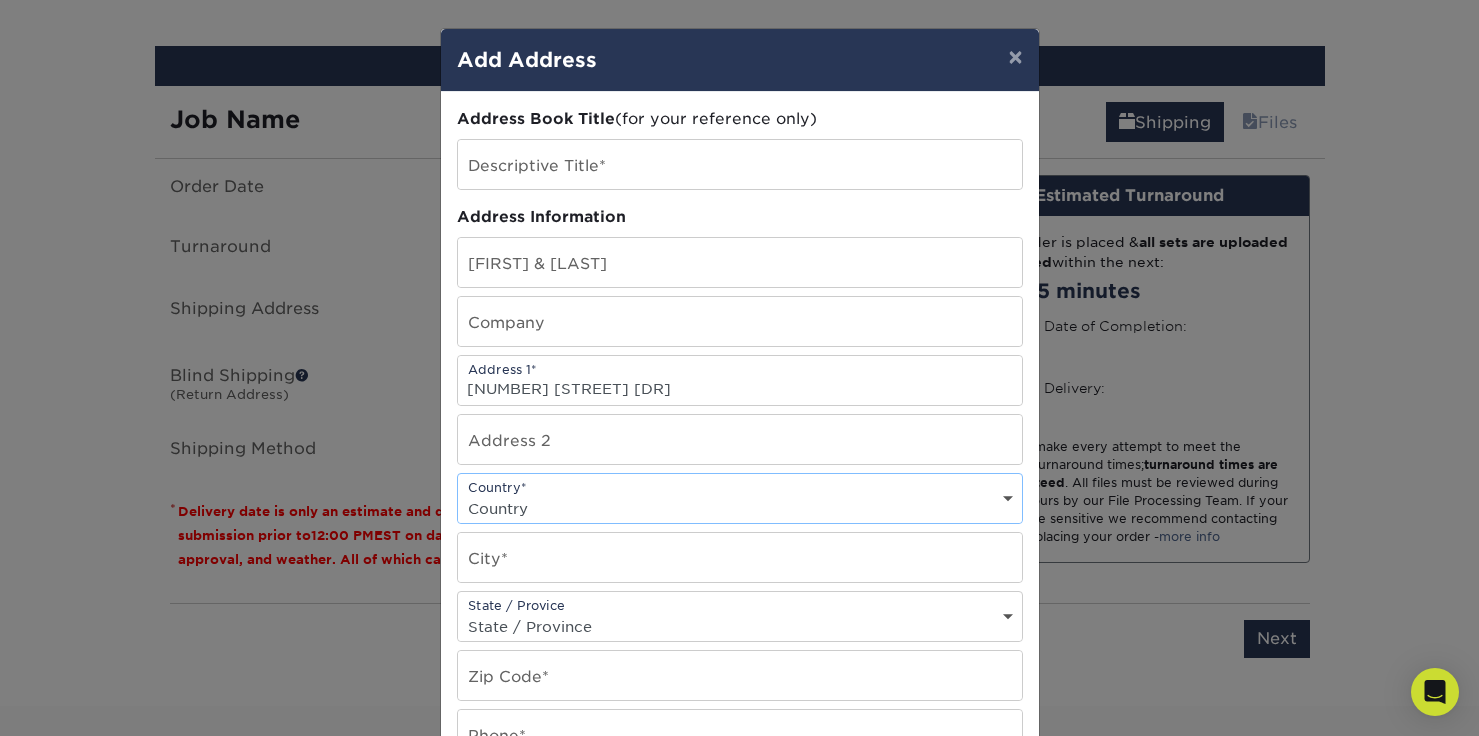 select on "[COUNTRY]" 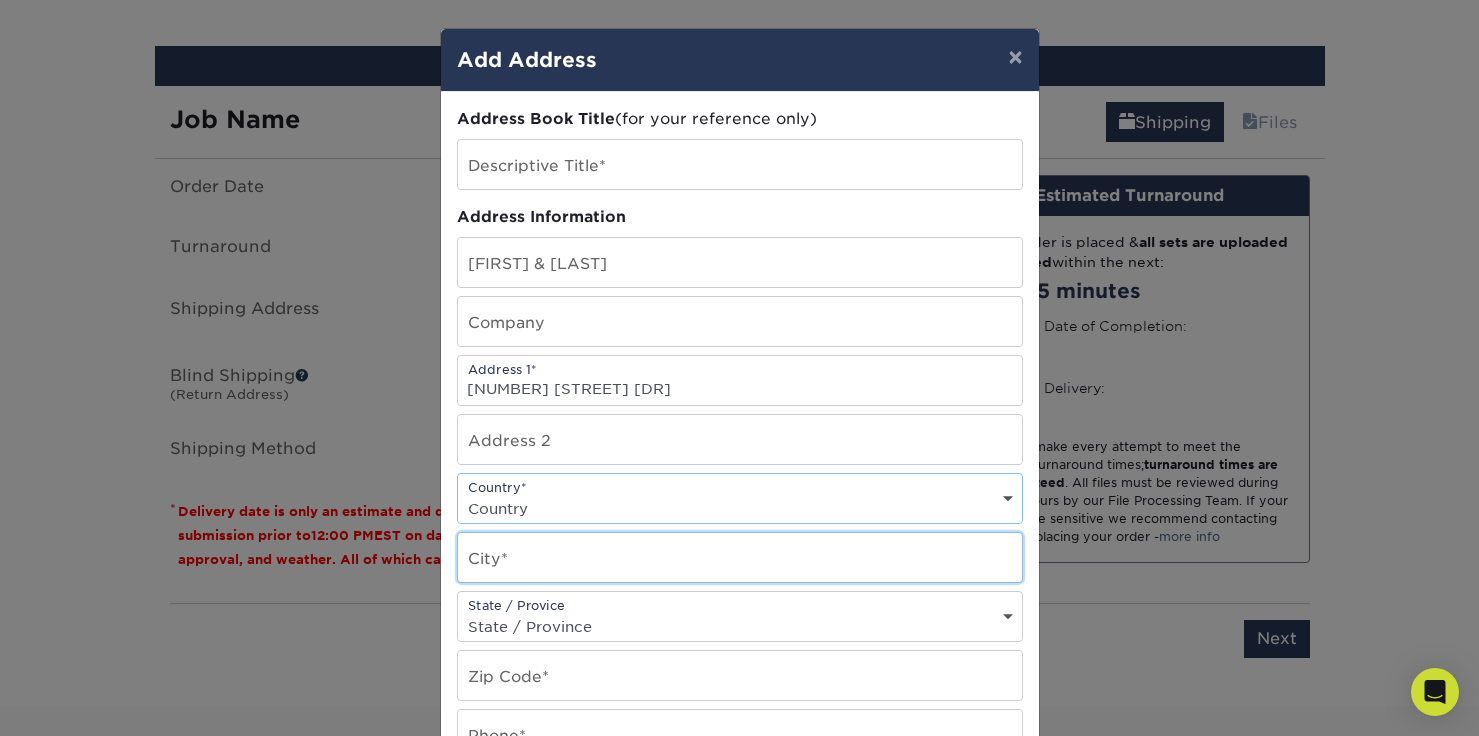 click at bounding box center [740, 557] 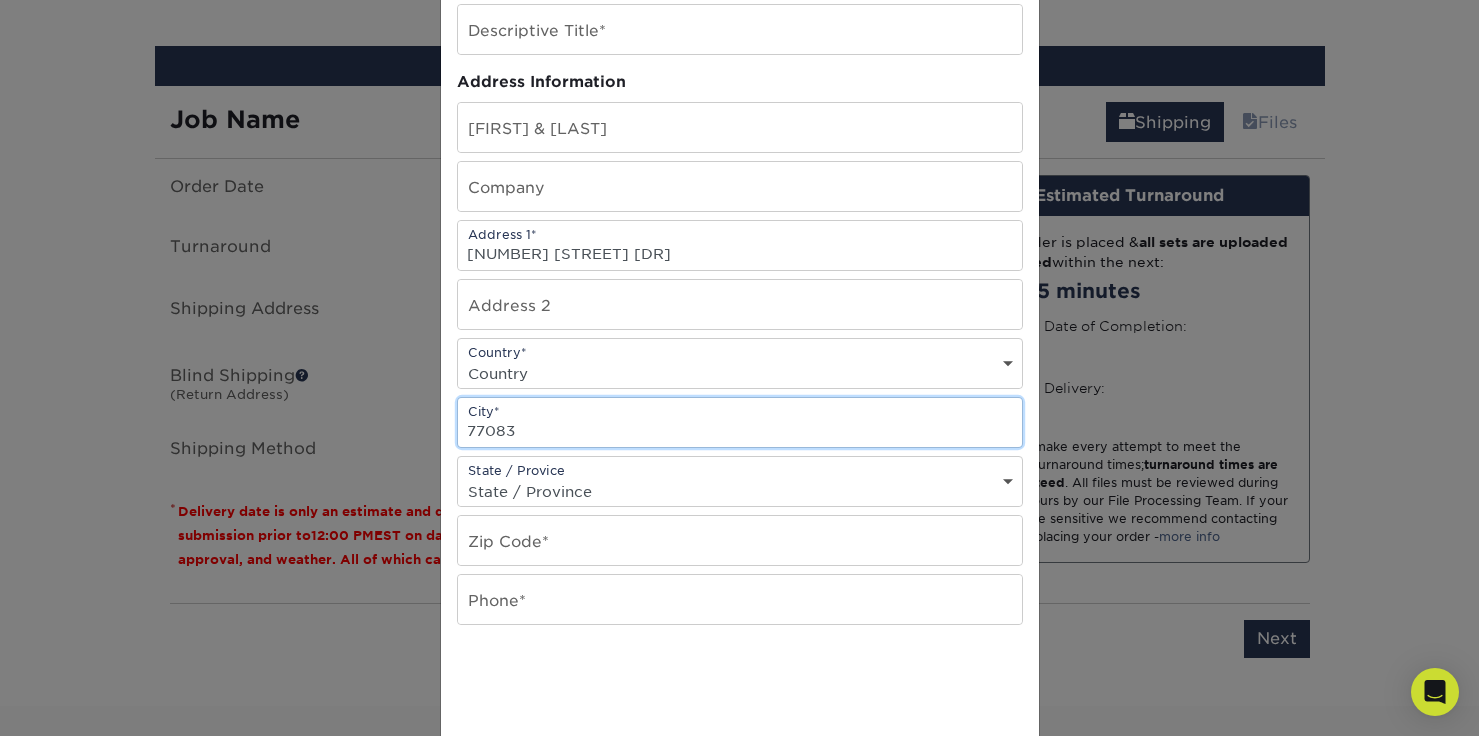 scroll, scrollTop: 136, scrollLeft: 0, axis: vertical 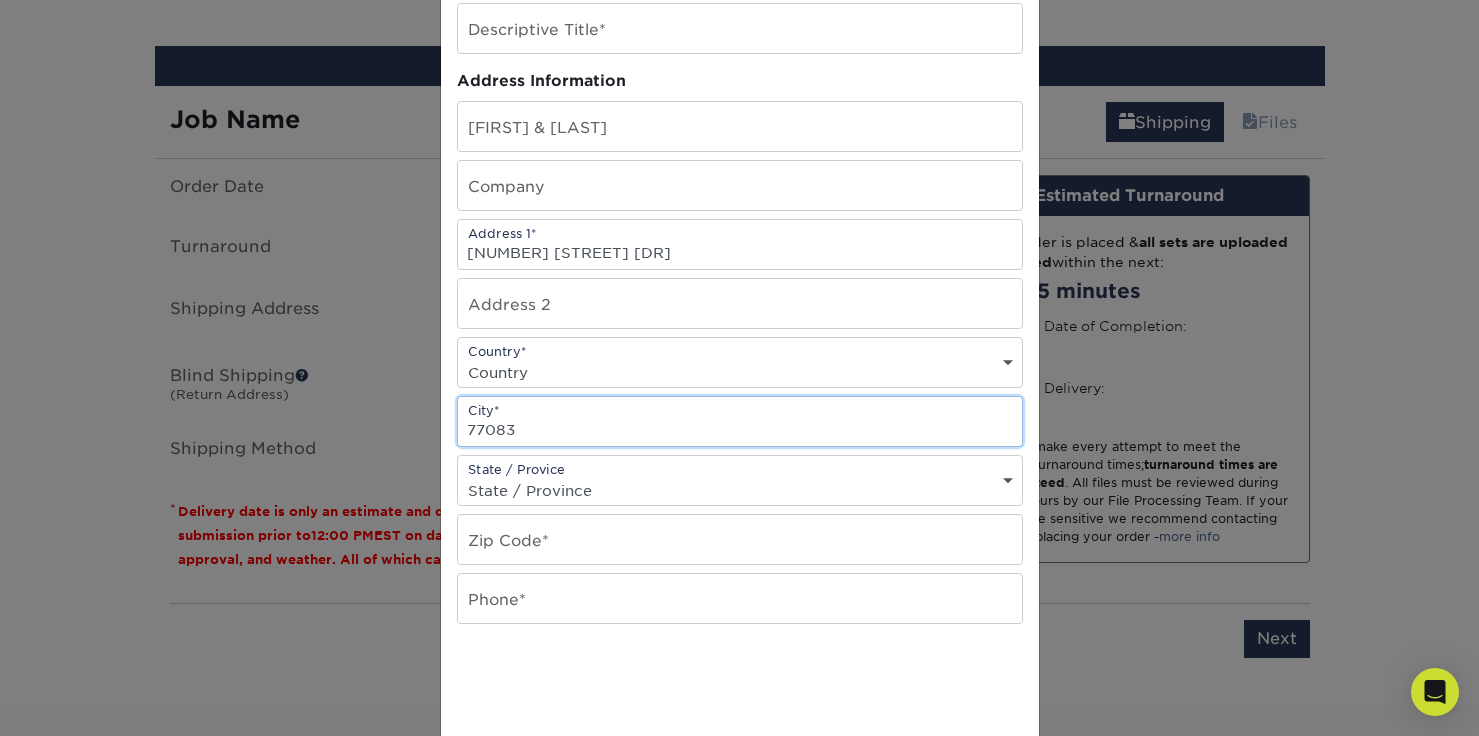 type on "77083" 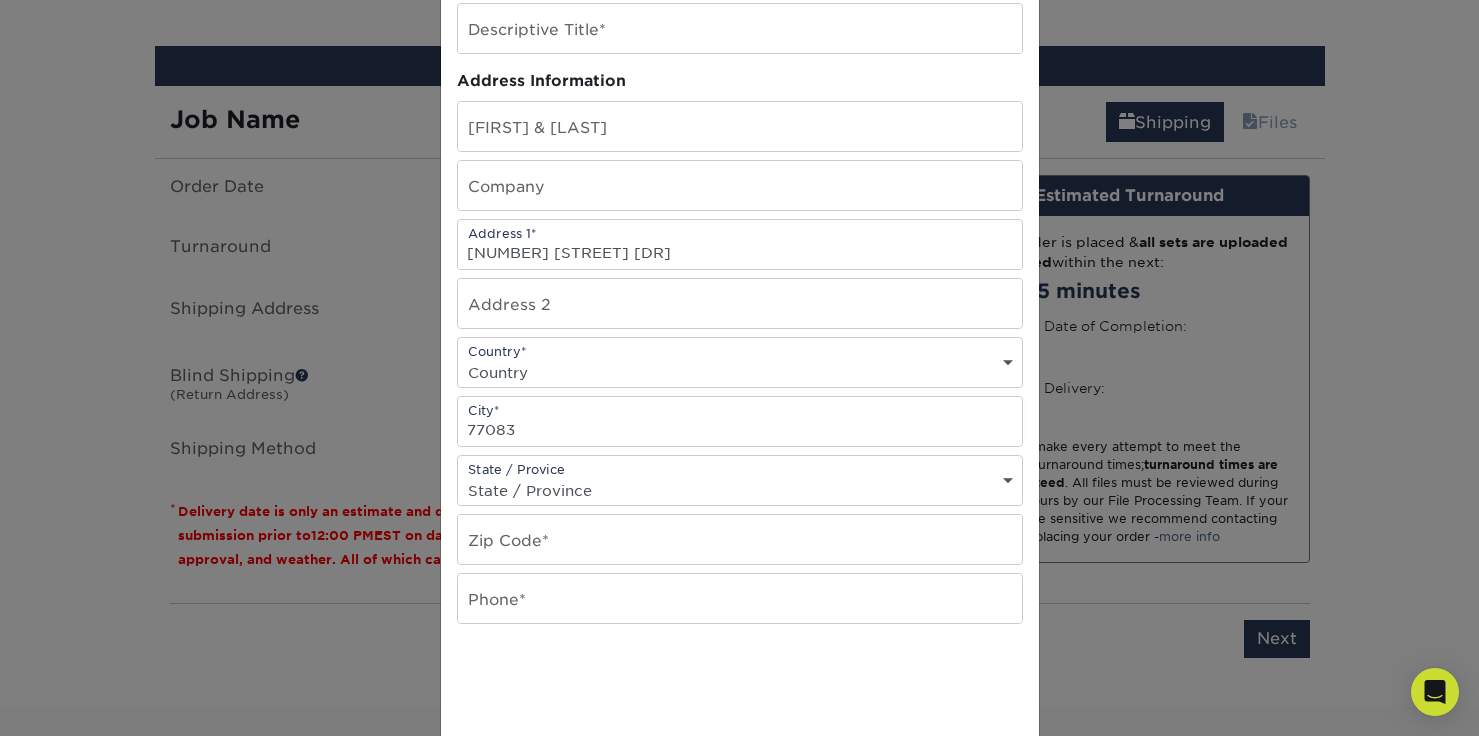 click on "State / Province Alabama Alaska Arizona Arkansas California Colorado Connecticut Delaware District of Columbia Florida Georgia Hawaii Idaho Illinois Indiana Iowa Kansas Kentucky Louisiana Maine Maryland Massachusetts Michigan Minnesota Mississippi Missouri Montana Nebraska Nevada New Hampshire New Jersey New Mexico New York North Carolina North Dakota Ohio Oklahoma Oregon Pennsylvania Rhode Island South Carolina South Dakota Tennessee Texas Utah Vermont Virginia Washington West Virginia Wisconsin Wyoming ACT NSW NT QLD SA TAS VIC WA NZ Alberta British Columbia Manitoba New Brunswick Newfoundland Northwest Territories Nova Scotia Nunavut Ontario Prince Edward Island Quebec Saskatchewan Yukon Puerto Rico Aguascalientes Baja California Baja California Sur Campeche Chiapas Chihuahua Coahuila Colima Distrito Federal Durango Guanajuato Guerrero Hidalgo Jalisco Mexico Michoacan Morelos Nayarit Nuevo Leon Oaxaca Puebla Queretaro Quintana Roo San Luis Patosi Sinaloa Sonora Tabasco Tamaulipas Tlaxcala Veracruz Yucatan" at bounding box center [740, 490] 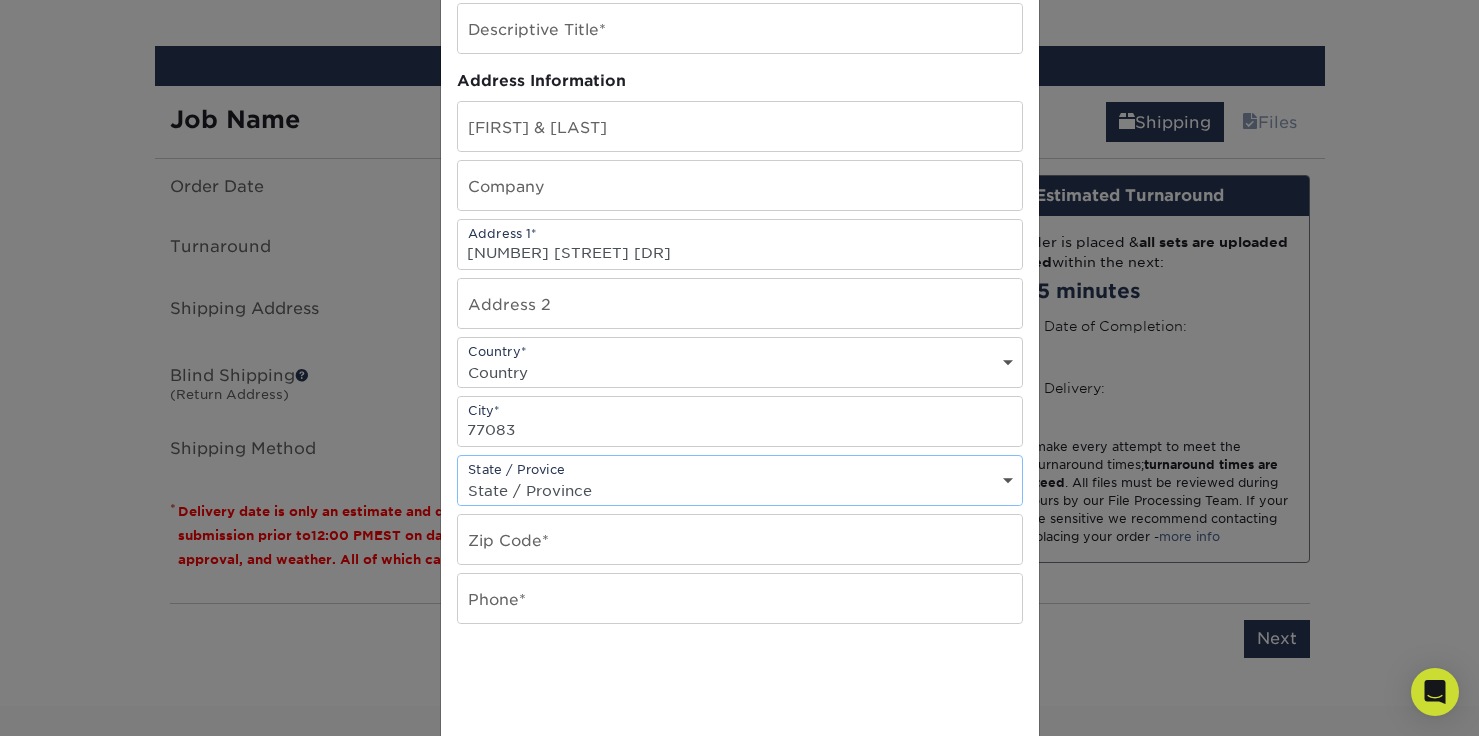 select on "TX" 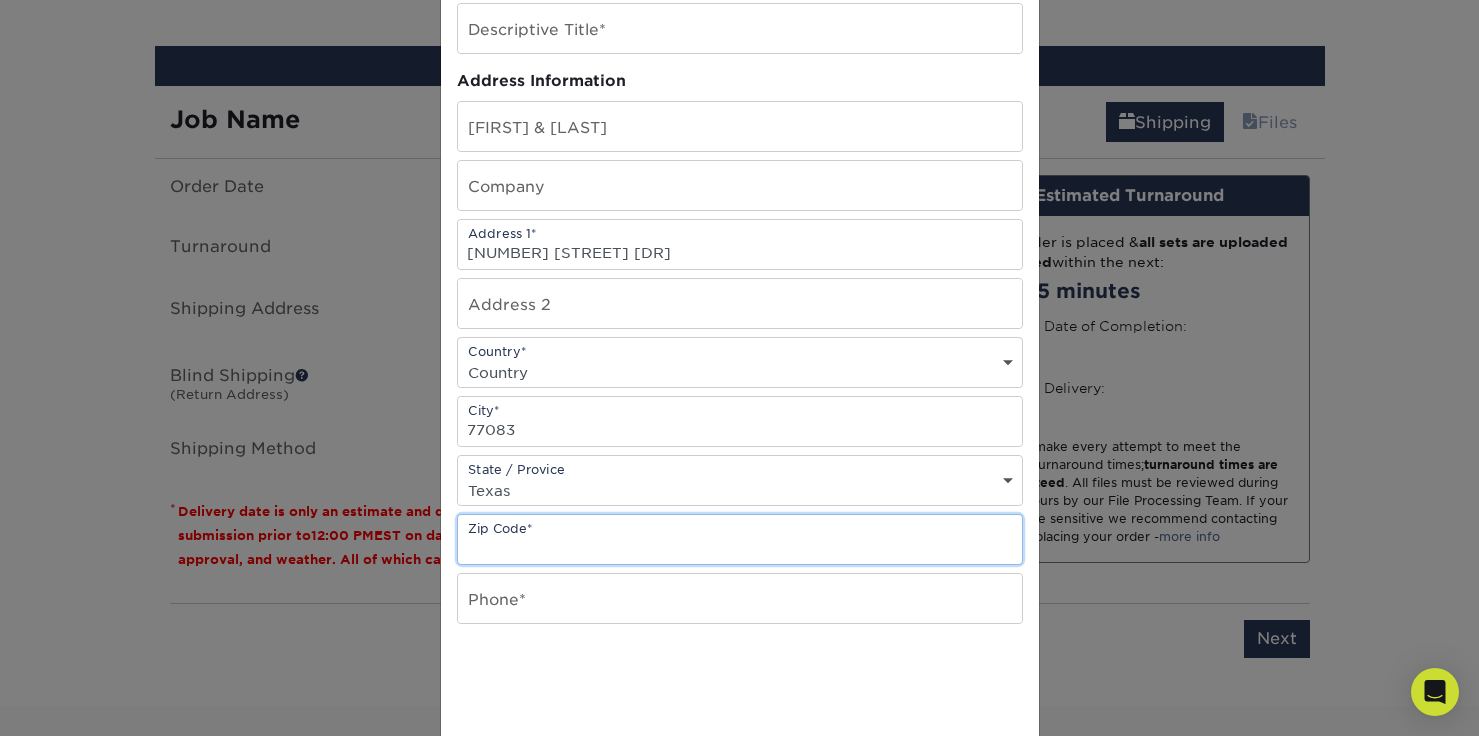 click at bounding box center [740, 539] 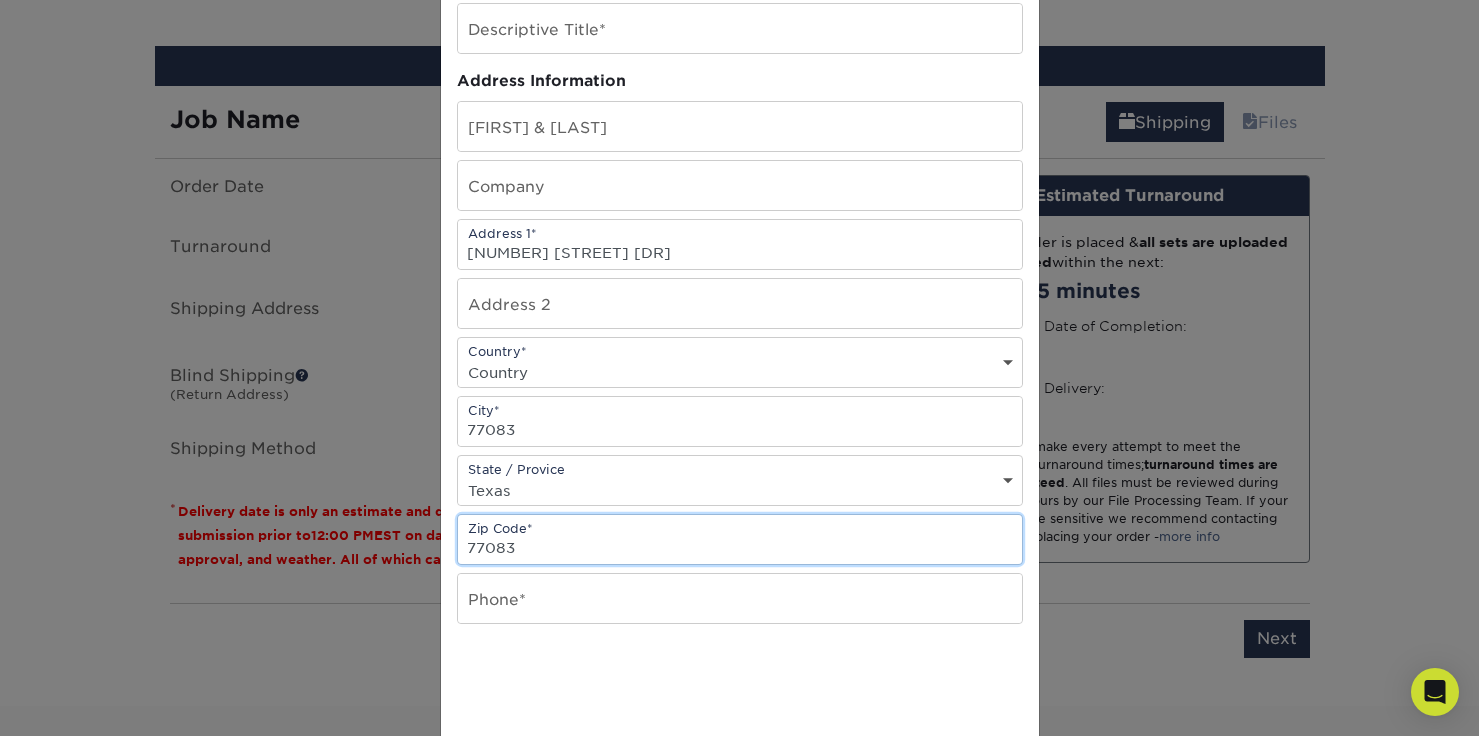 type on "77083" 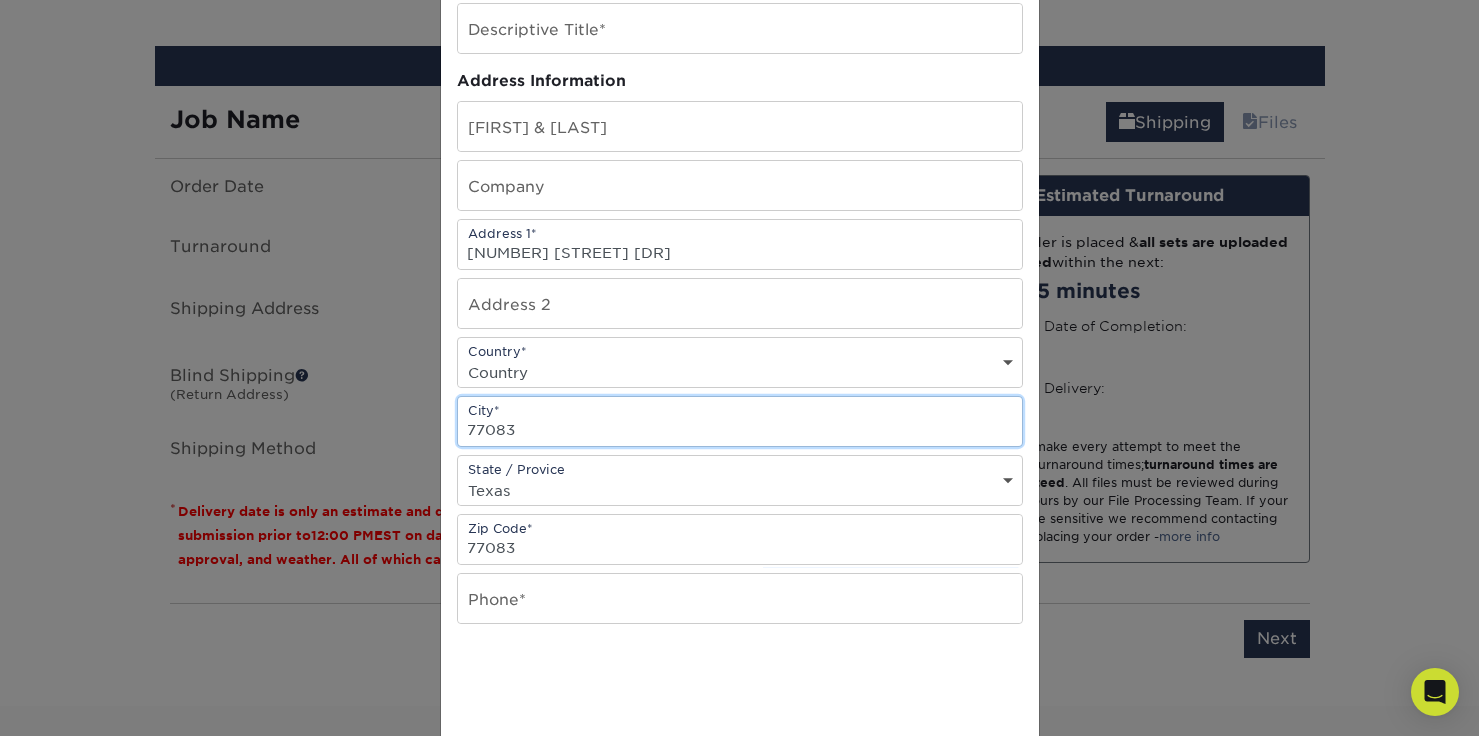 drag, startPoint x: 527, startPoint y: 438, endPoint x: 453, endPoint y: 429, distance: 74.54529 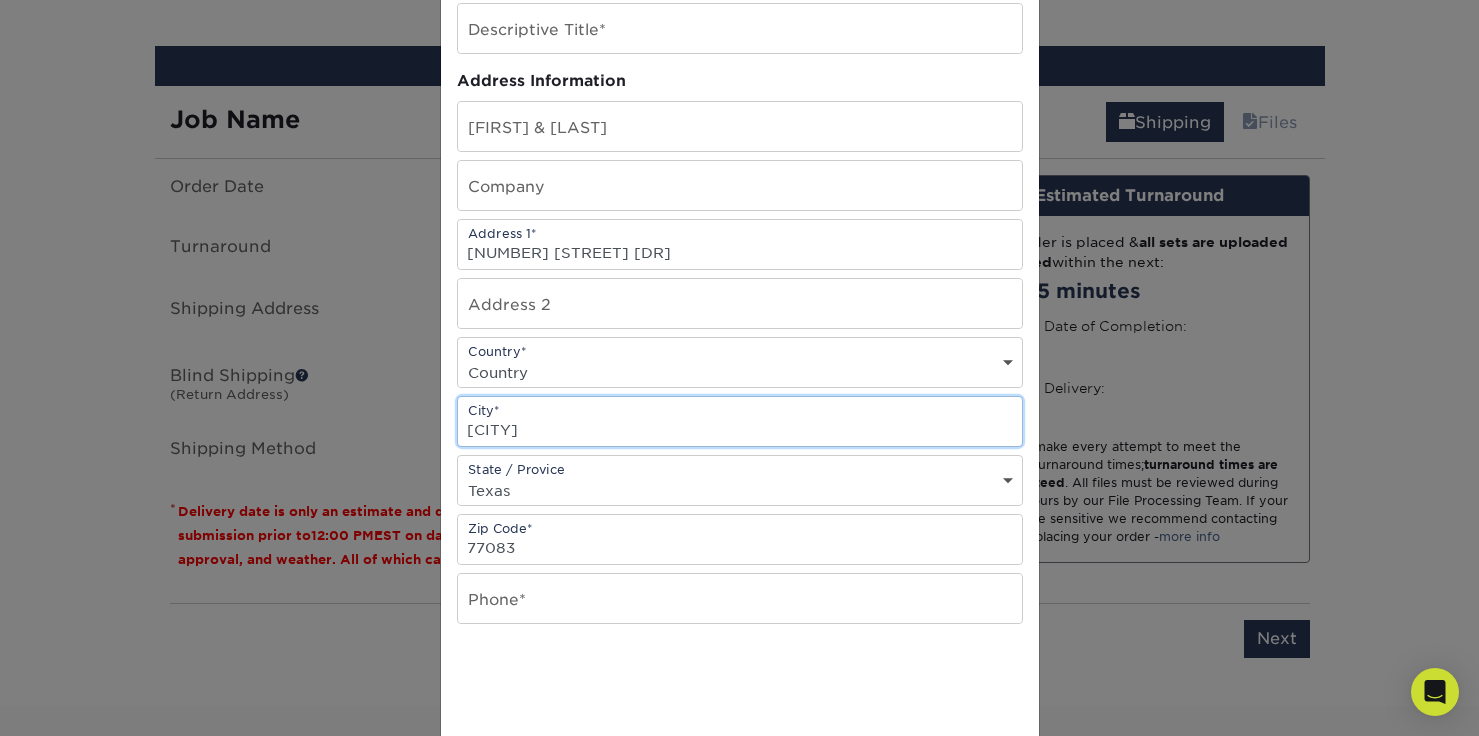 type on "[CITY]" 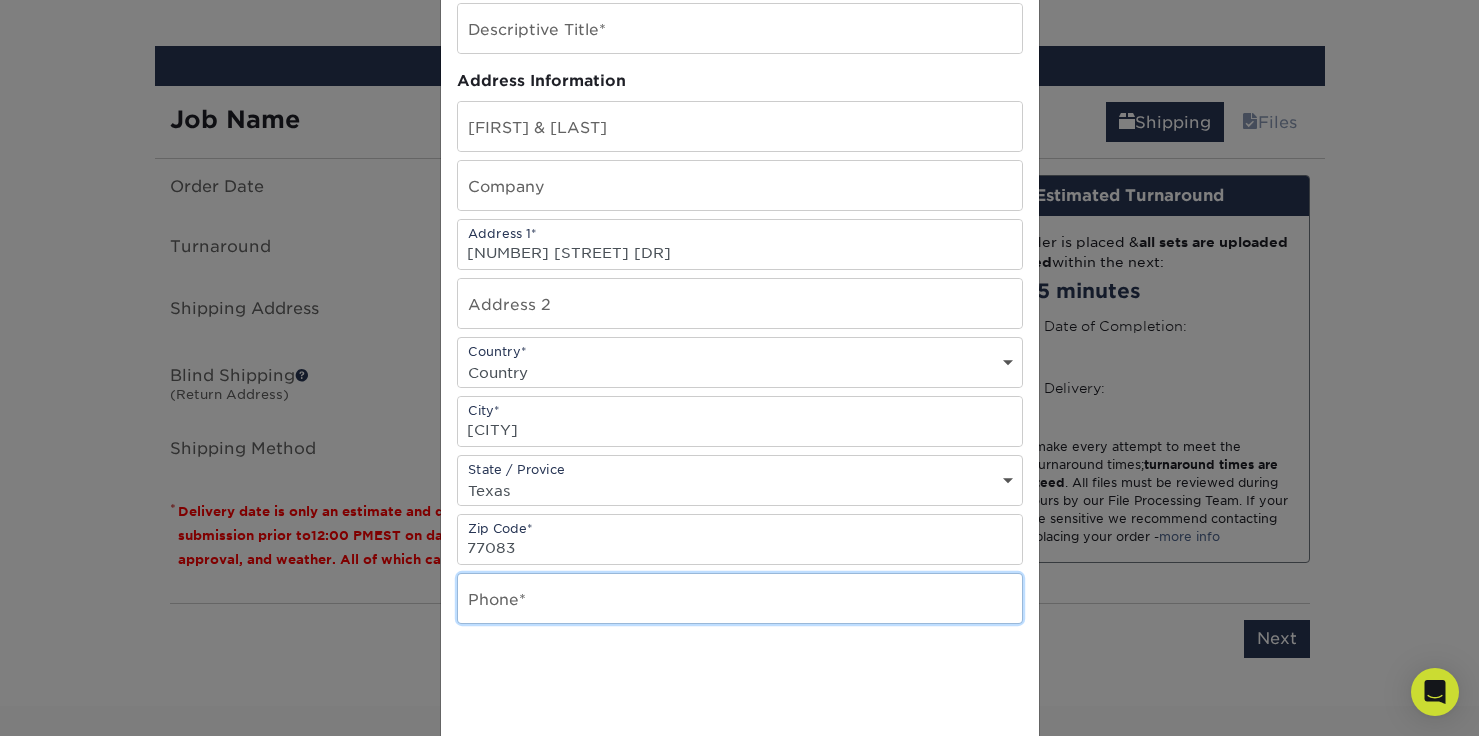 click at bounding box center (740, 598) 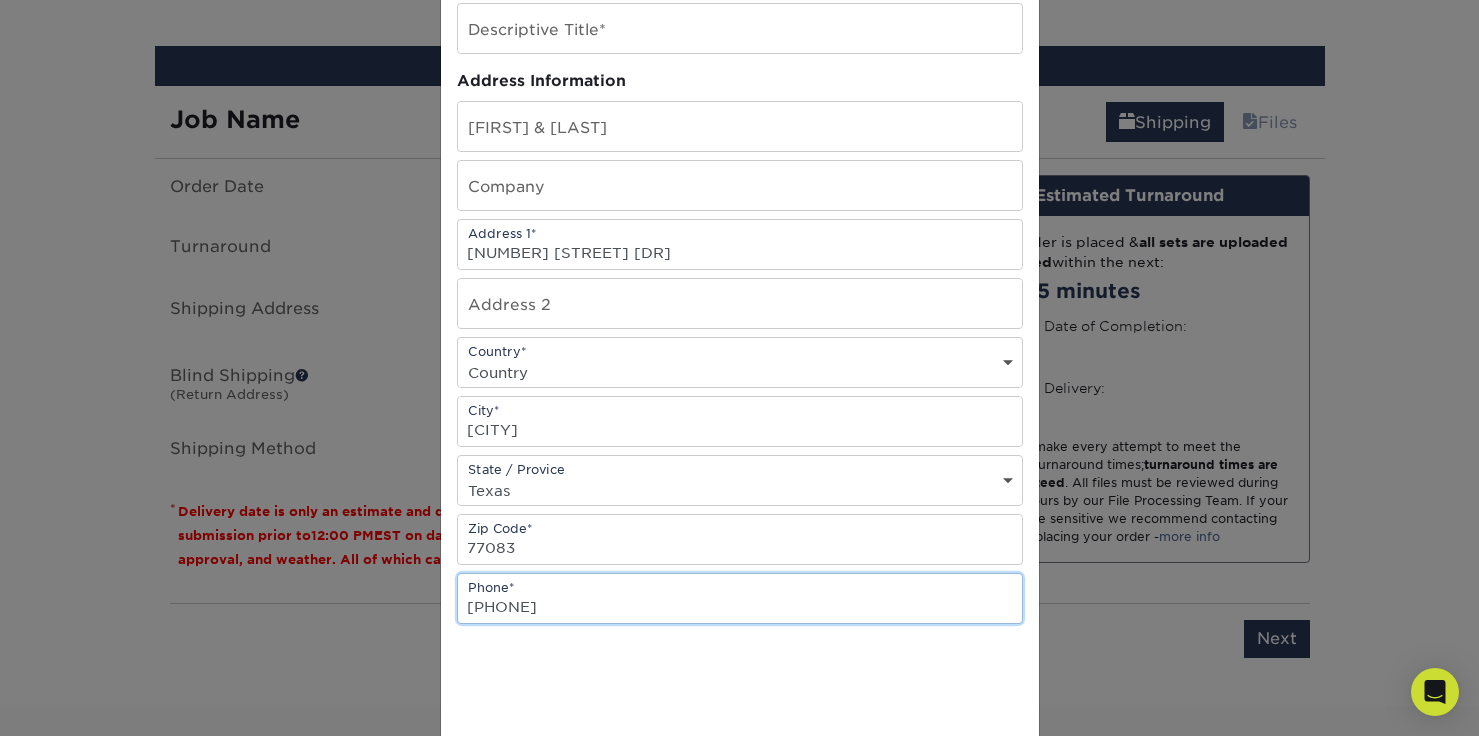 type on "[PHONE]" 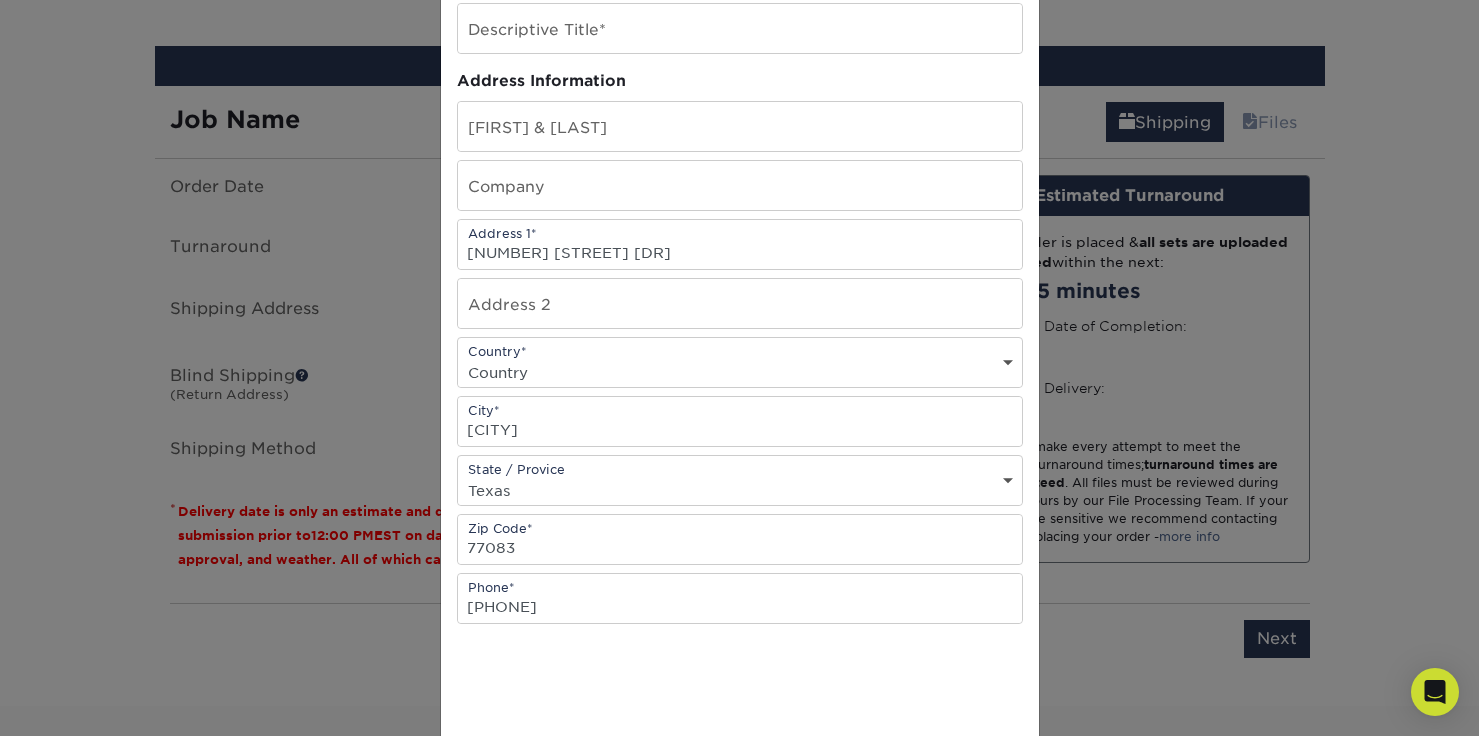 scroll, scrollTop: 0, scrollLeft: 0, axis: both 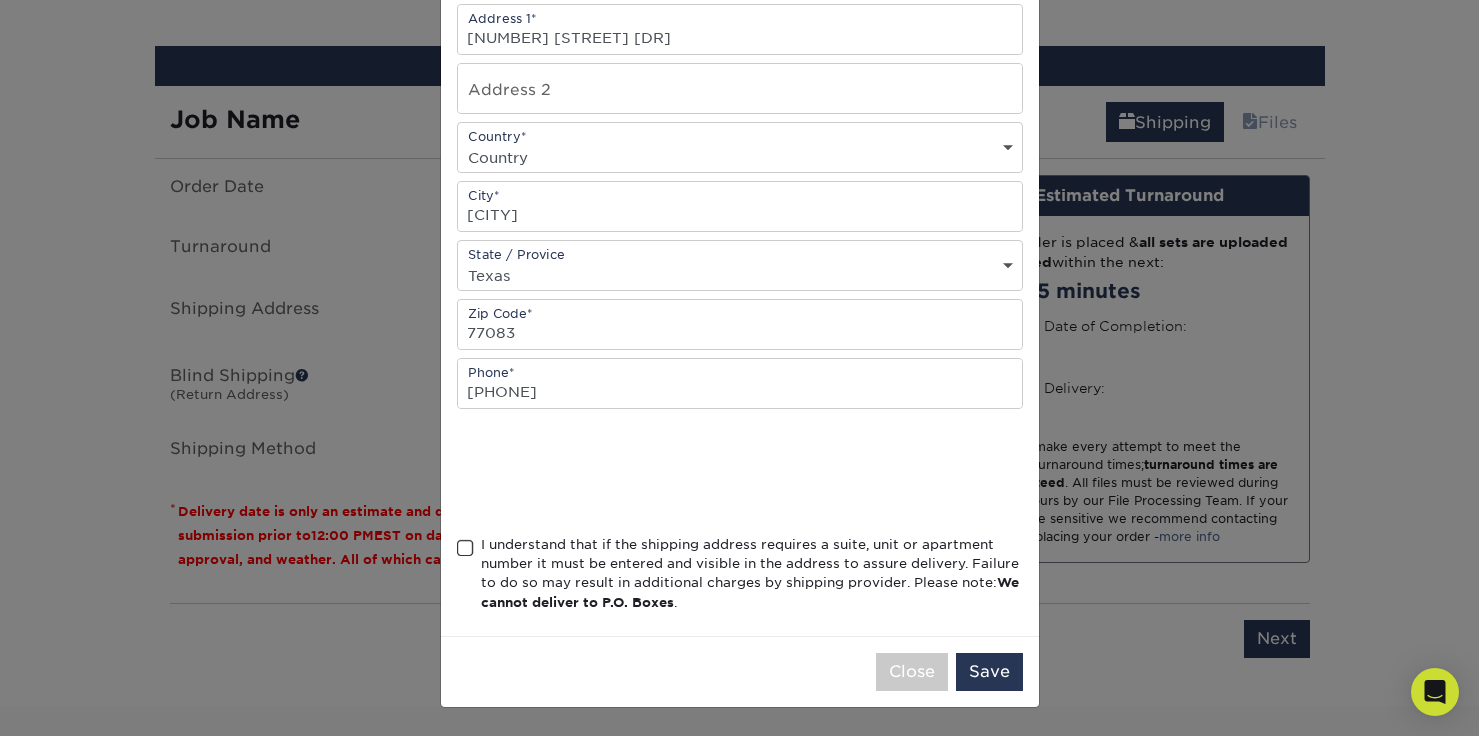 click at bounding box center [465, 548] 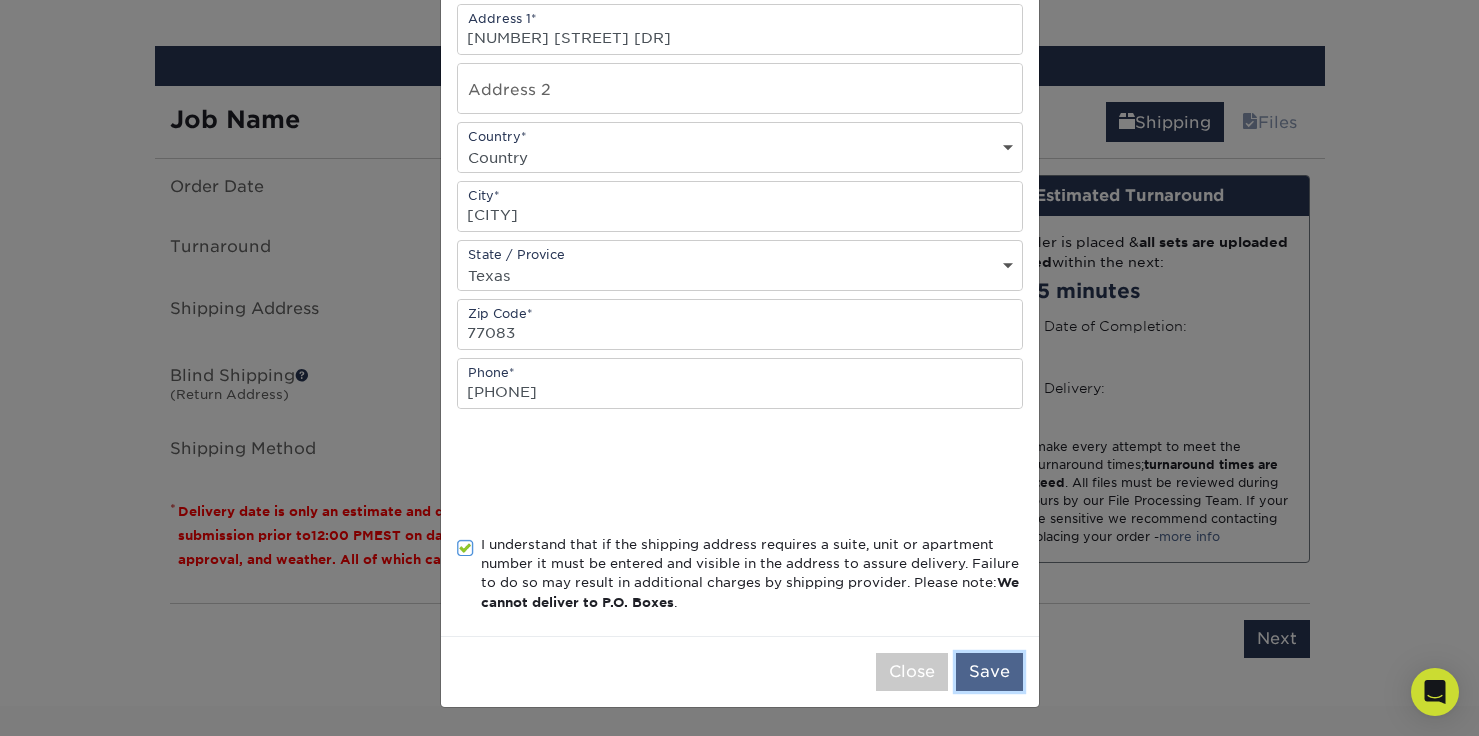 click on "Save" at bounding box center (989, 672) 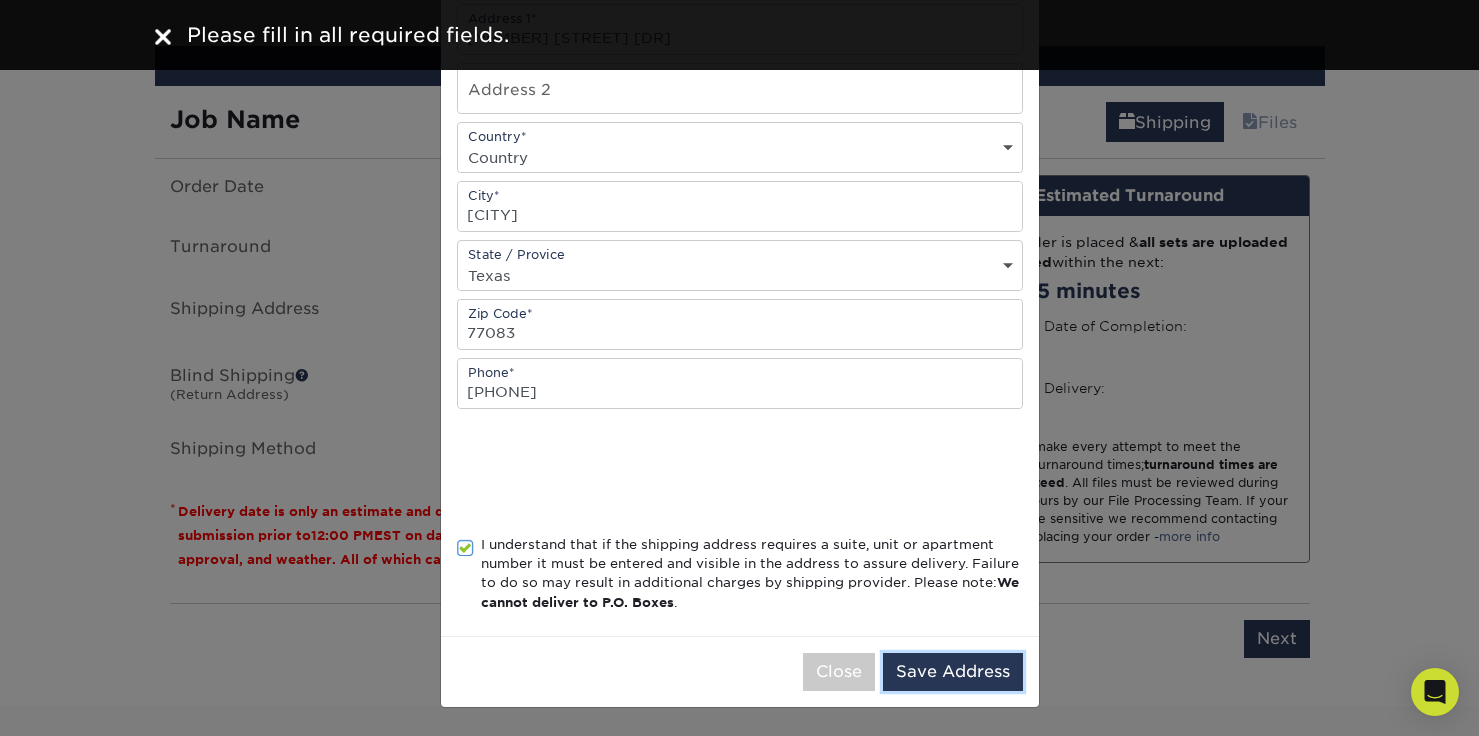 scroll, scrollTop: 0, scrollLeft: 0, axis: both 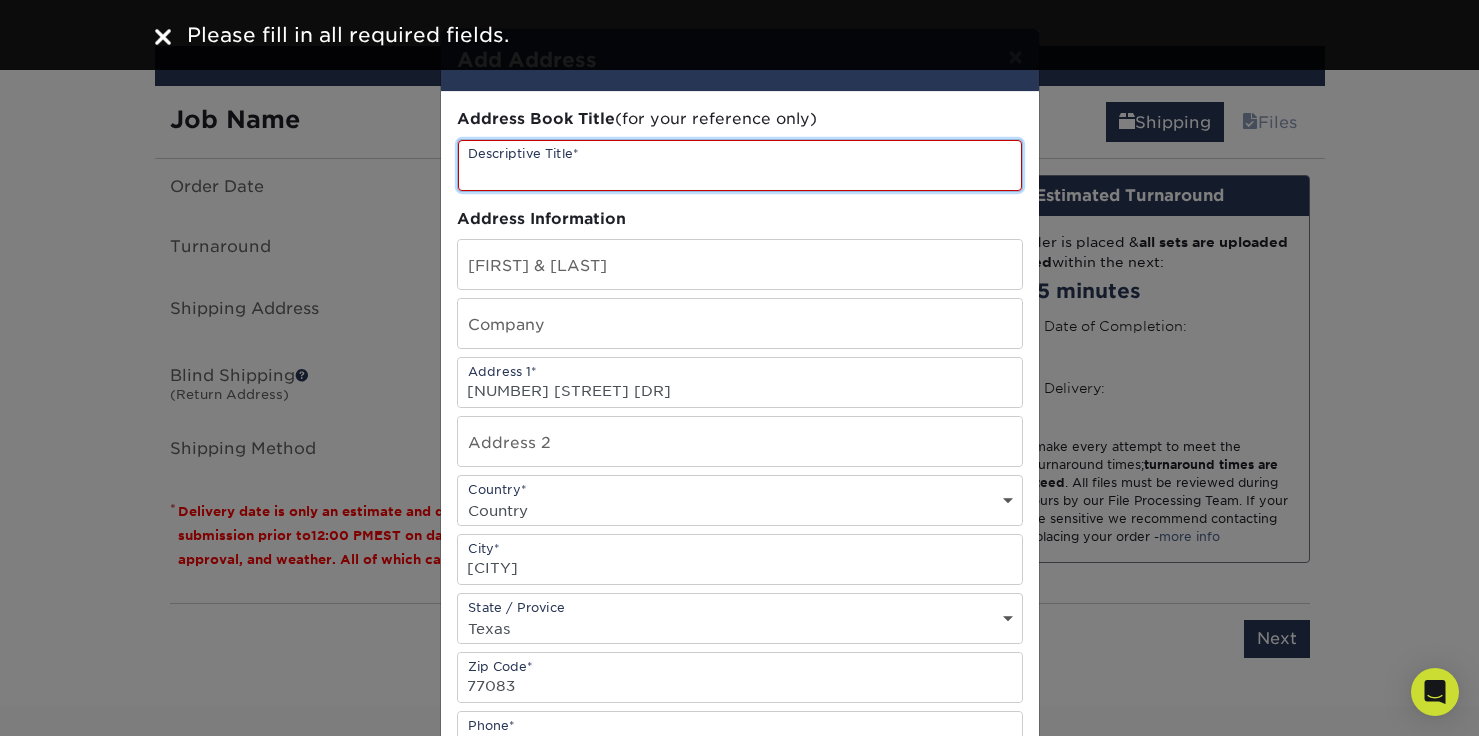 click at bounding box center (740, 165) 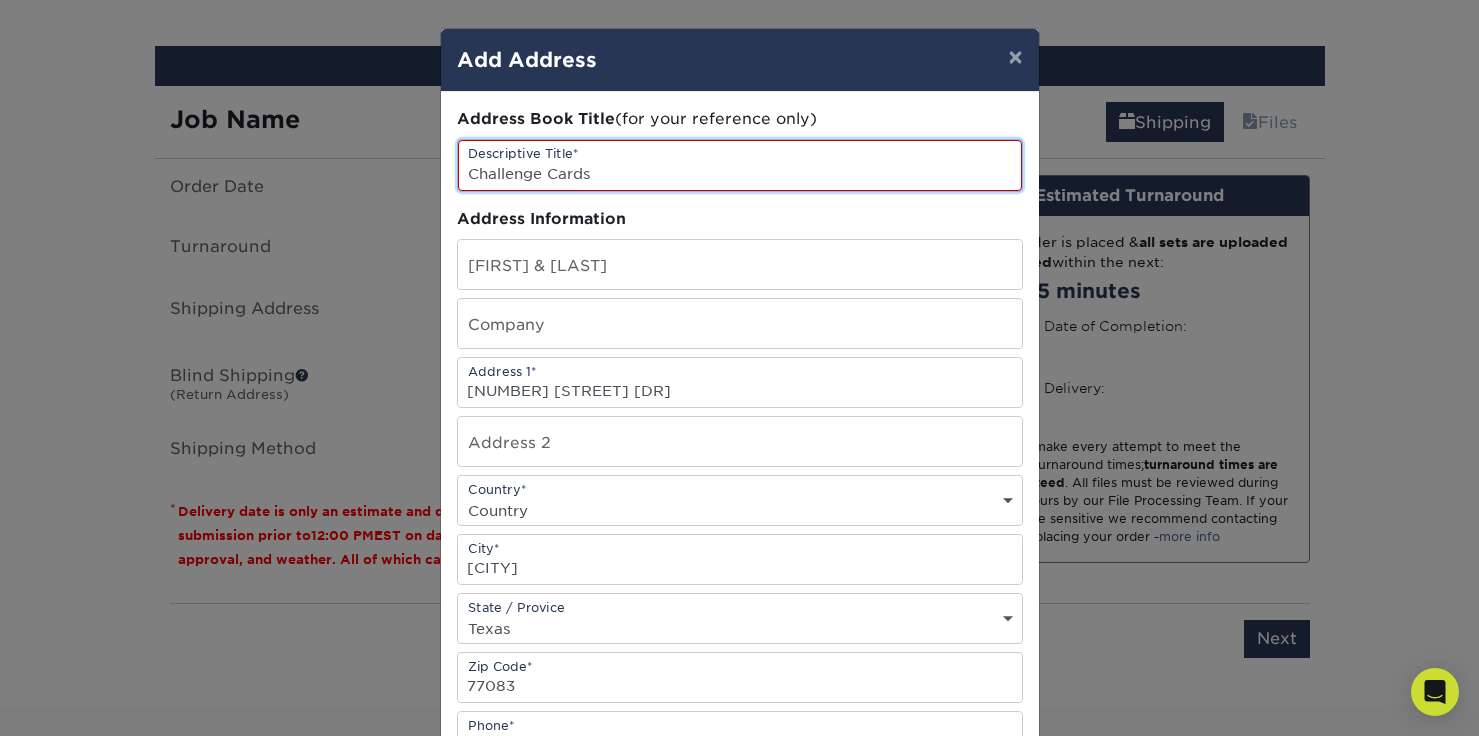 scroll, scrollTop: 353, scrollLeft: 0, axis: vertical 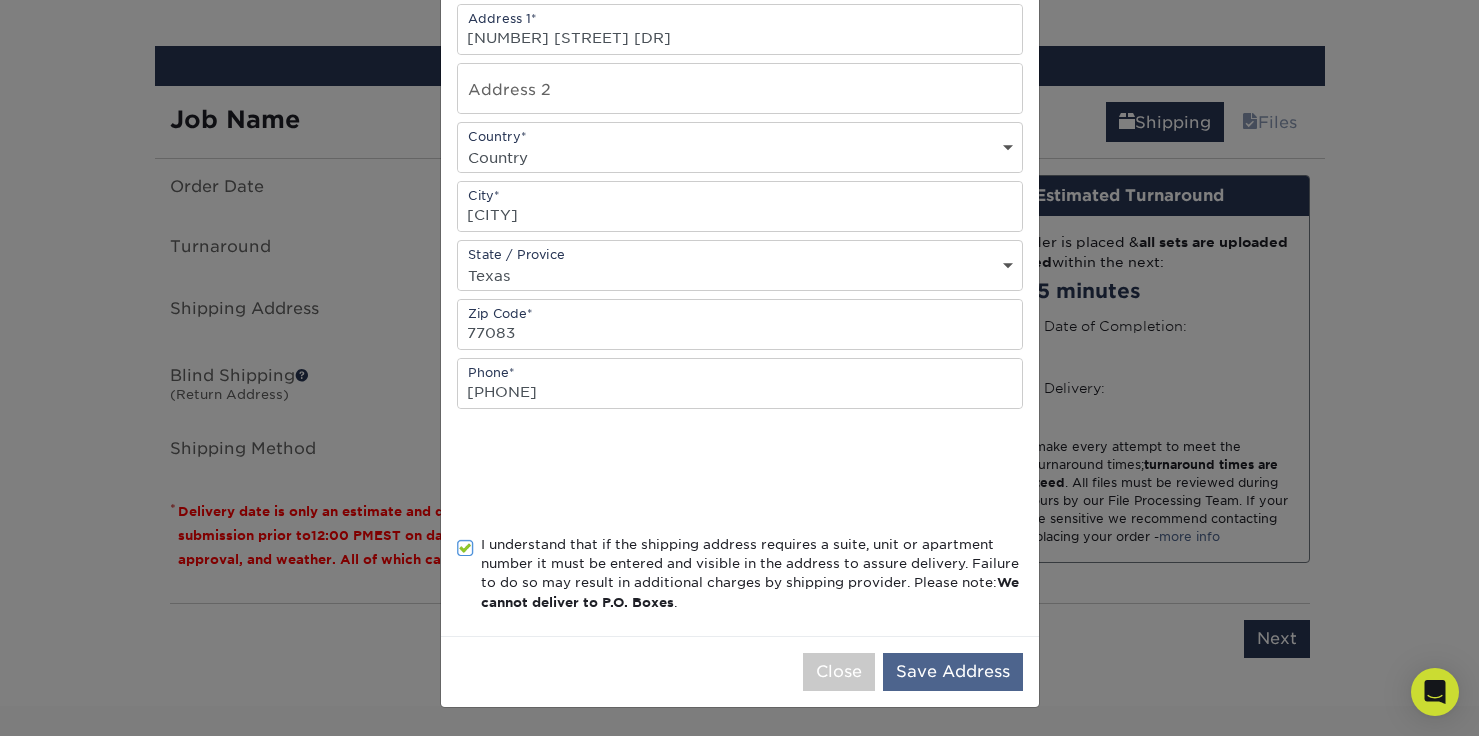 type on "Challenge Cards" 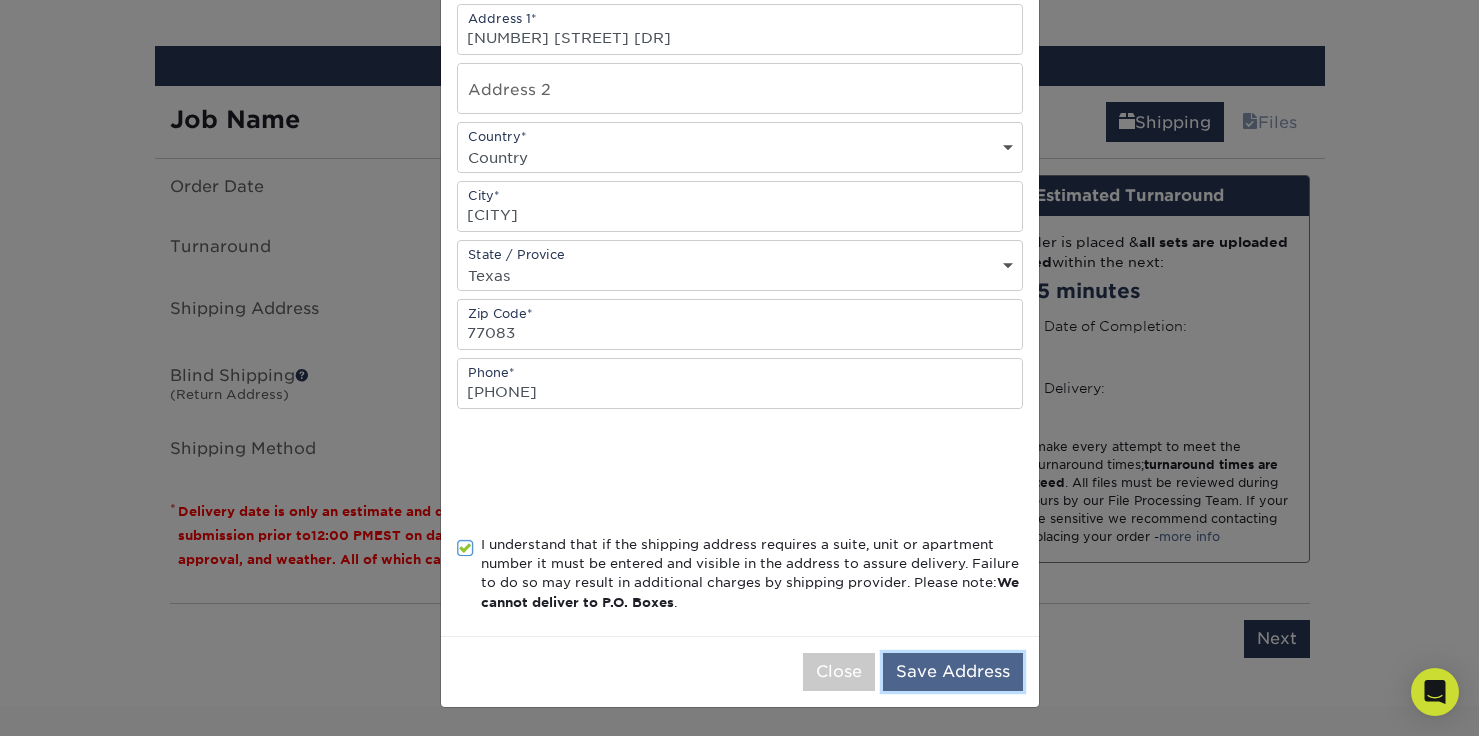 click on "Save Address" at bounding box center [953, 672] 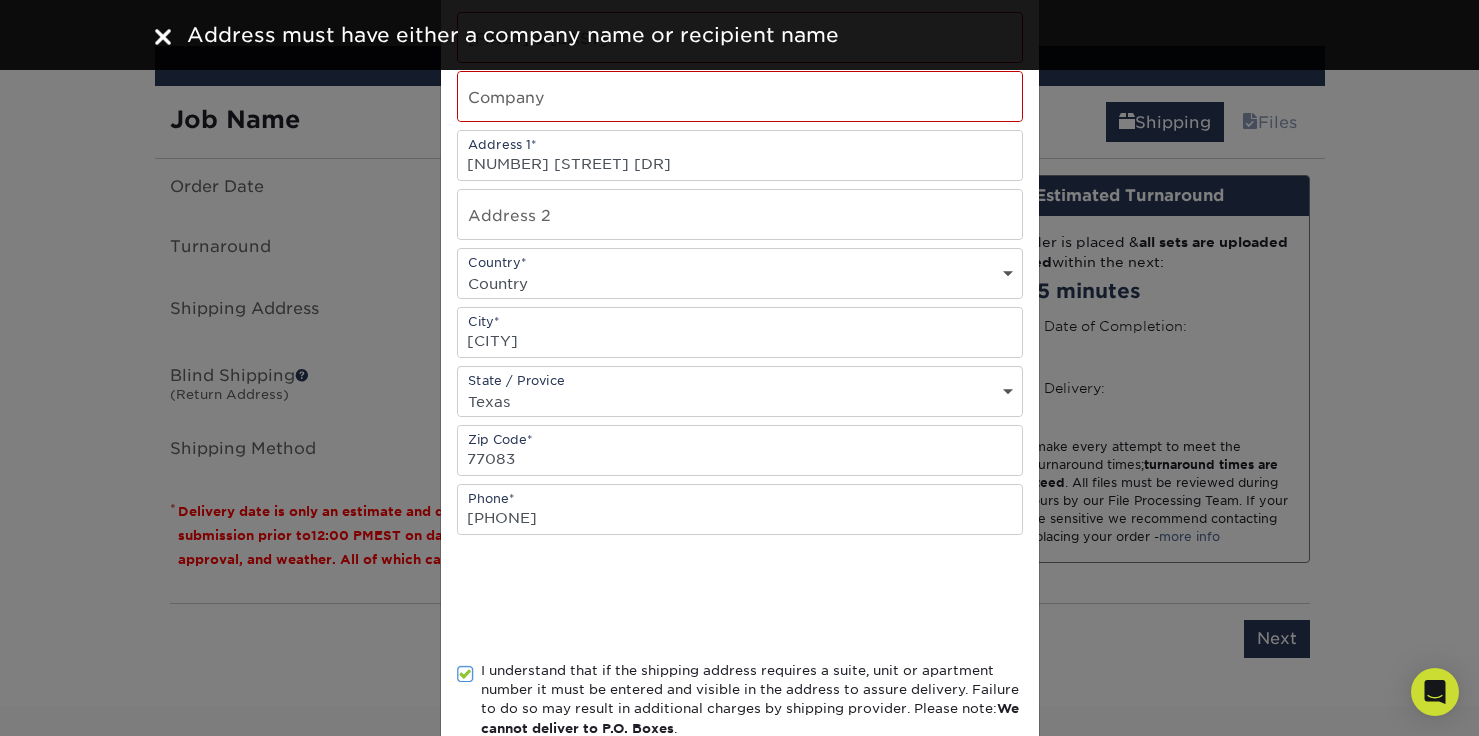 scroll, scrollTop: 0, scrollLeft: 0, axis: both 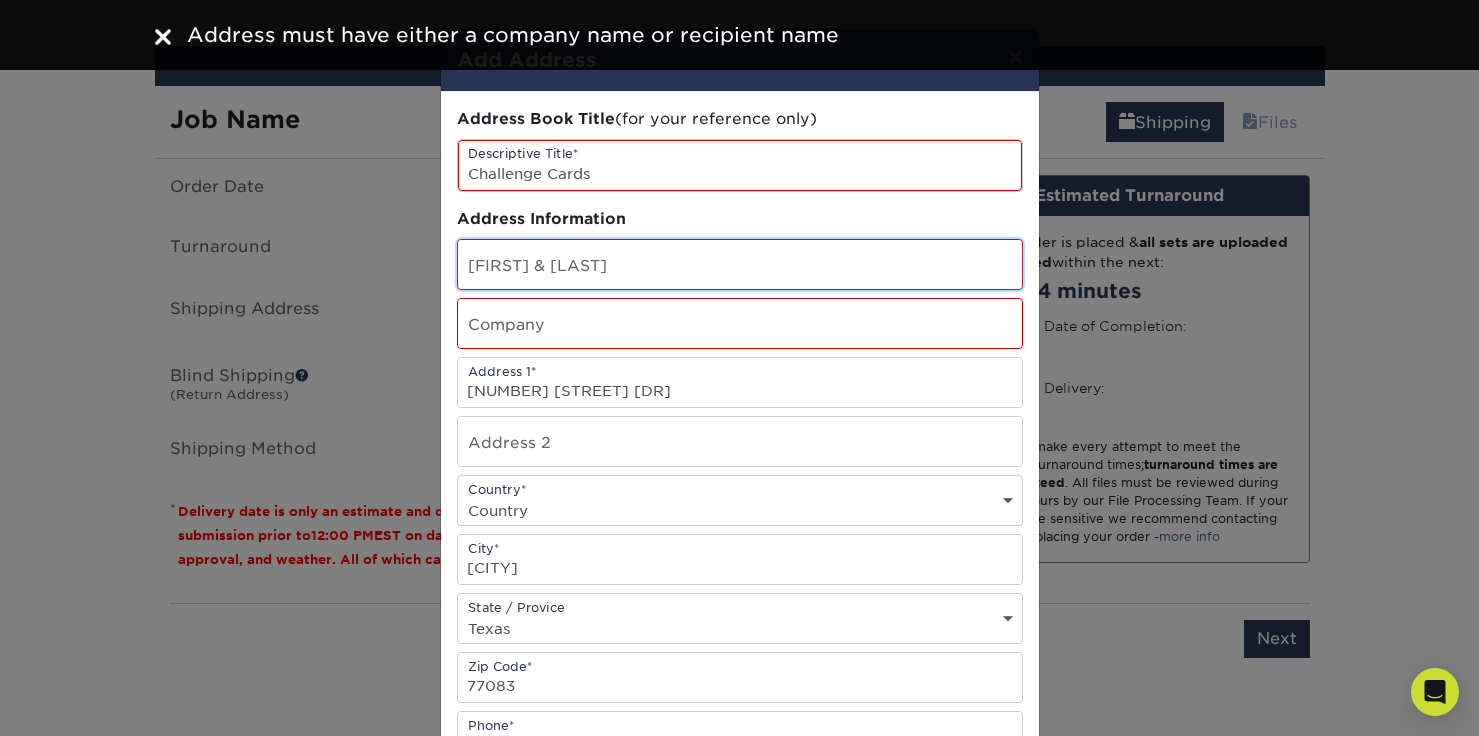 click at bounding box center (740, 264) 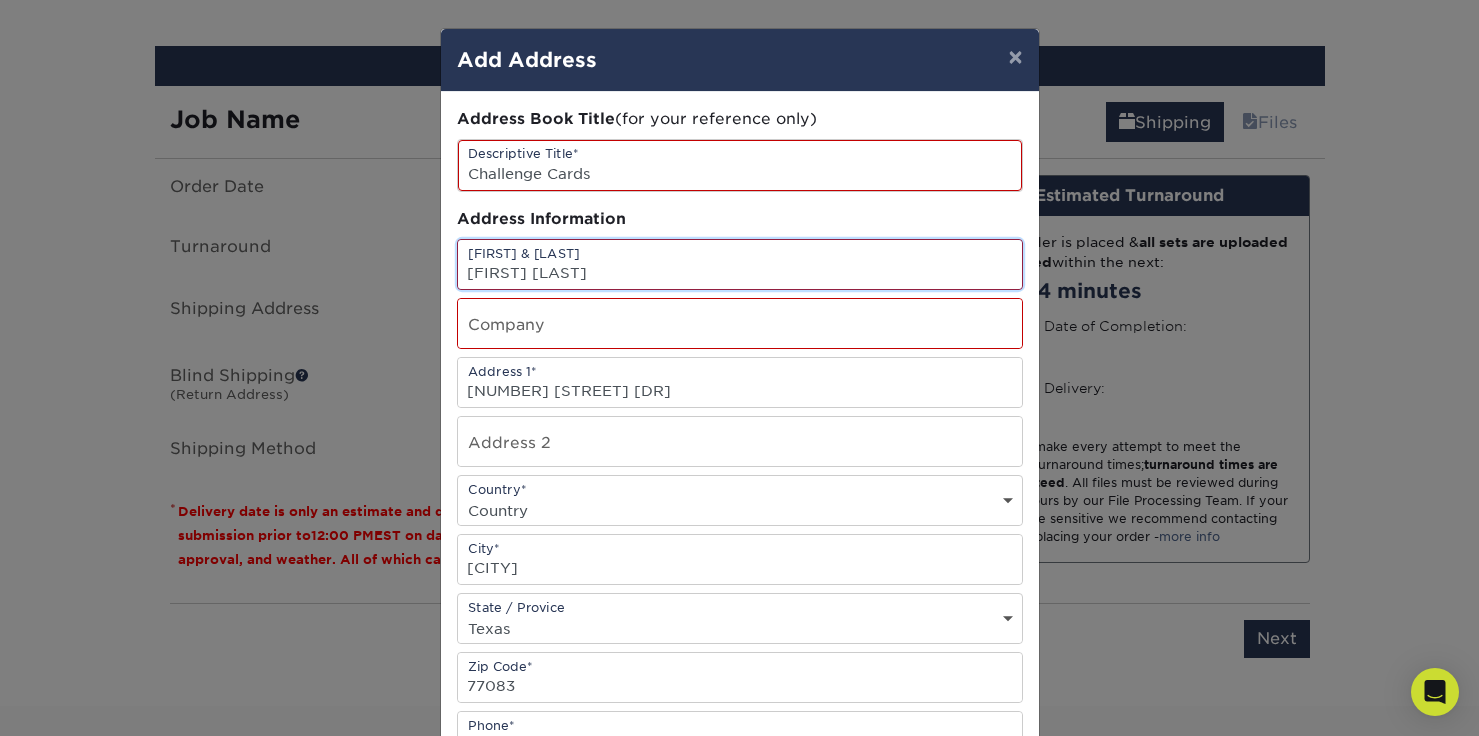 type on "[FIRST] [LAST]" 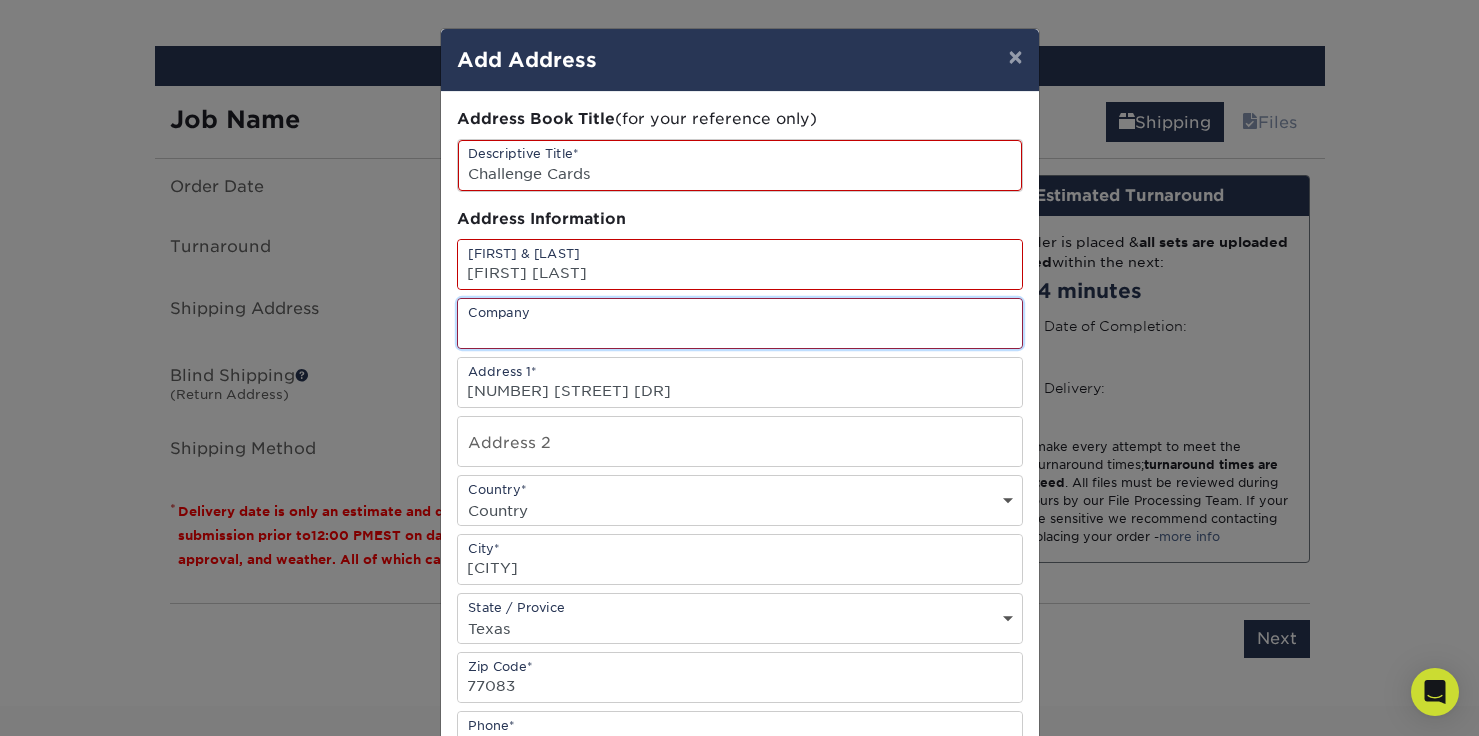 click at bounding box center (740, 323) 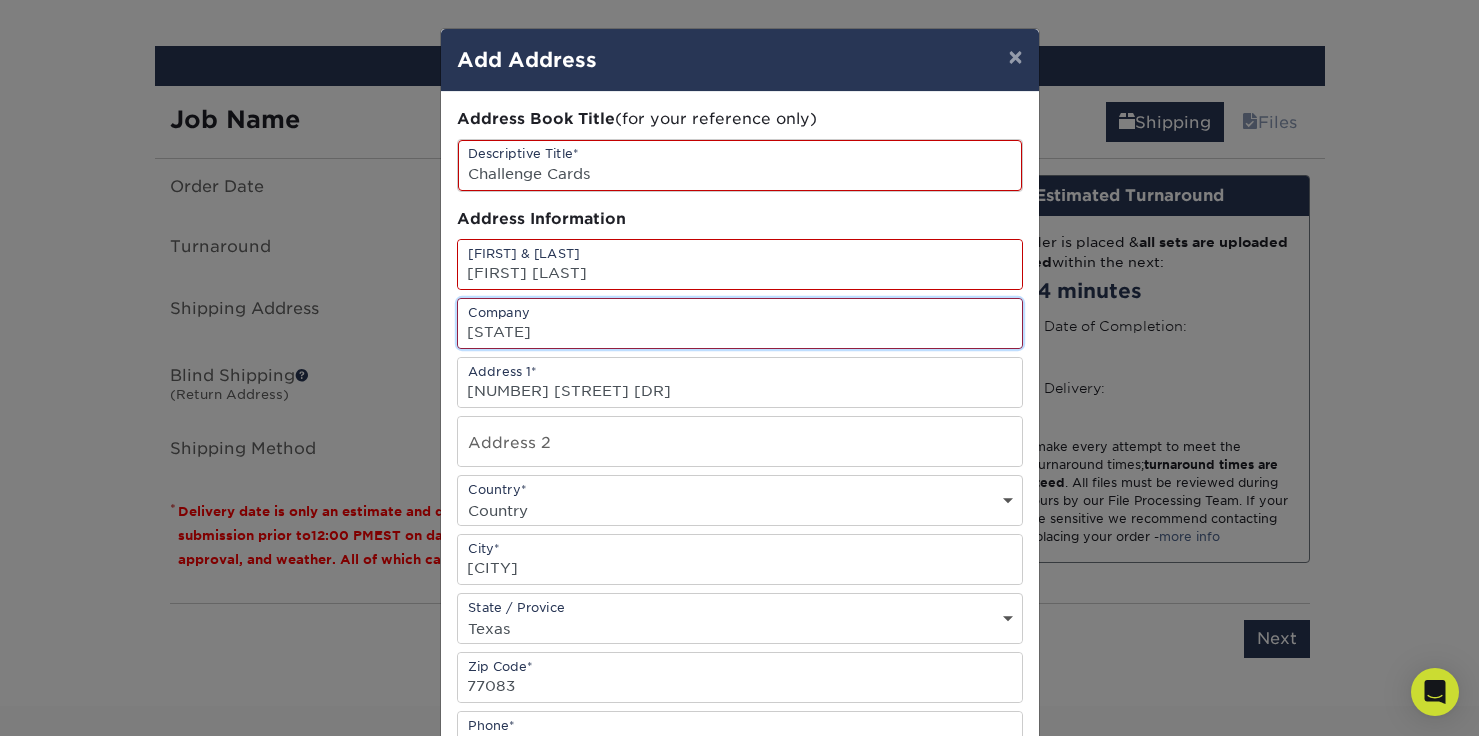 scroll, scrollTop: 353, scrollLeft: 0, axis: vertical 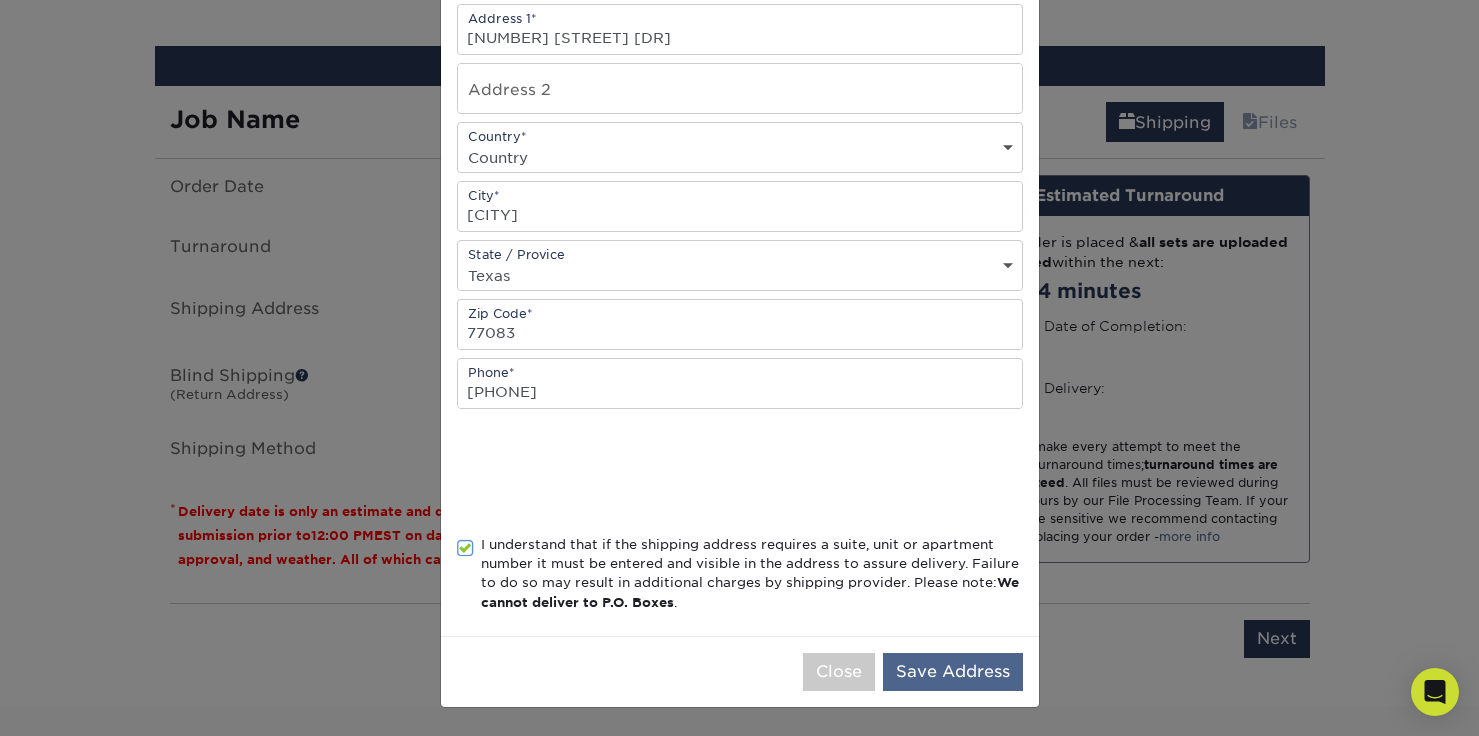 type on "[STATE]" 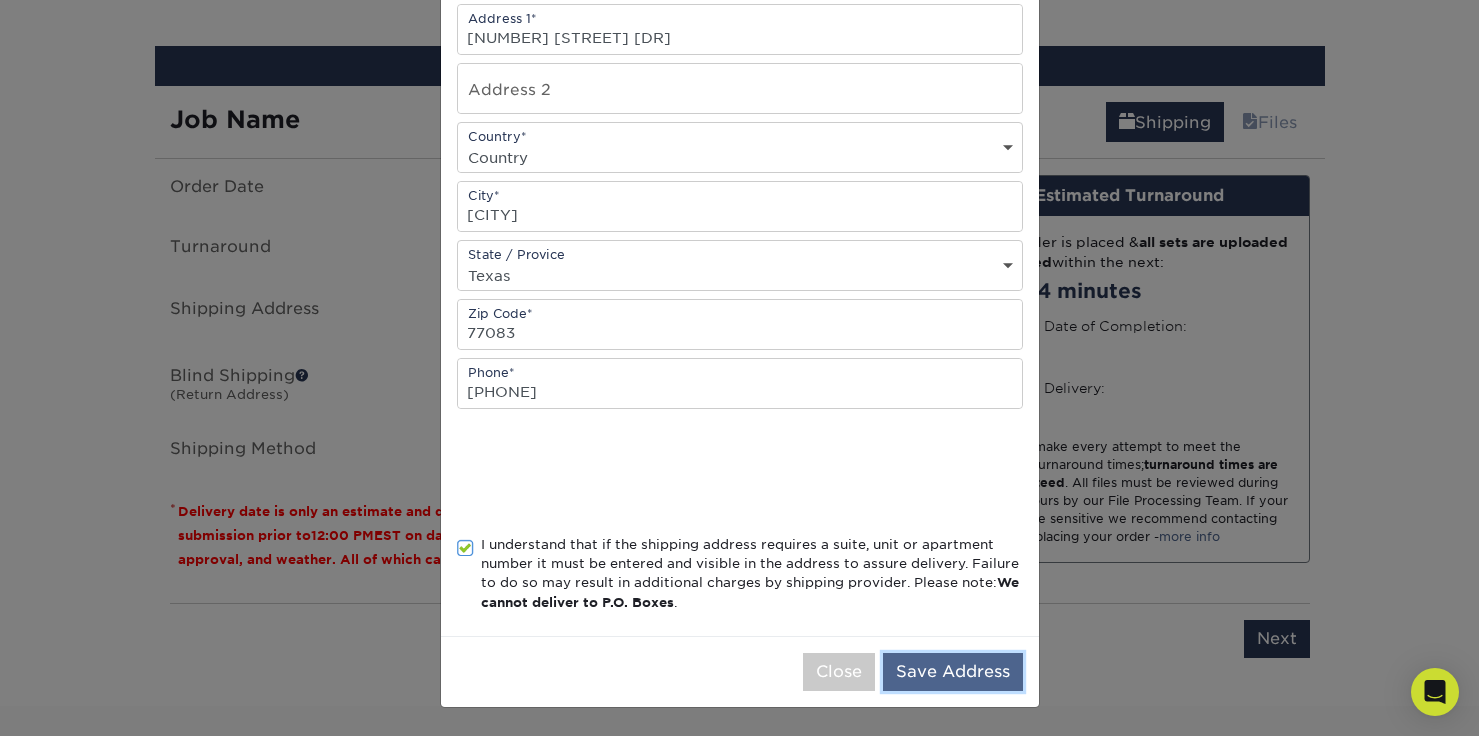 click on "Save Address" at bounding box center [953, 672] 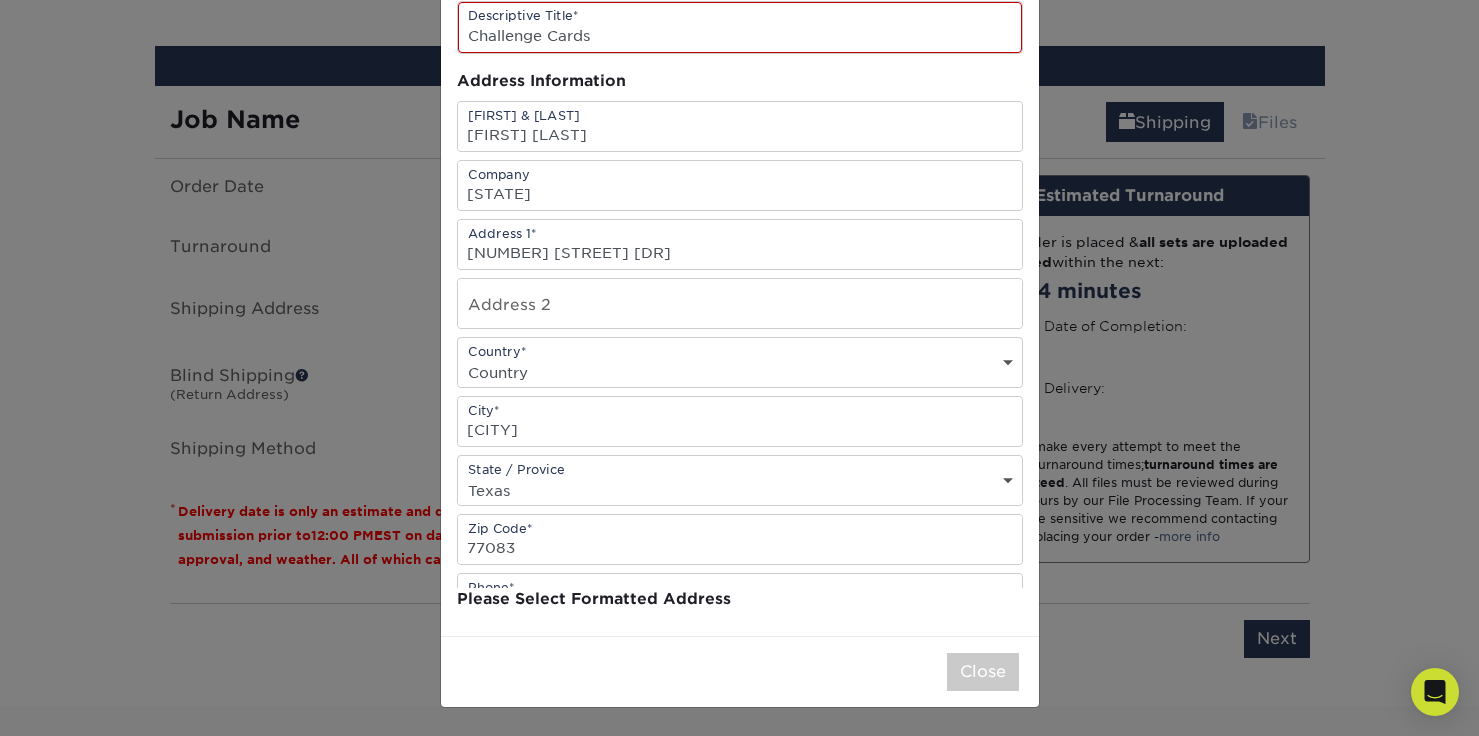 scroll, scrollTop: 0, scrollLeft: 0, axis: both 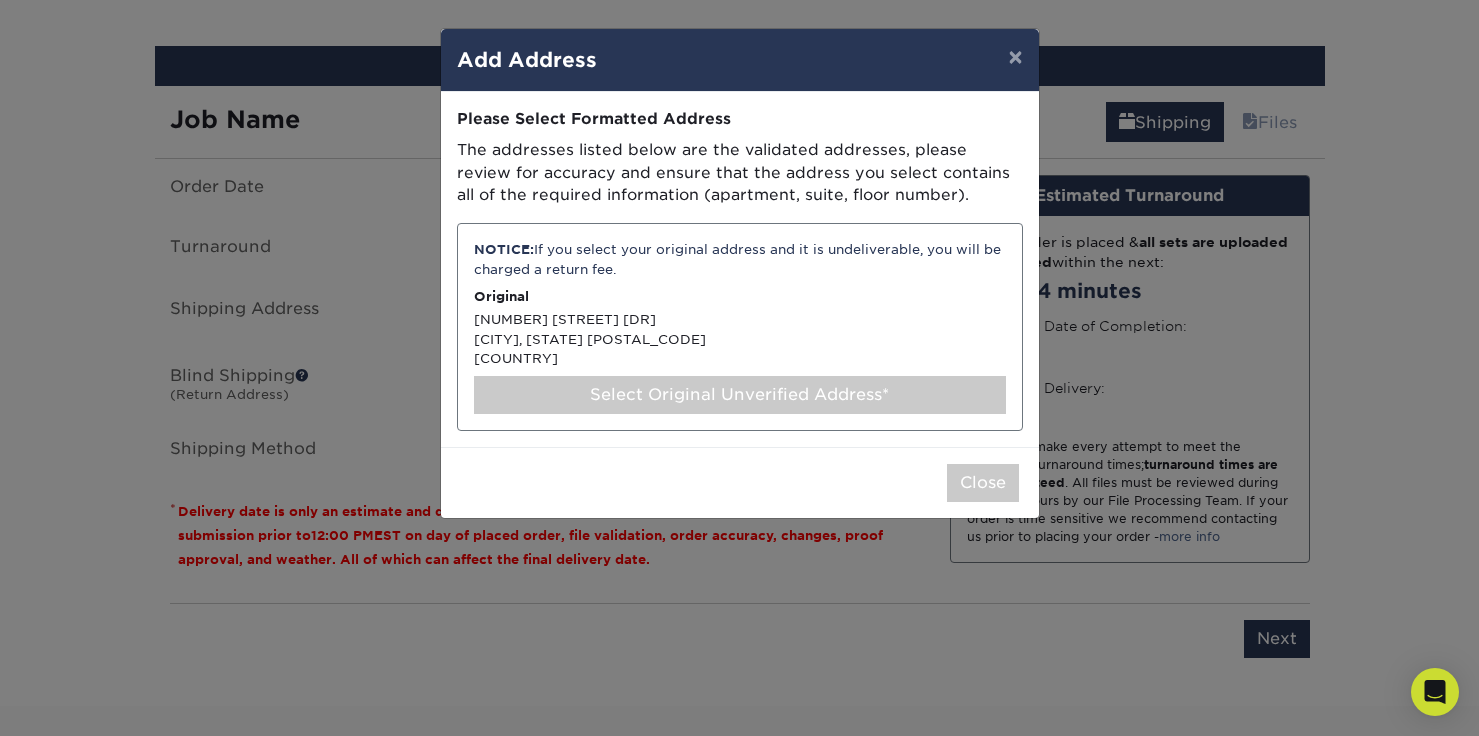 click on "NOTICE:  If you select your original address and it is undeliverable, you will be charged a return fee. Original [NUMBER] [STREET] [DR] [CITY], [STATE] [POSTAL_CODE] US Select Original Unverified Address*" at bounding box center (740, 327) 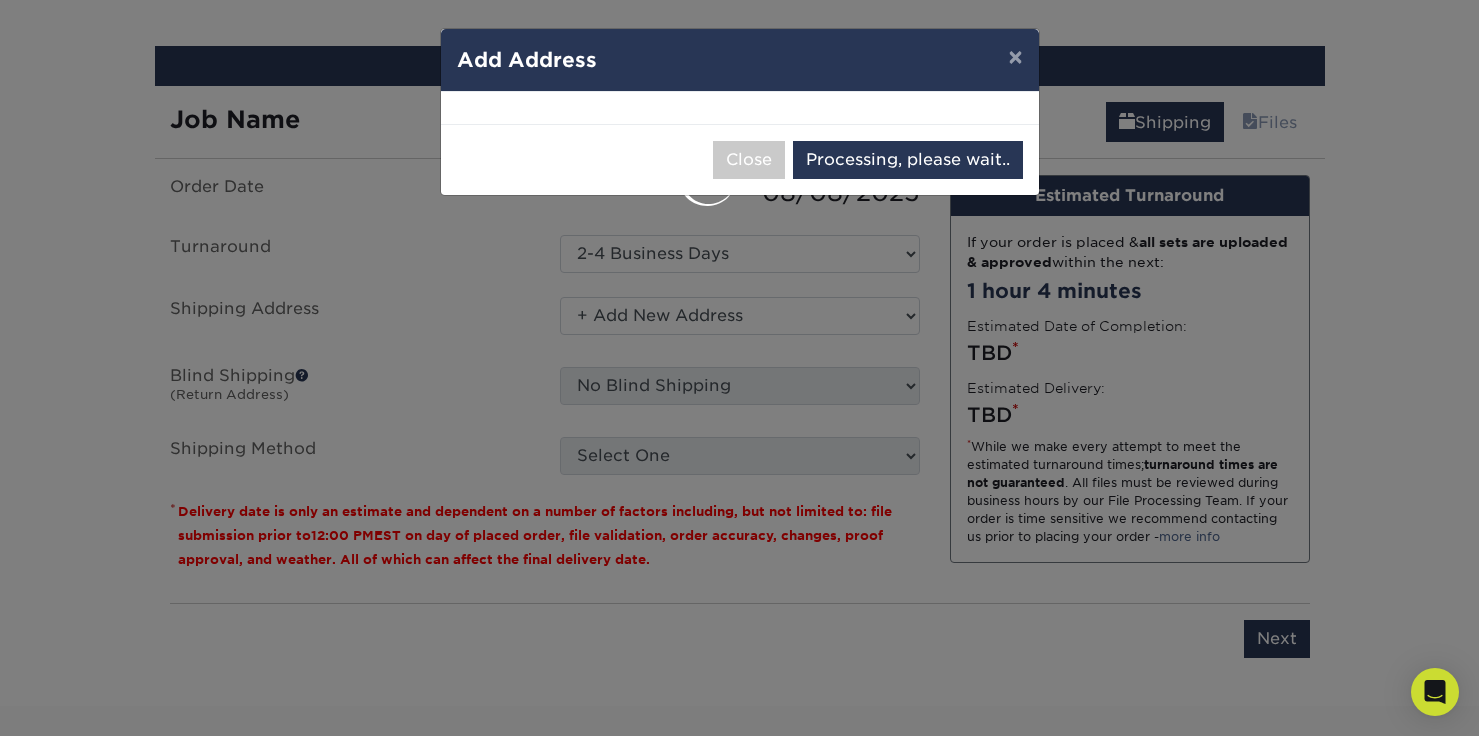 select on "284874" 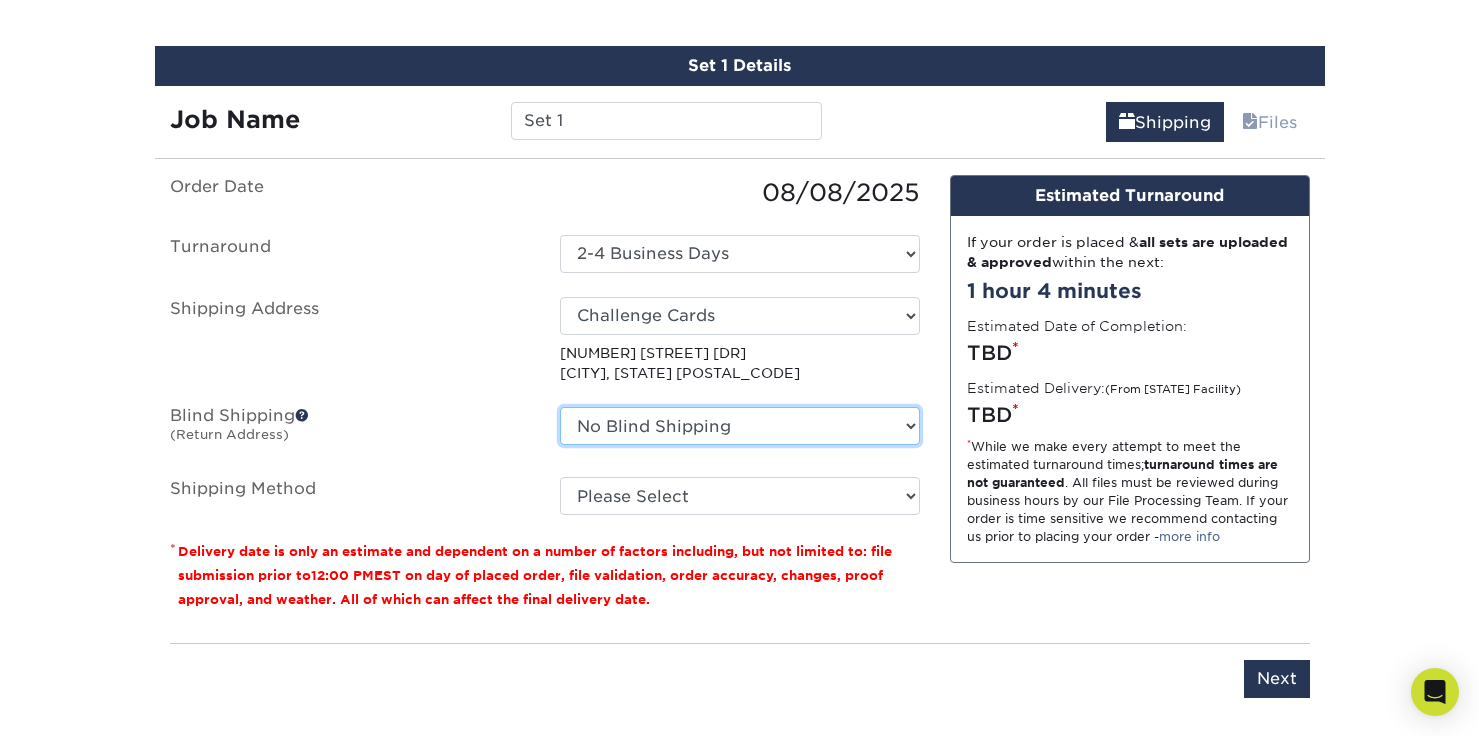 click on "No Blind Shipping
+ Add New Address" at bounding box center (740, 426) 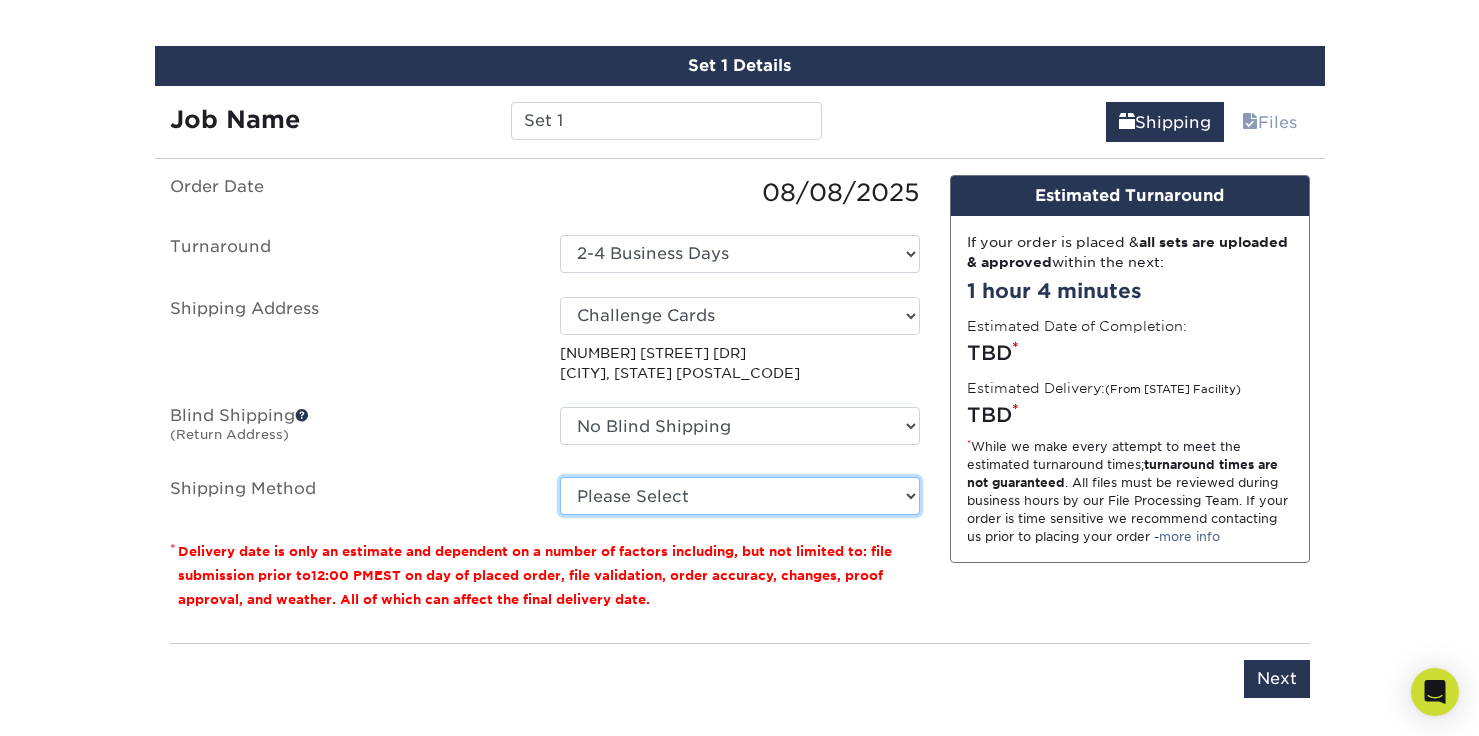 click on "Please Select Ground Shipping (+$8.96) 3 Day Shipping Service (+$15.39) 2 Day Air Shipping (+$15.86) Next Day Shipping by 5pm (+$19.95) Next Day Shipping by 12 noon (+$21.54) Next Day Air Early A.M. (+$125.90)" at bounding box center [740, 496] 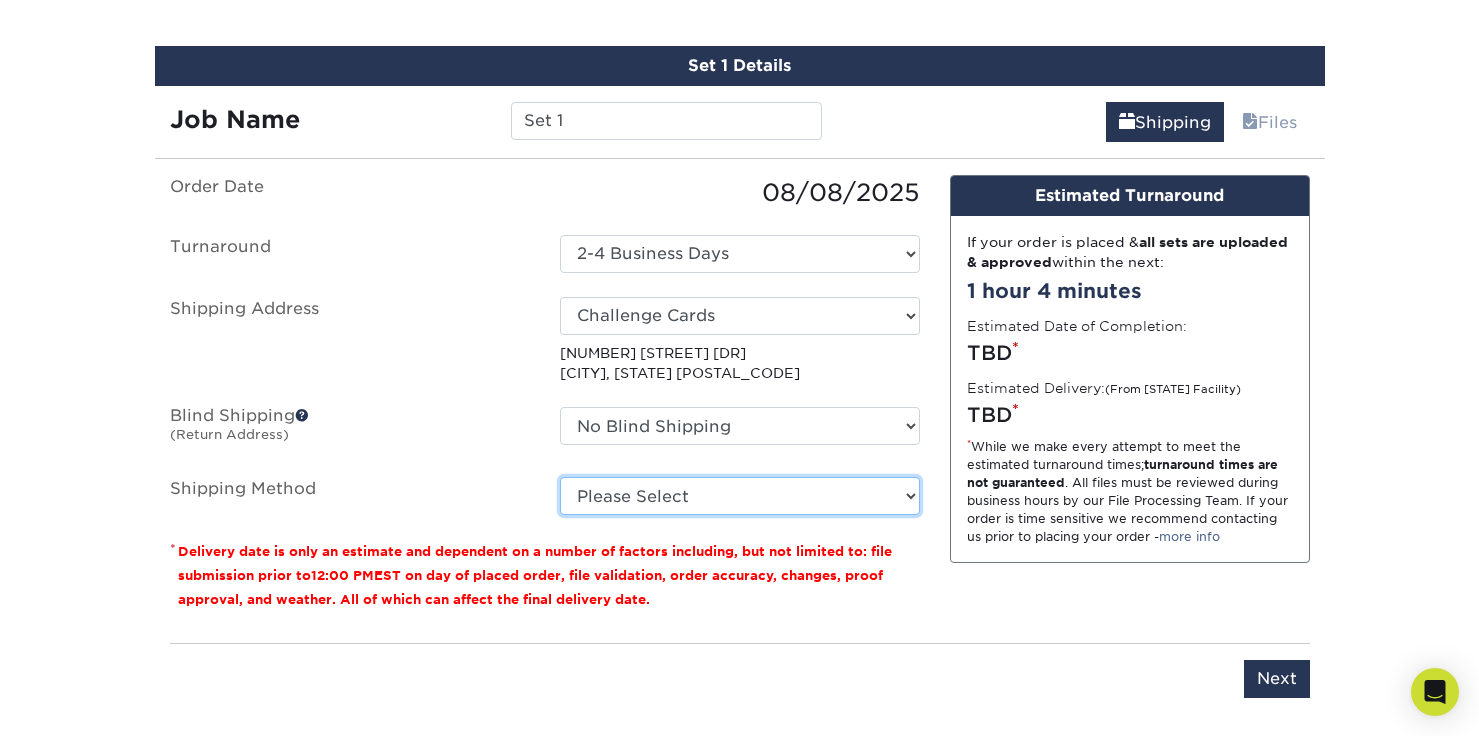 select on "03" 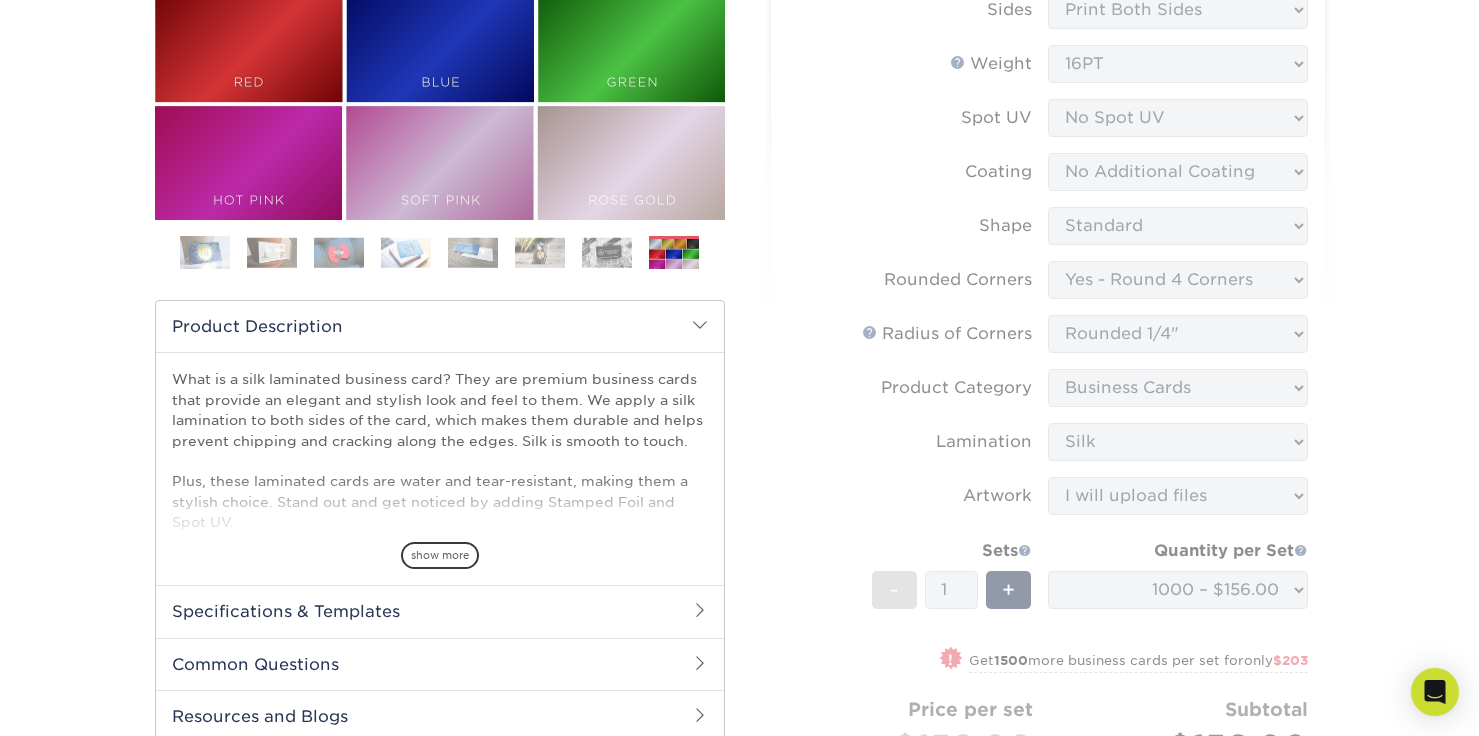 scroll, scrollTop: 0, scrollLeft: 0, axis: both 